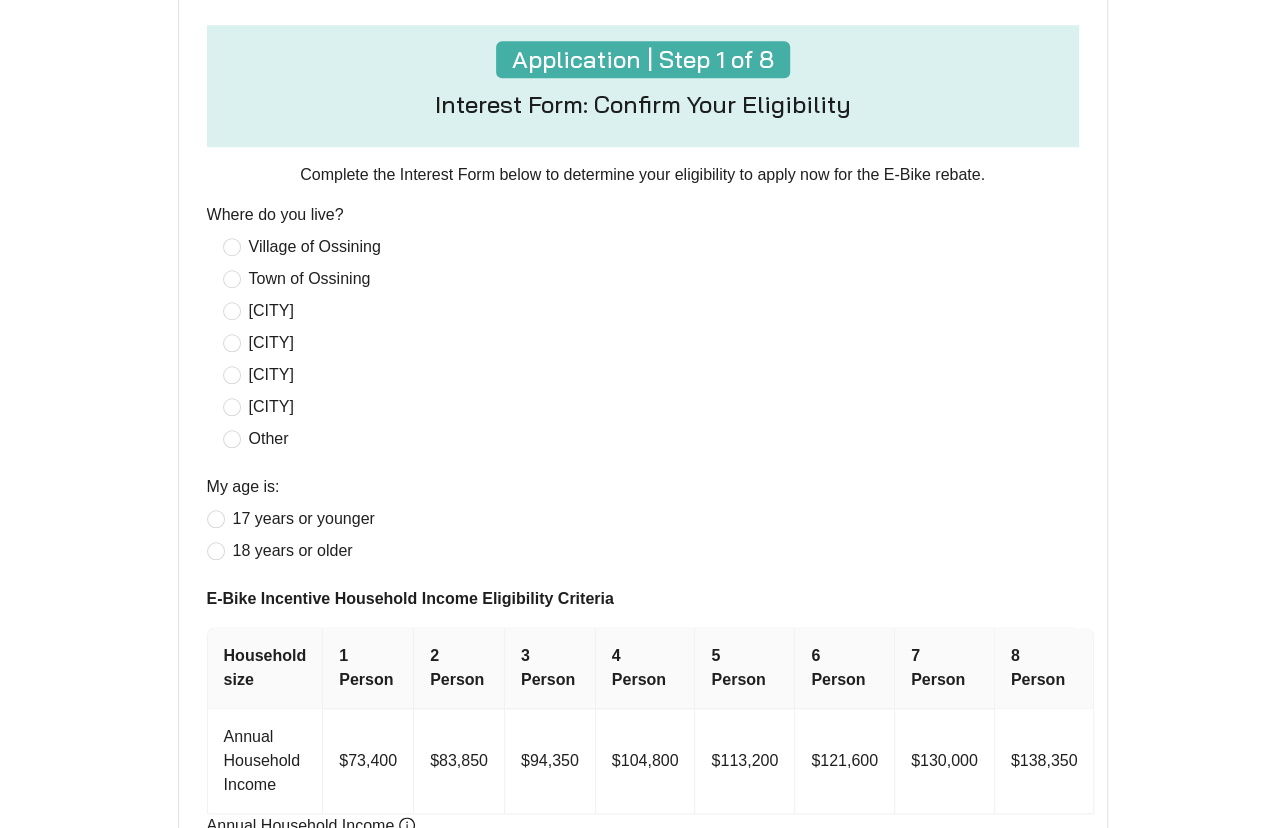 scroll, scrollTop: 700, scrollLeft: 0, axis: vertical 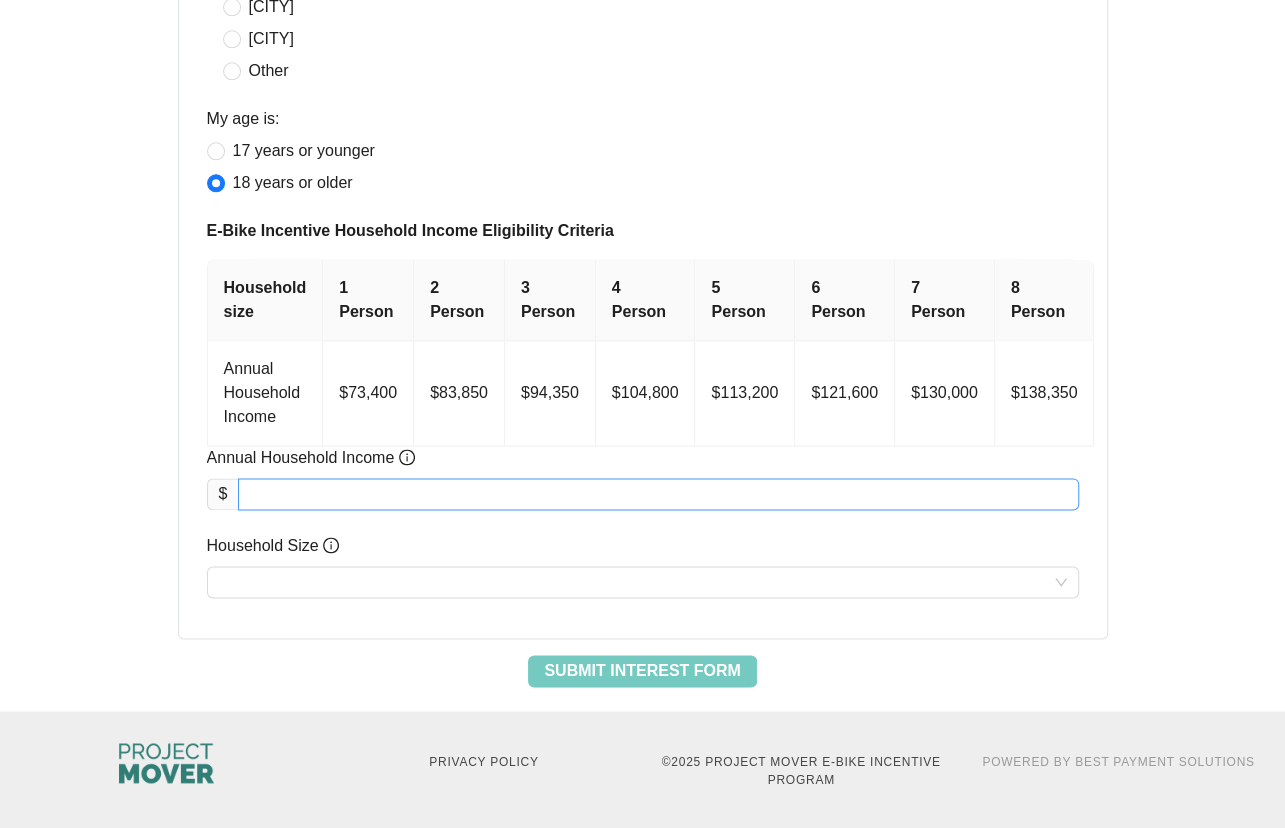 click on "Annual Household Income" at bounding box center [658, 494] 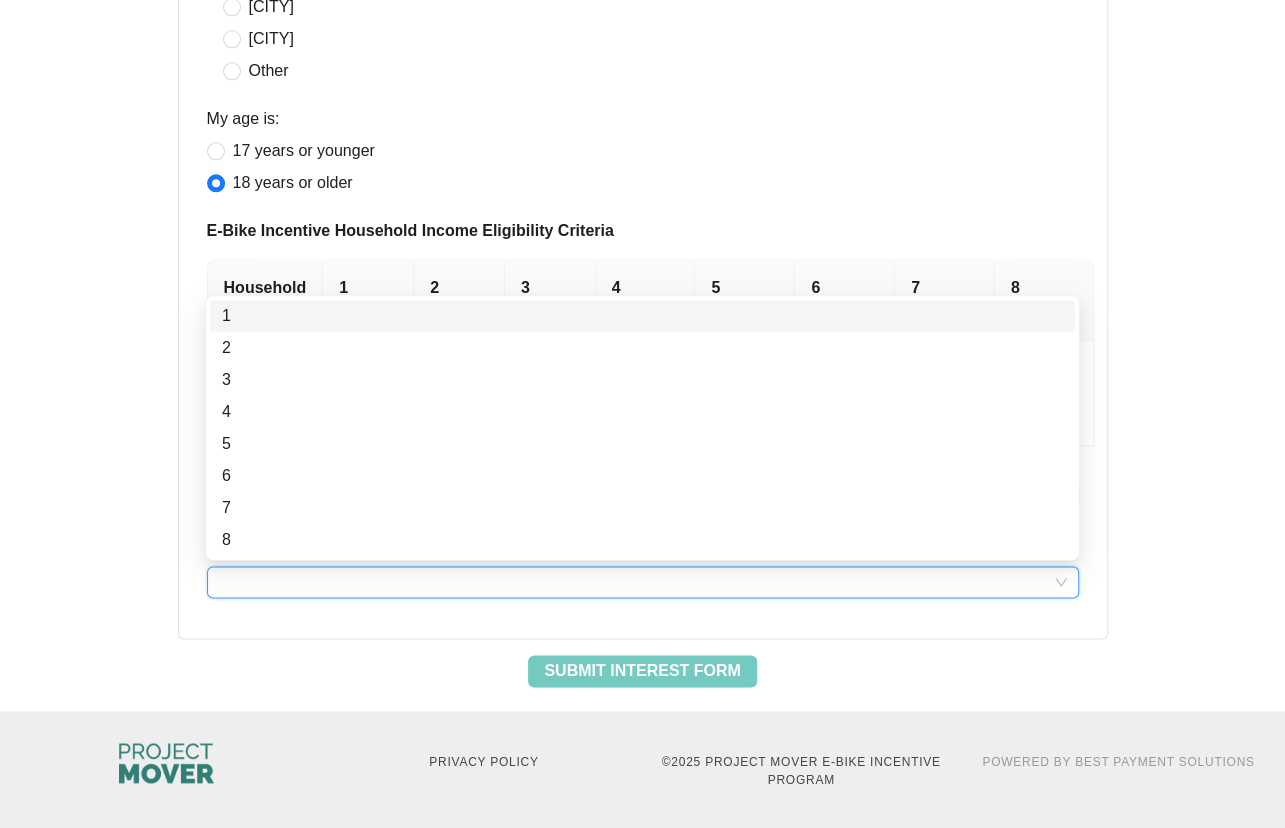 click on "Household Size" at bounding box center [643, 582] 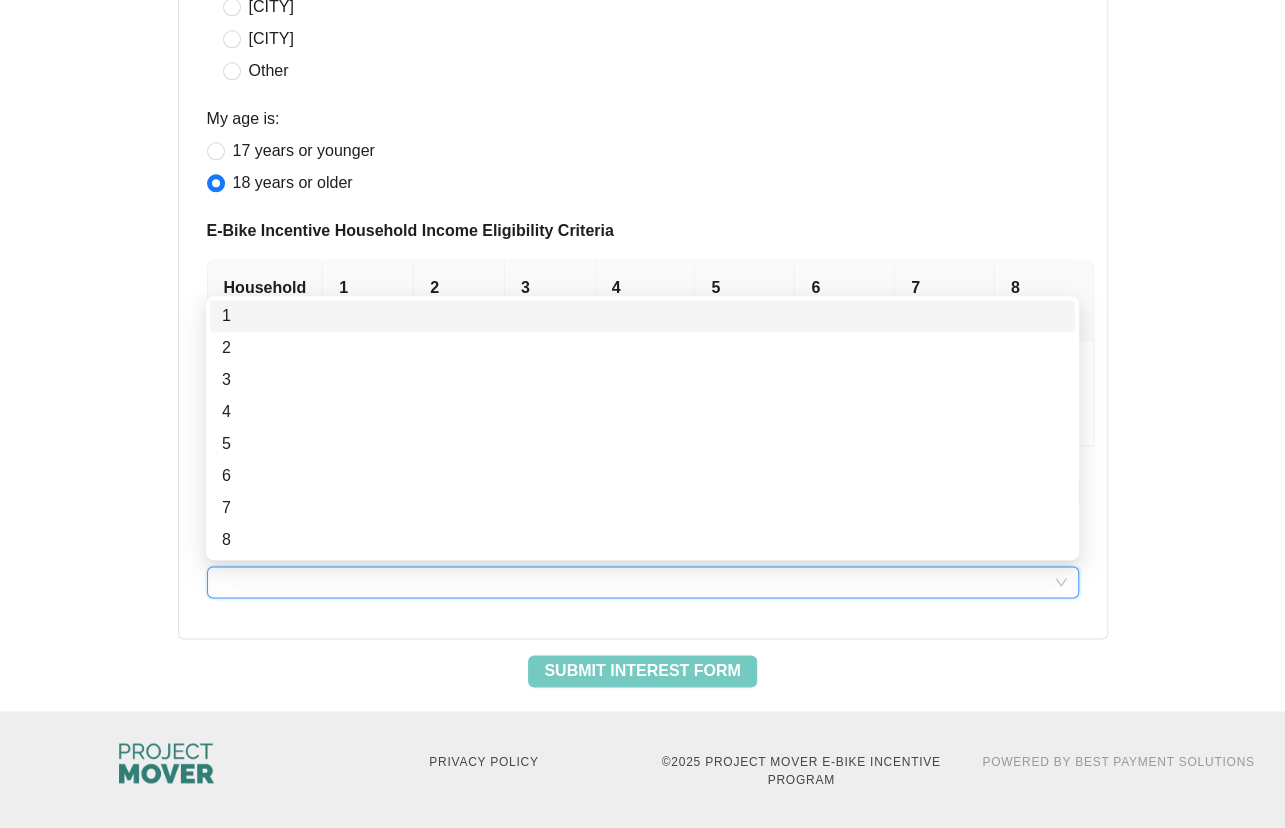 click on "1" at bounding box center (642, 316) 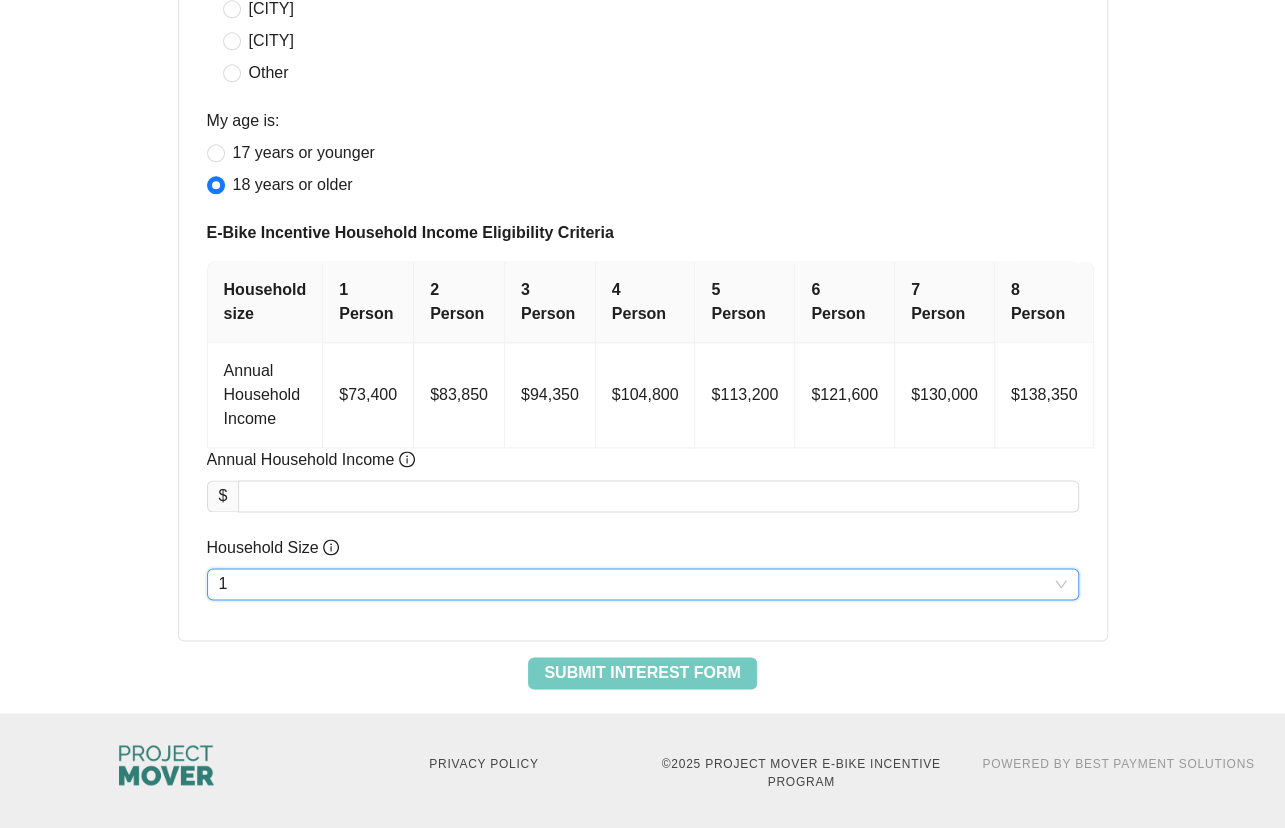 scroll, scrollTop: 1037, scrollLeft: 0, axis: vertical 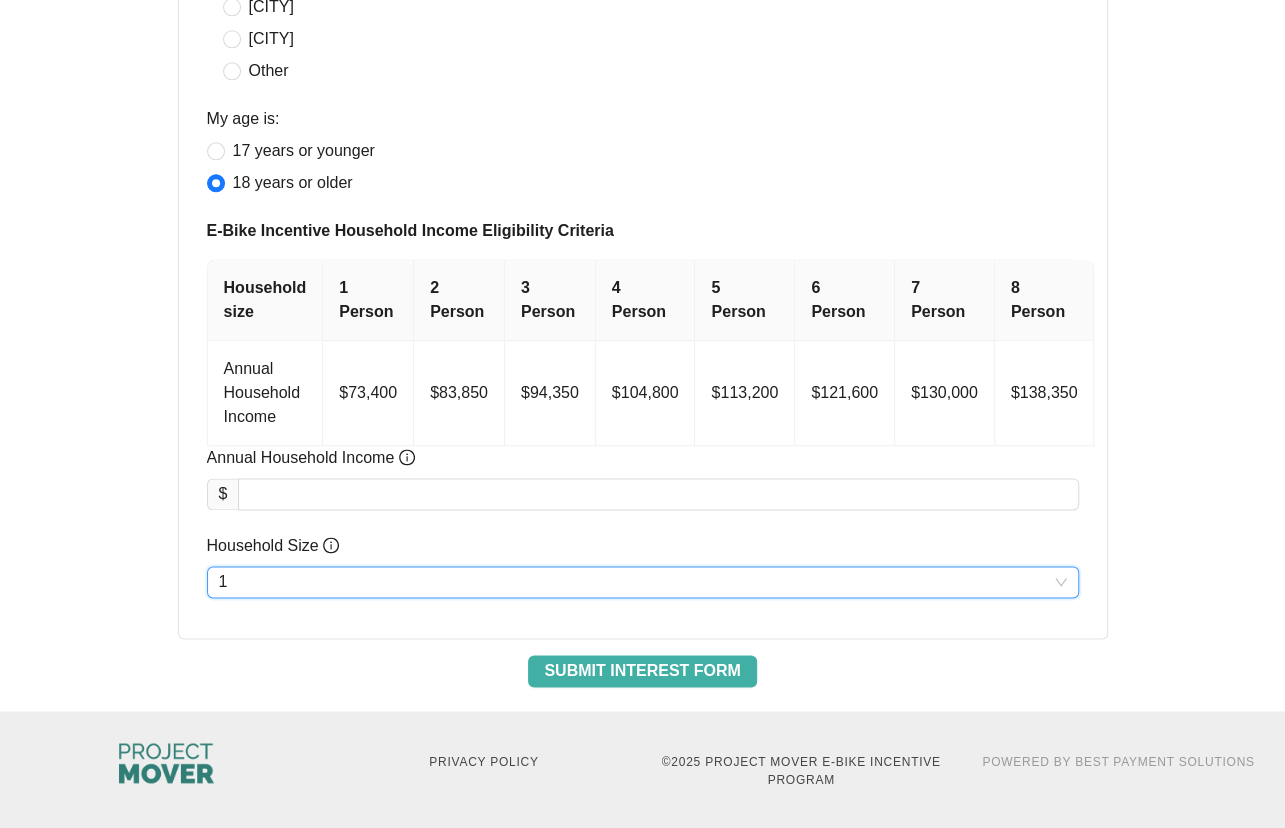 click on "Submit Interest Form" at bounding box center (642, 671) 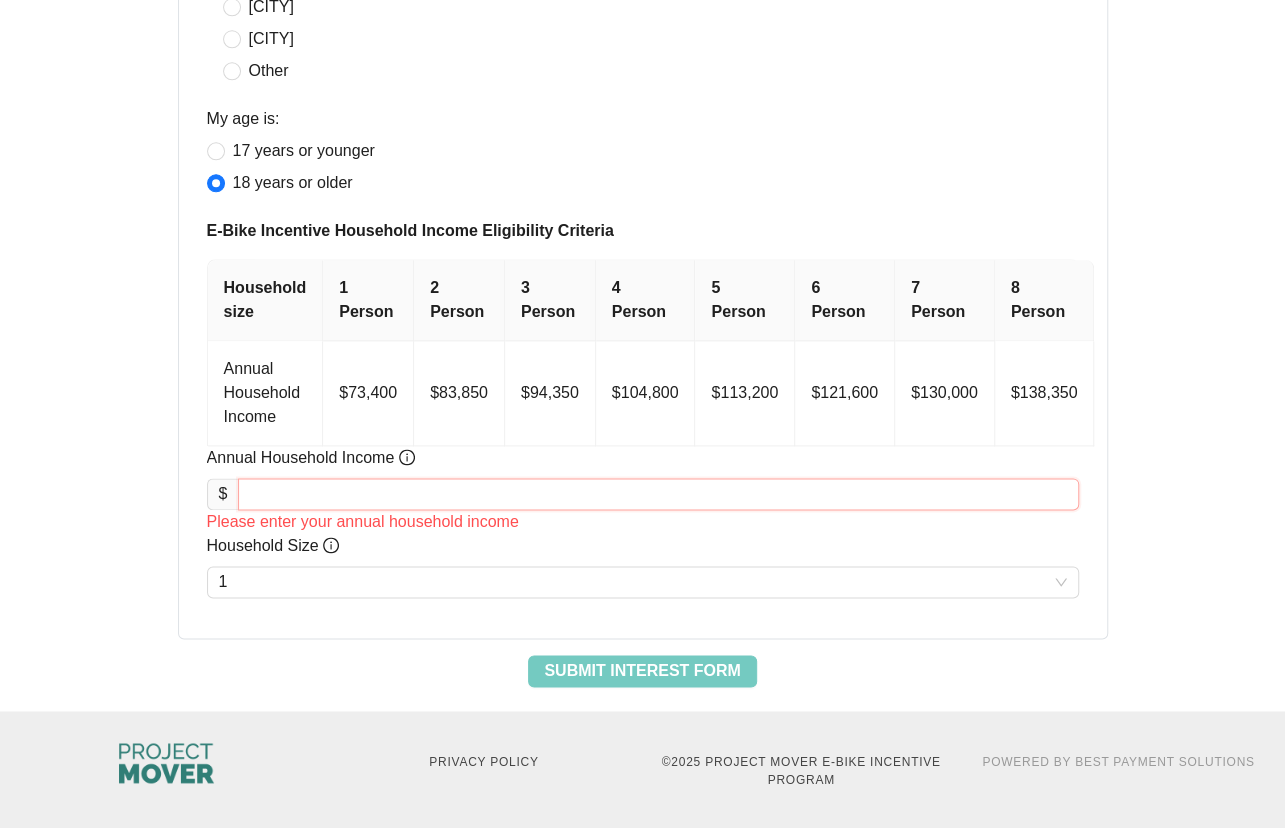 click on "Annual Household Income" at bounding box center (658, 494) 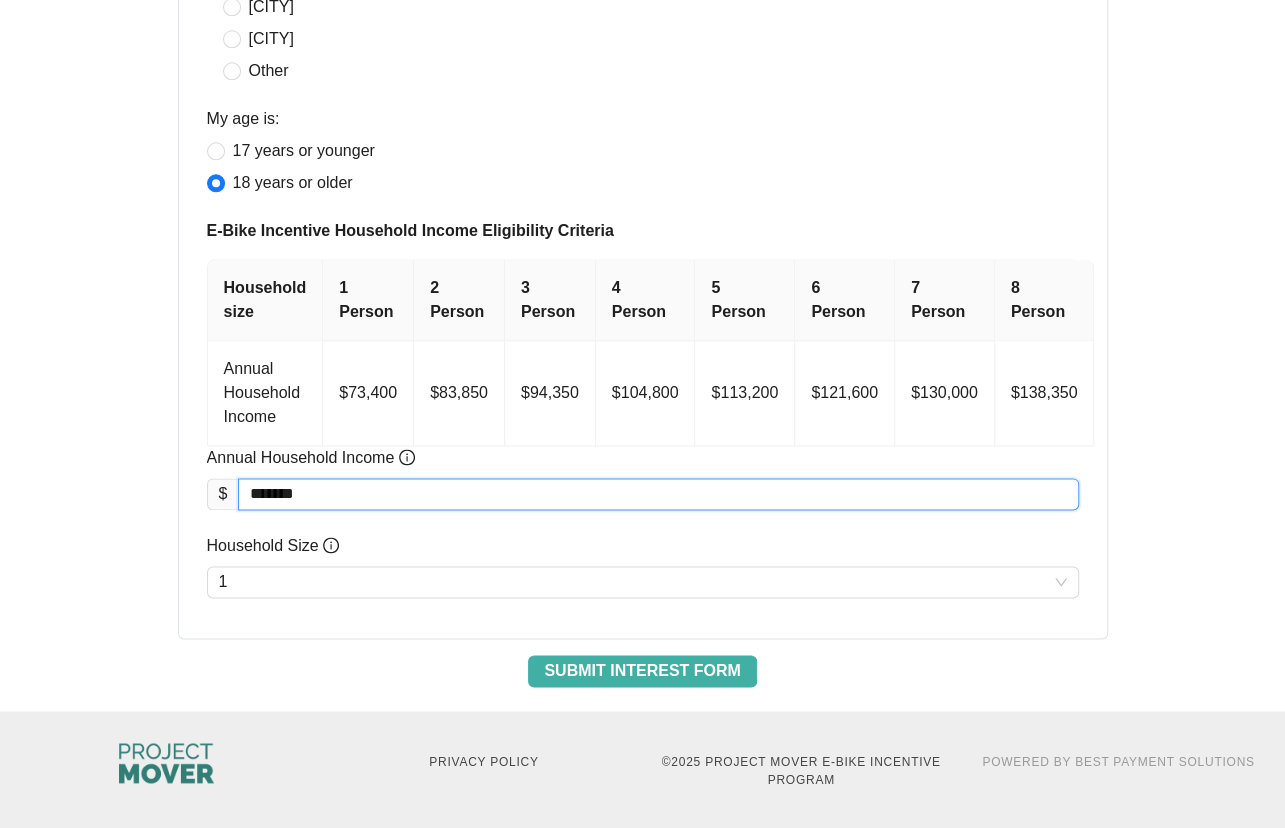 type on "*******" 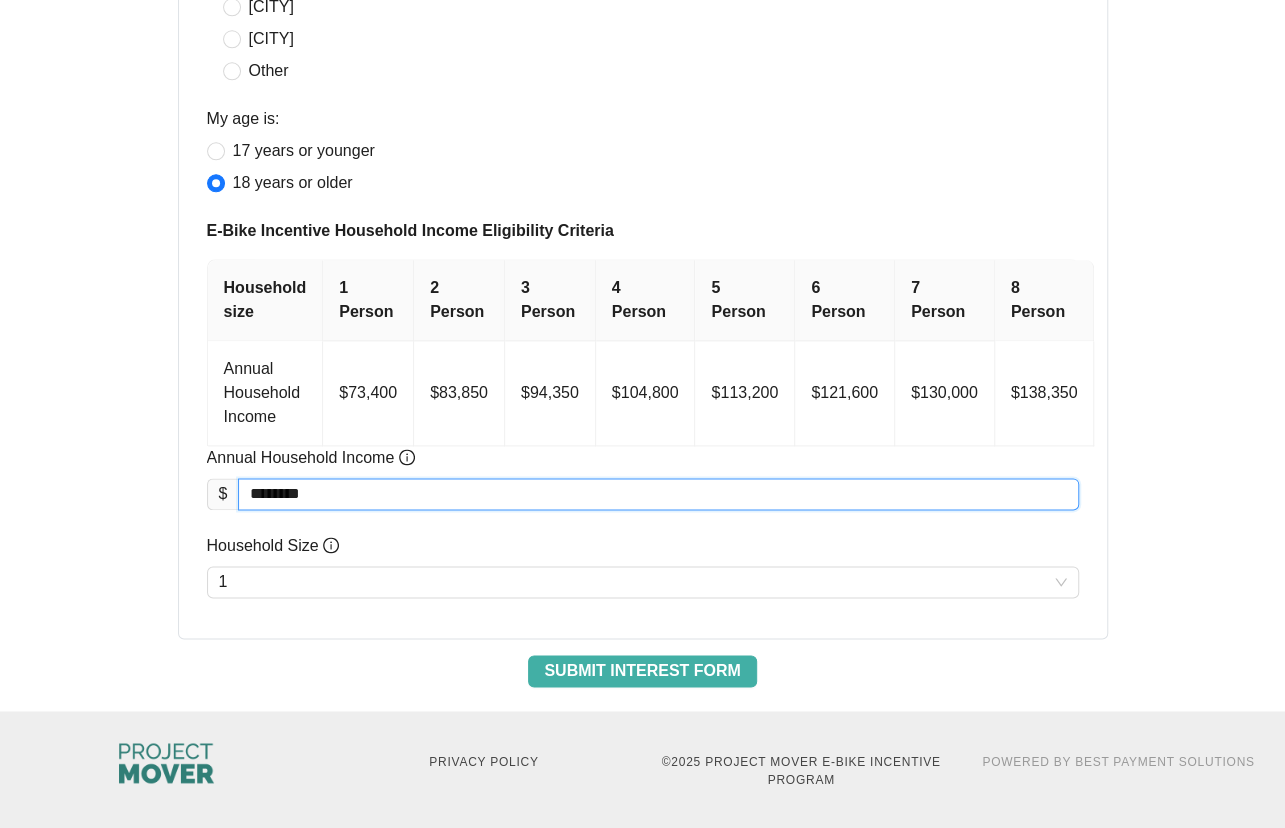 click on "Submit Interest Form" at bounding box center (642, 671) 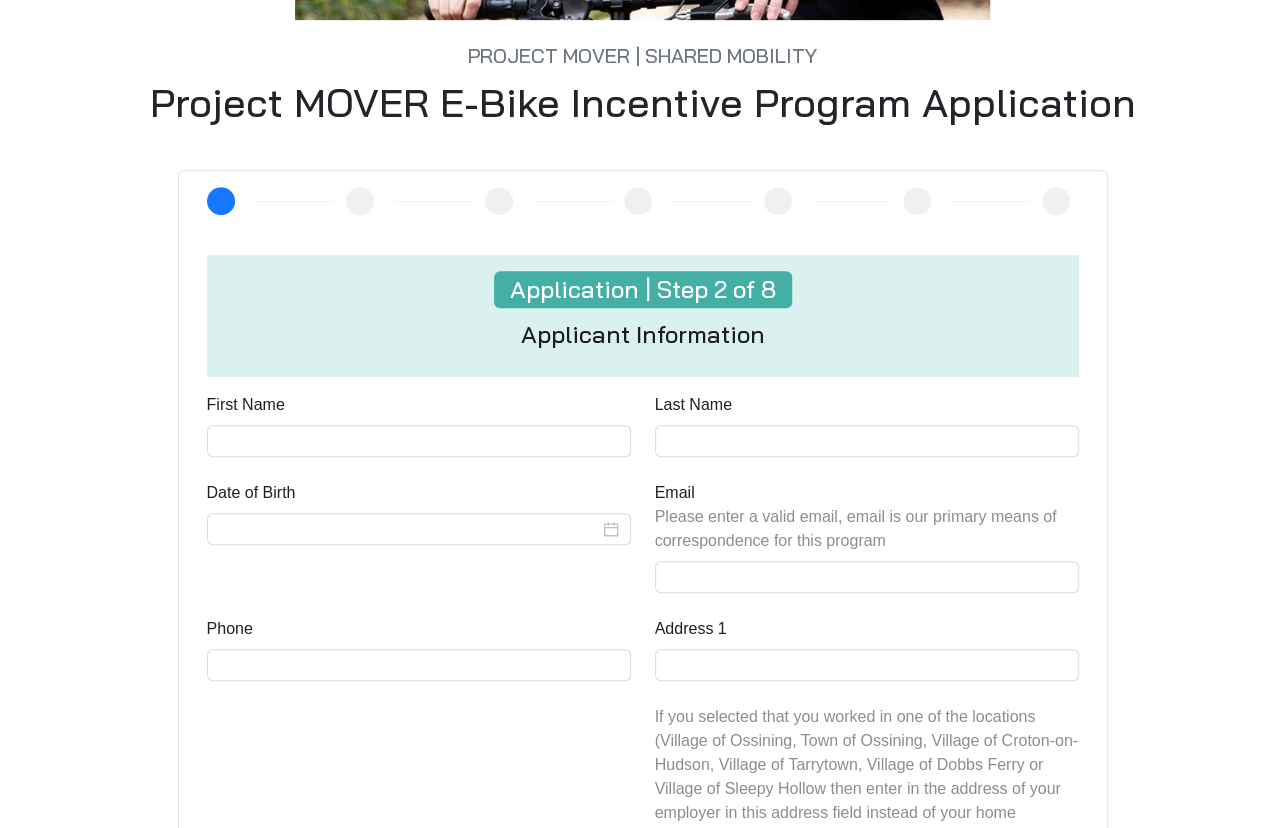 scroll, scrollTop: 500, scrollLeft: 0, axis: vertical 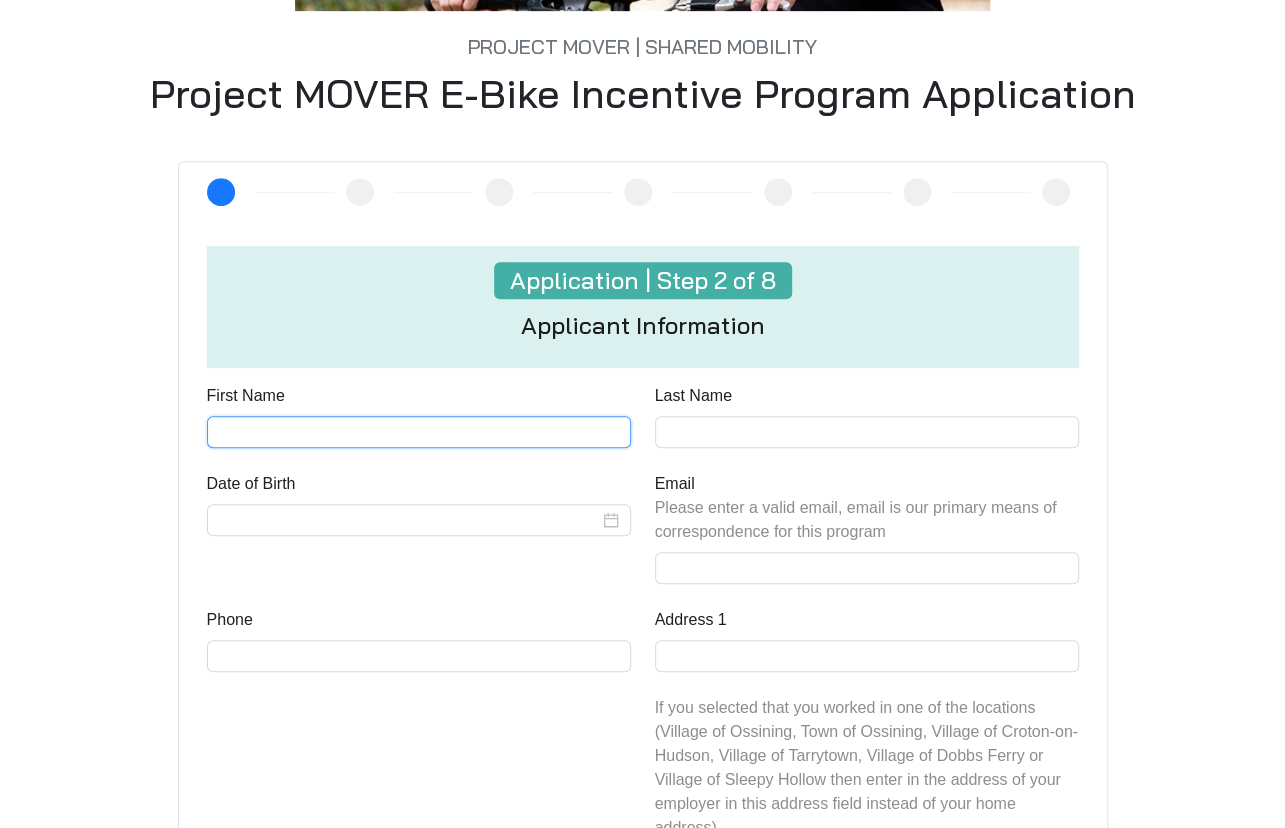click on "First Name" at bounding box center [419, 432] 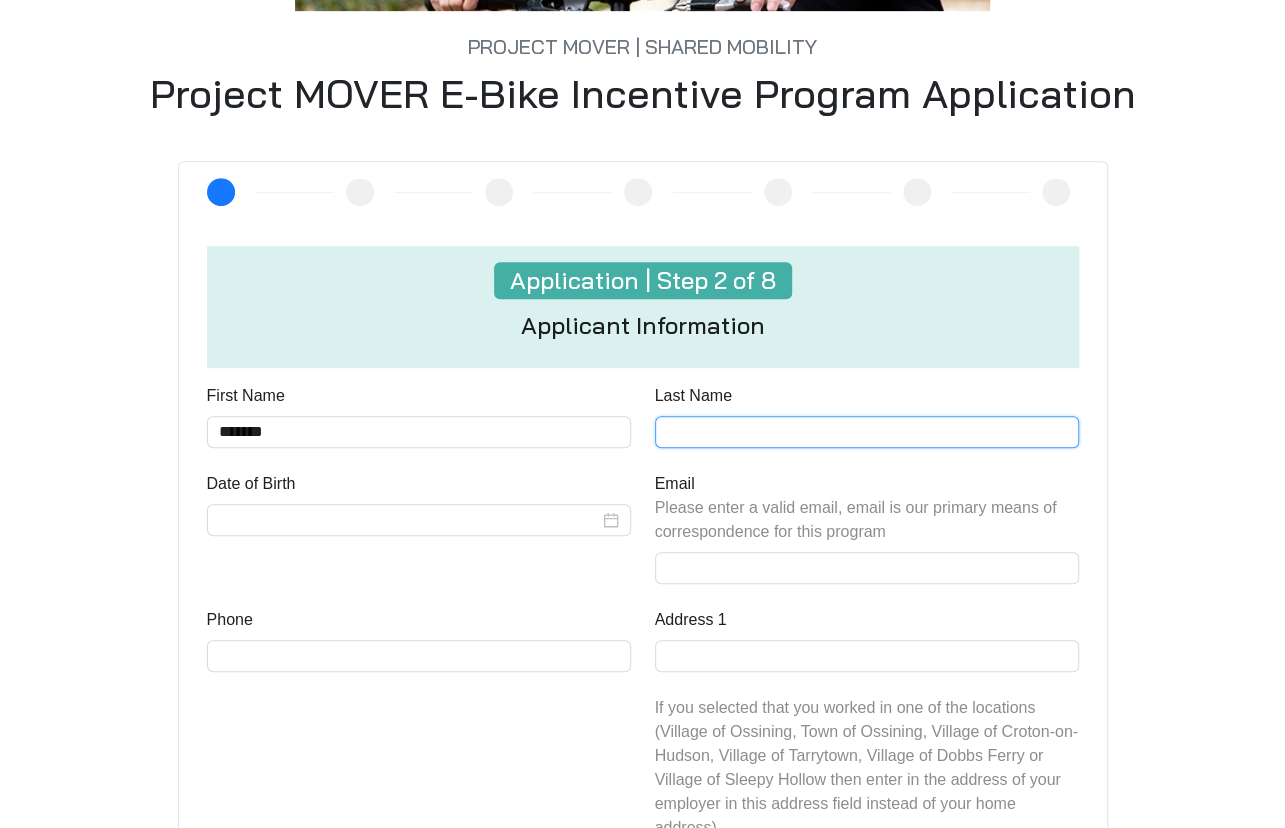 type on "********" 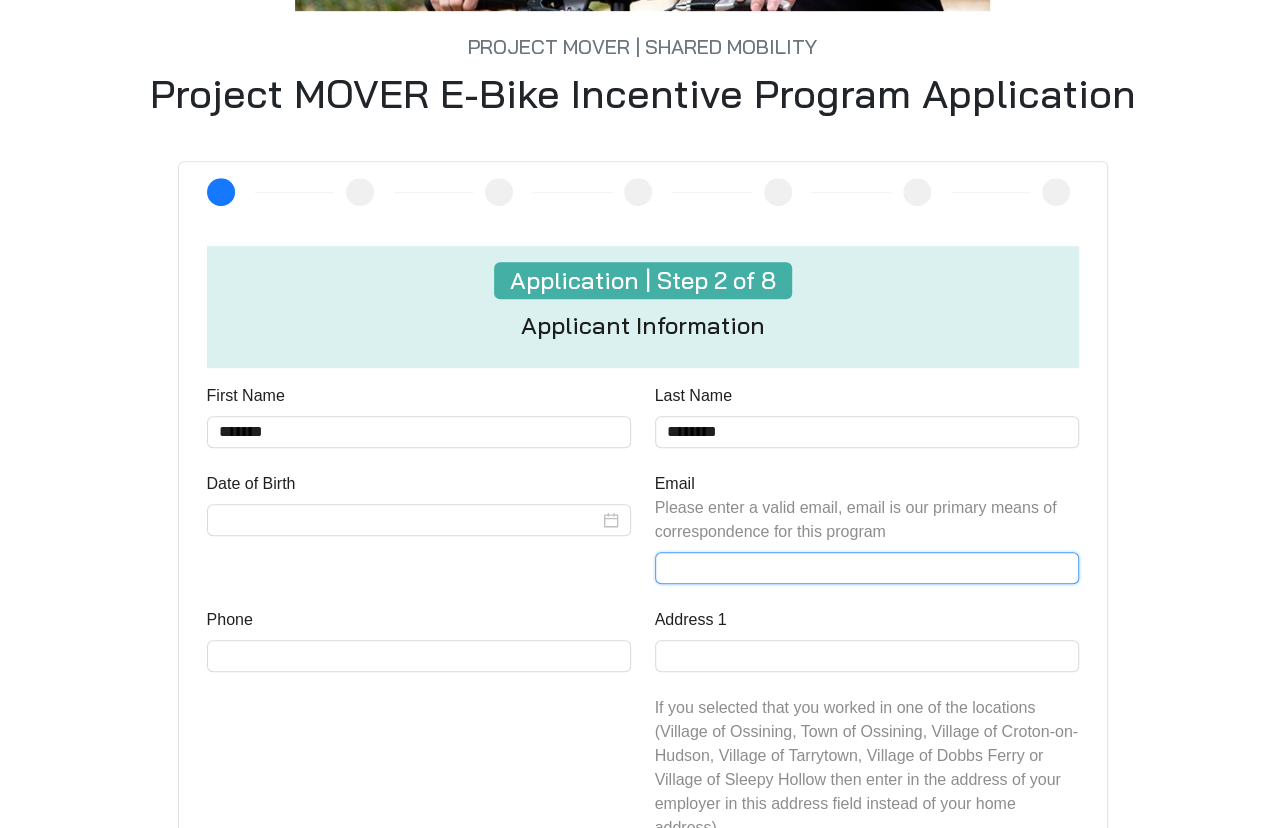 type on "**********" 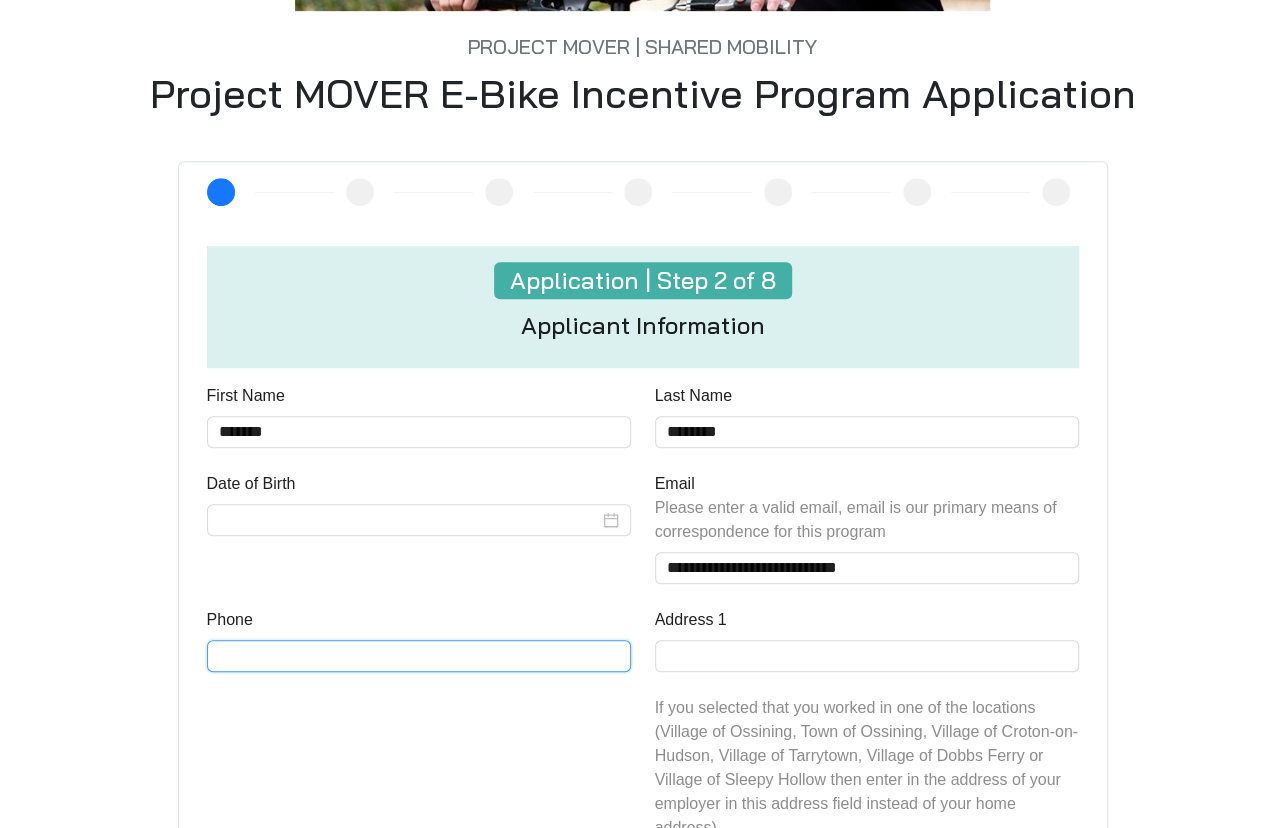 type on "**********" 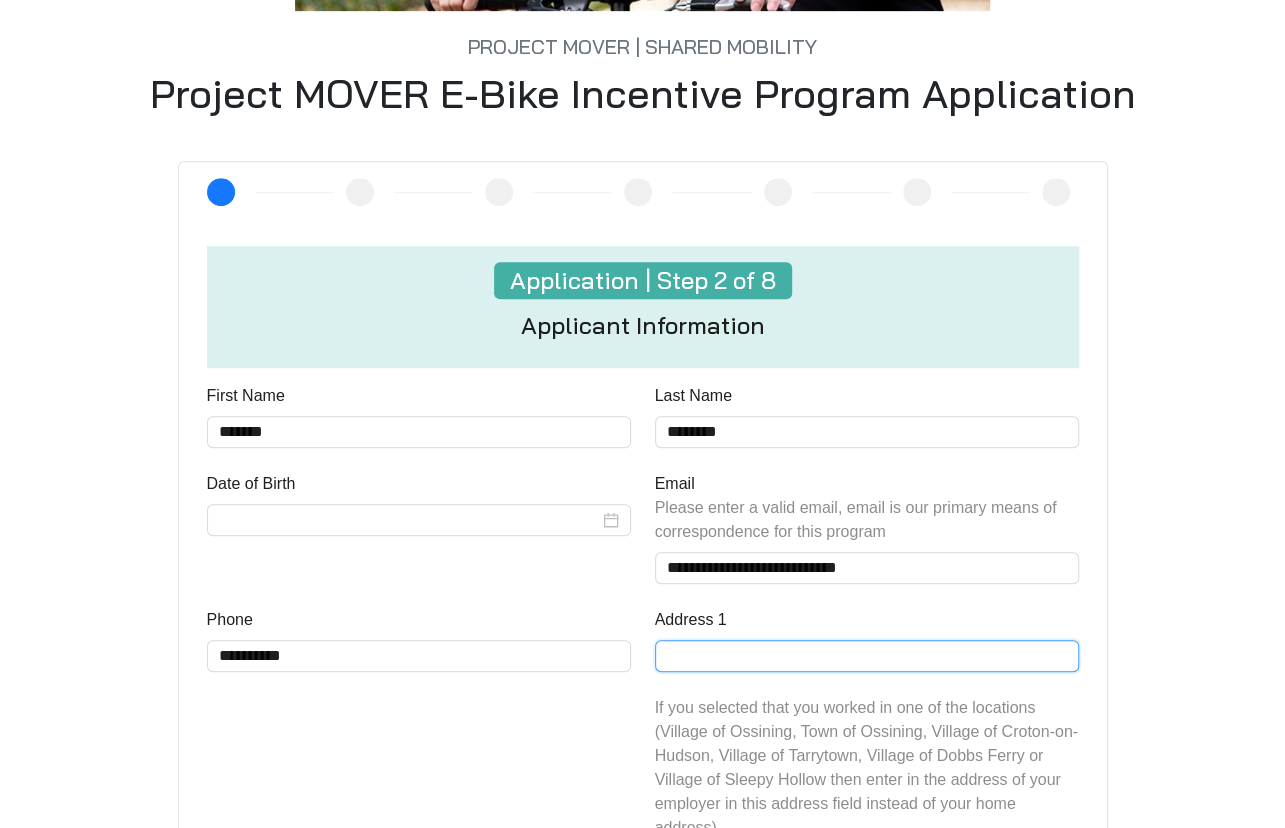 type on "**********" 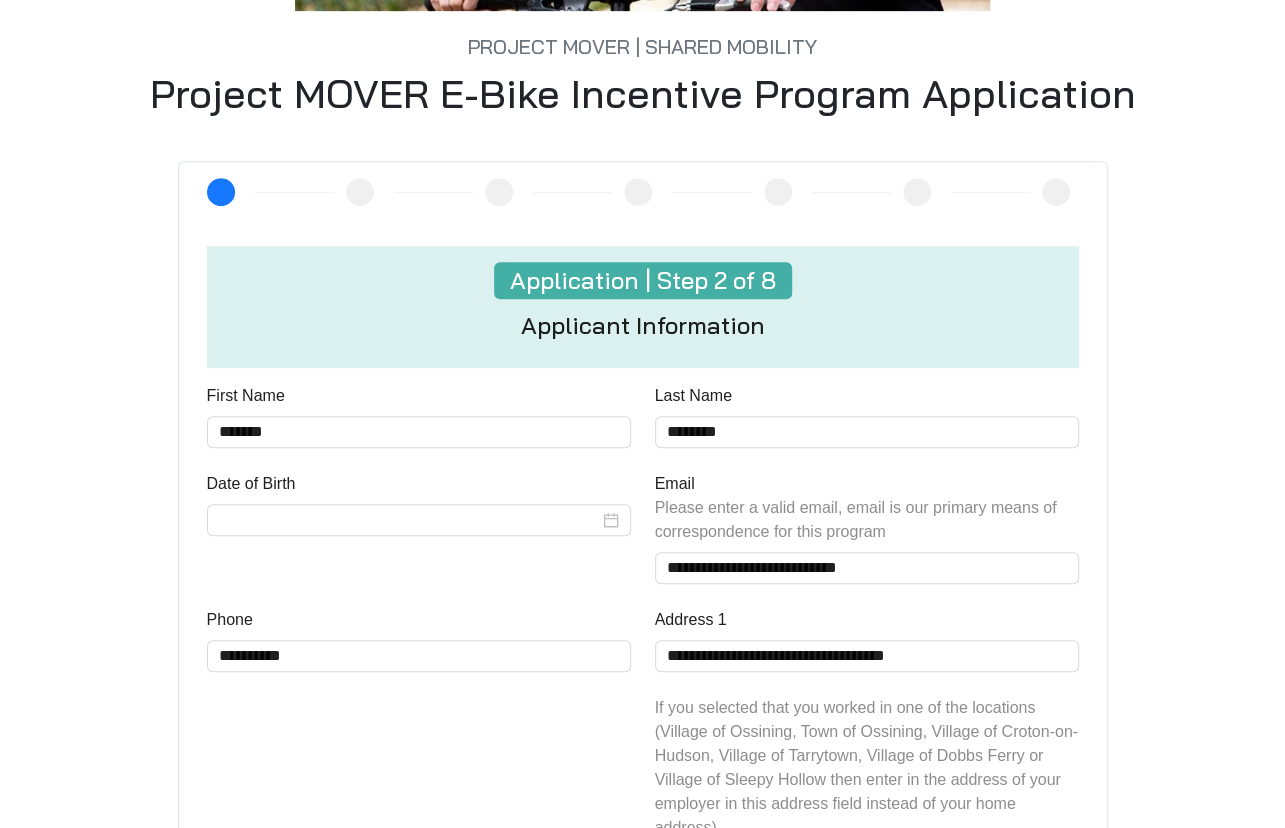 type on "********" 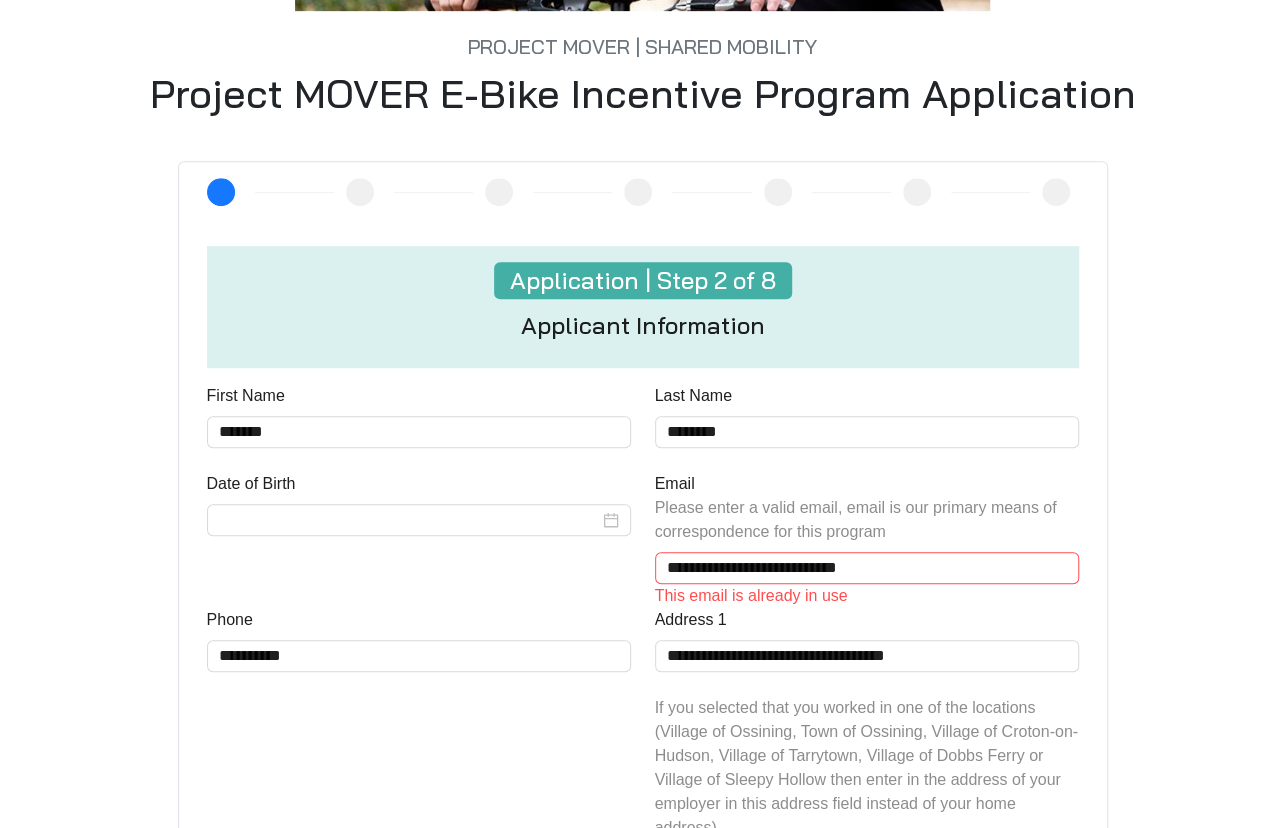 click on "Date of Birth" at bounding box center [419, 400] 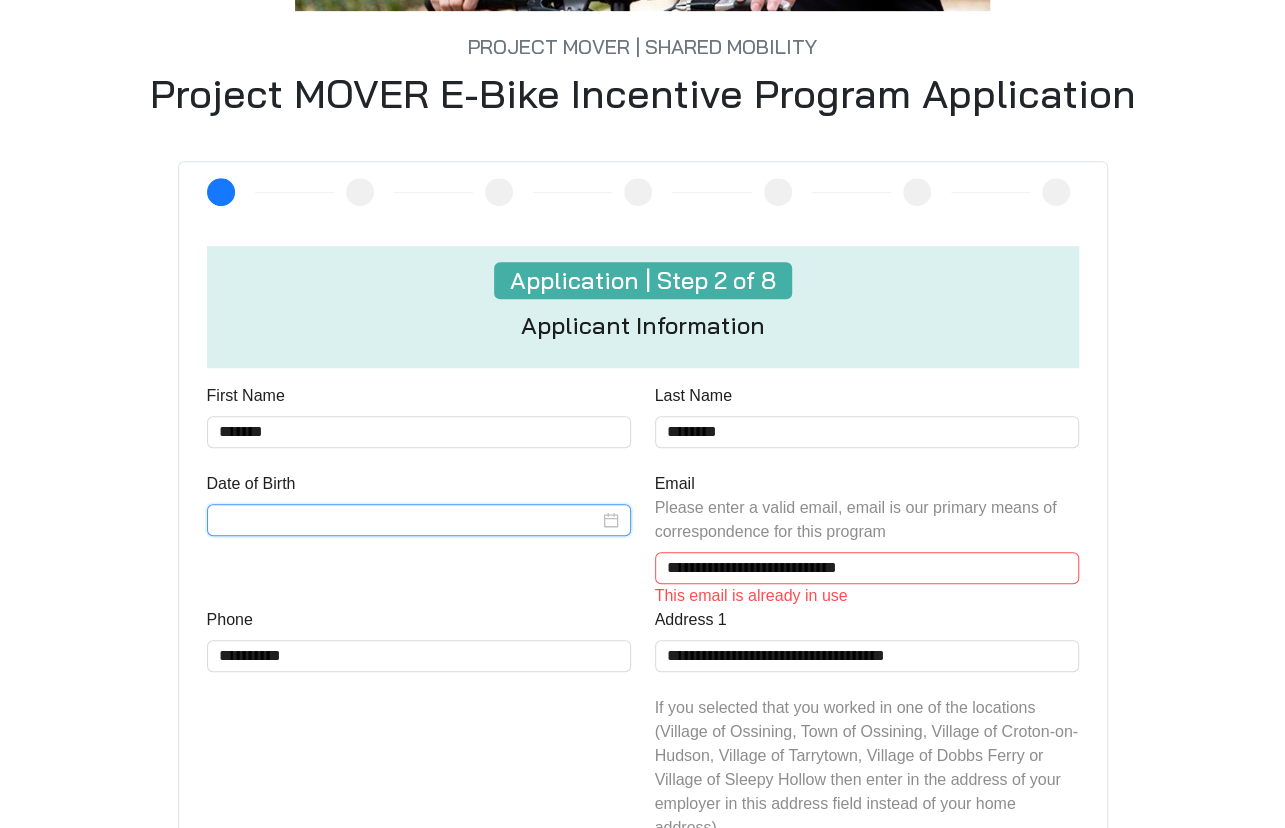 click on "Date of Birth" at bounding box center [409, 520] 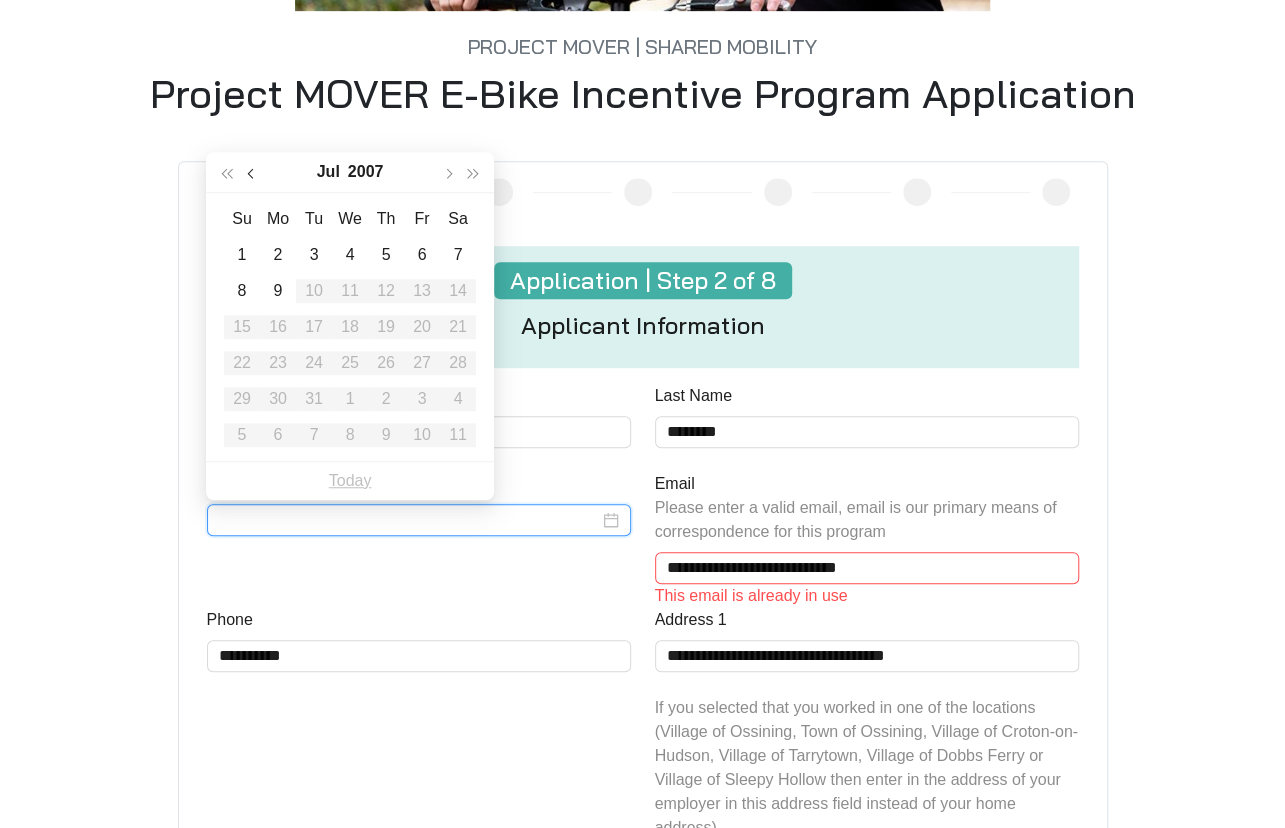 click at bounding box center [253, 172] 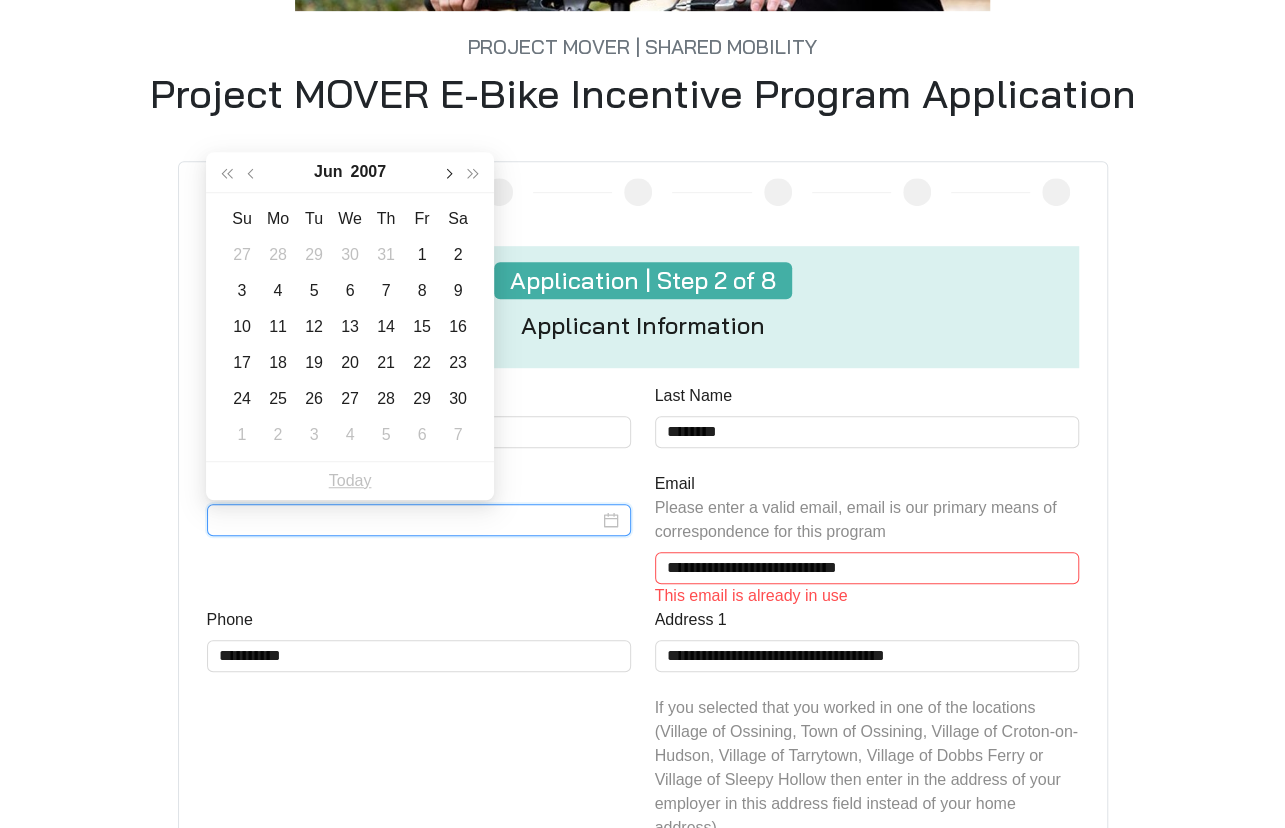 click at bounding box center (448, 172) 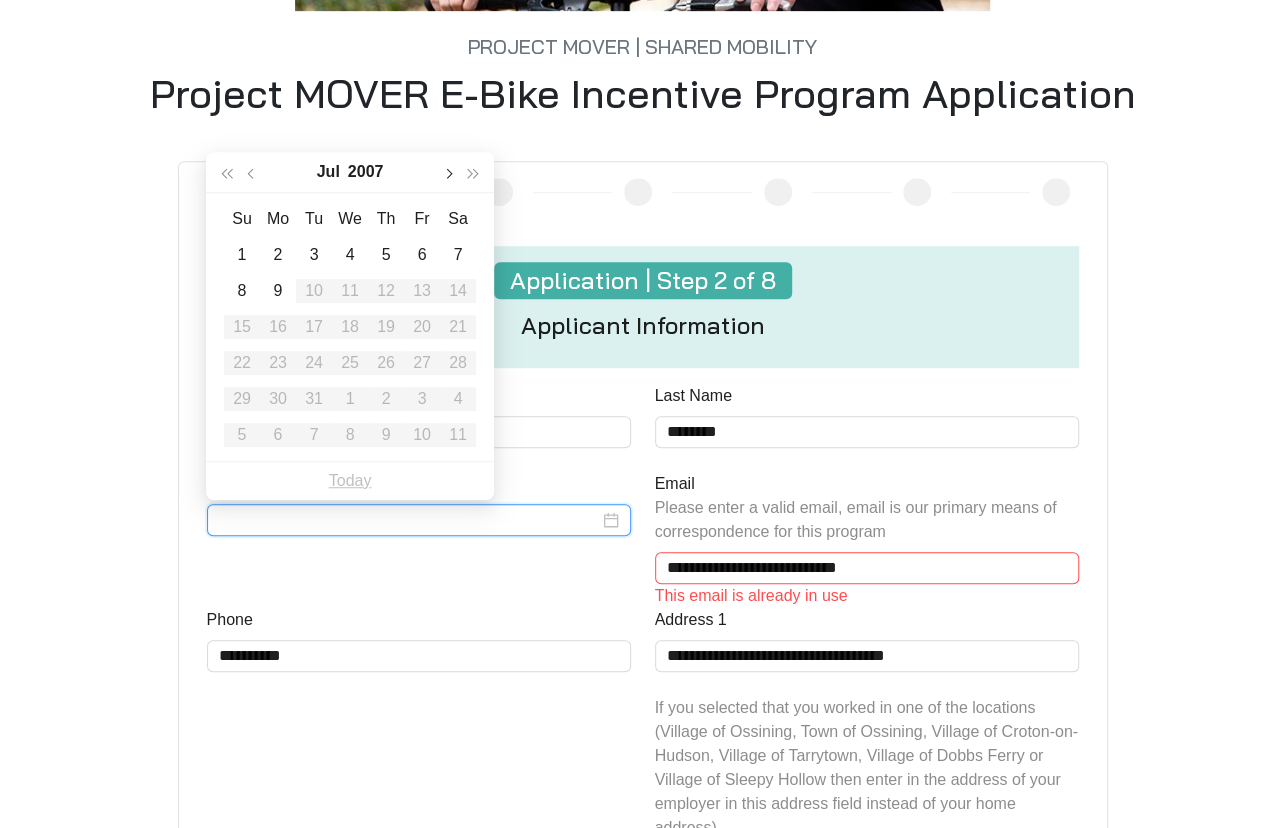 click at bounding box center [448, 172] 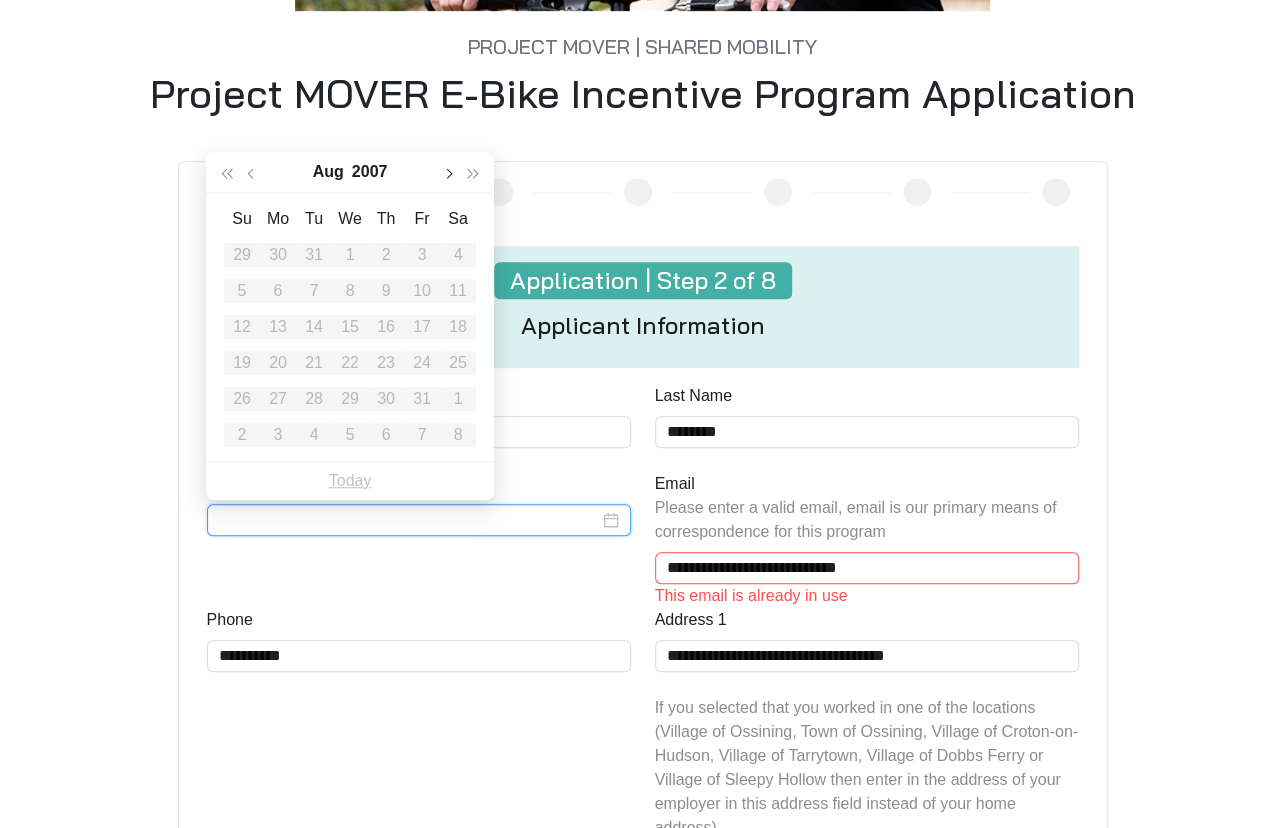 click at bounding box center (448, 172) 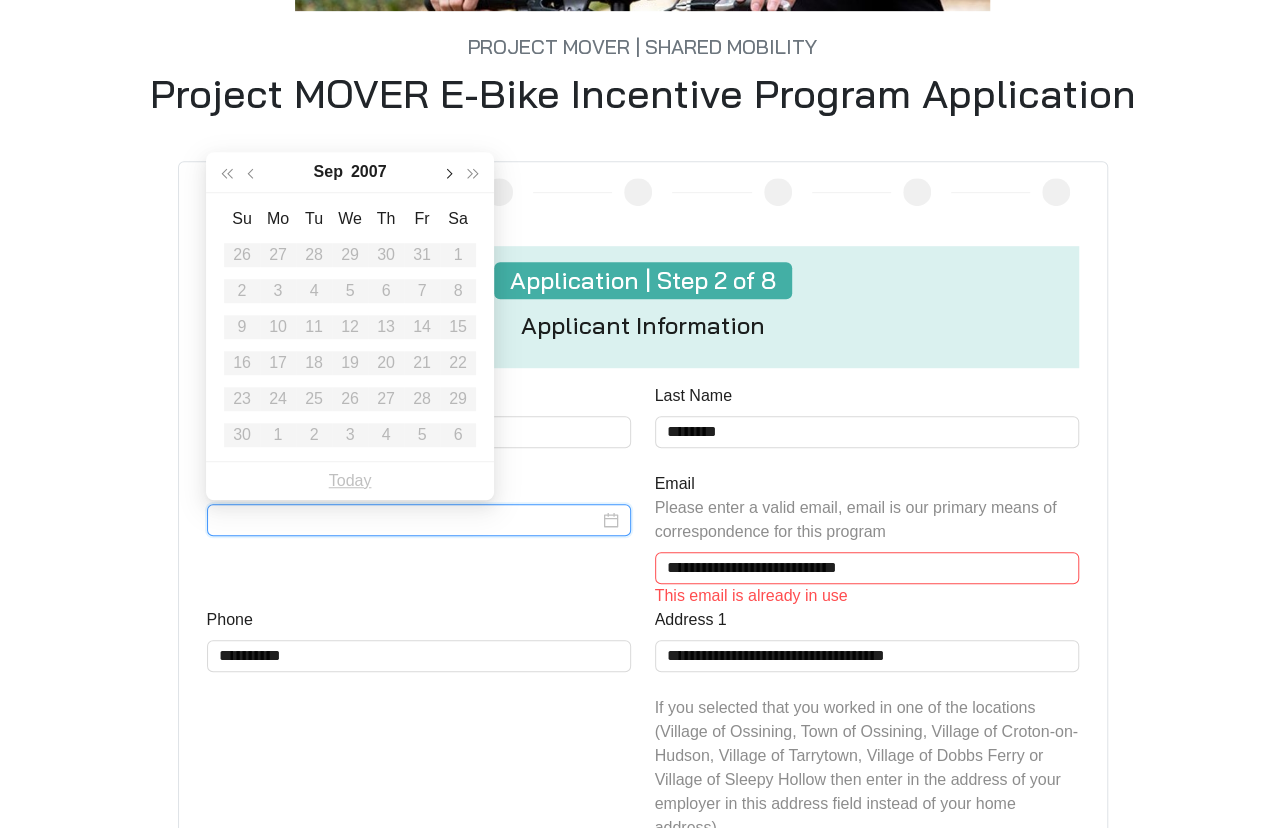 click at bounding box center [448, 172] 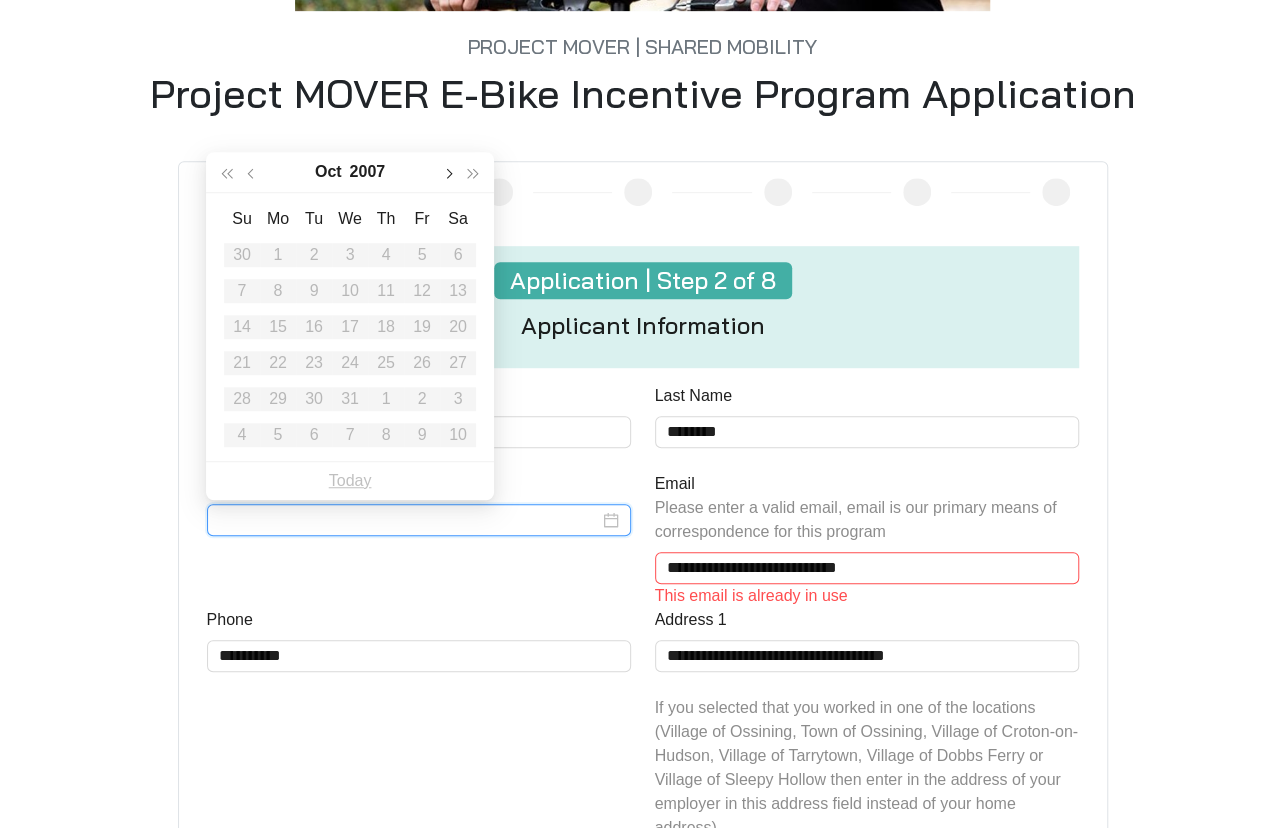 click at bounding box center (448, 172) 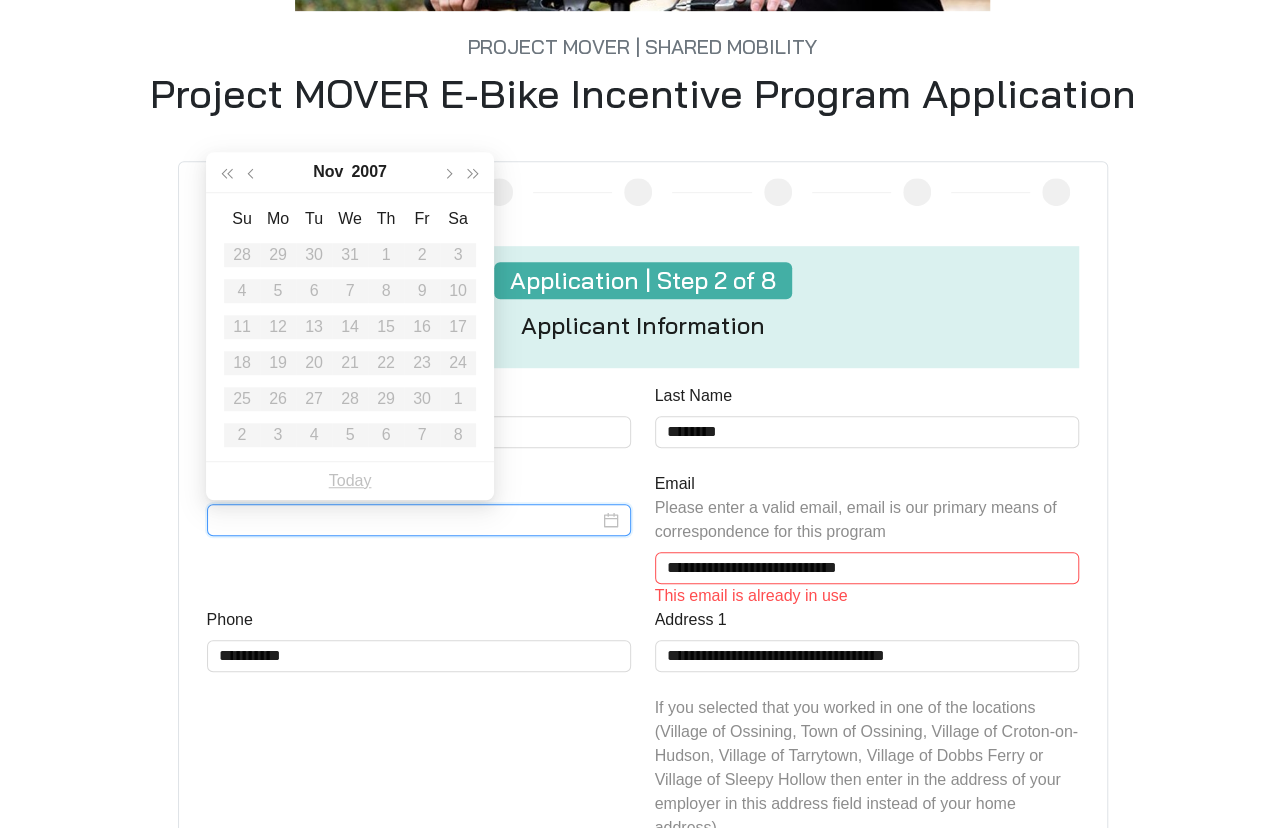 click on "Su Mo Tu We Th Fr Sa 28 29 30 31 1 2 3 4 5 6 7 8 9 10 11 12 13 14 15 16 17 18 19 20 21 22 23 24 25 26 27 28 29 30 1 2 3 4 5 6 7 8" at bounding box center [350, 327] 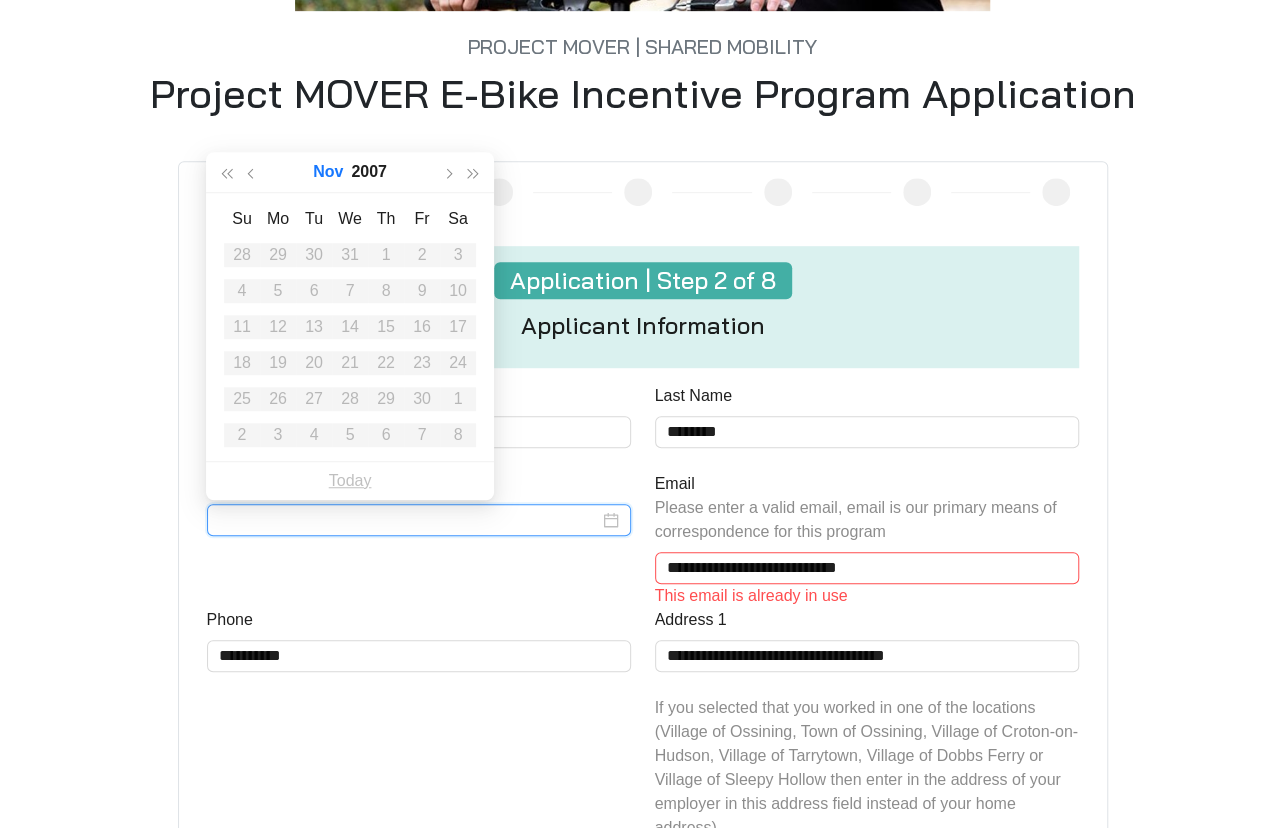 click on "Nov" at bounding box center [328, 172] 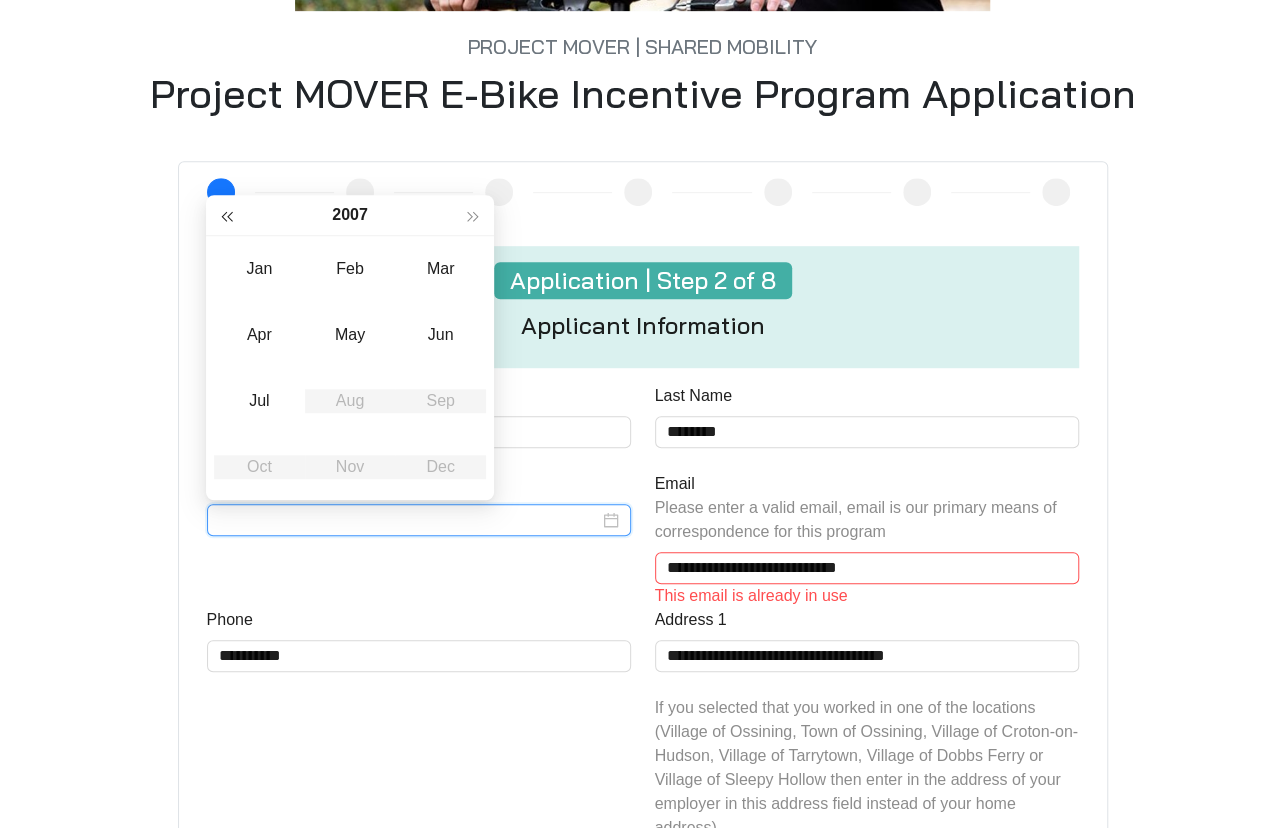 click at bounding box center [227, 216] 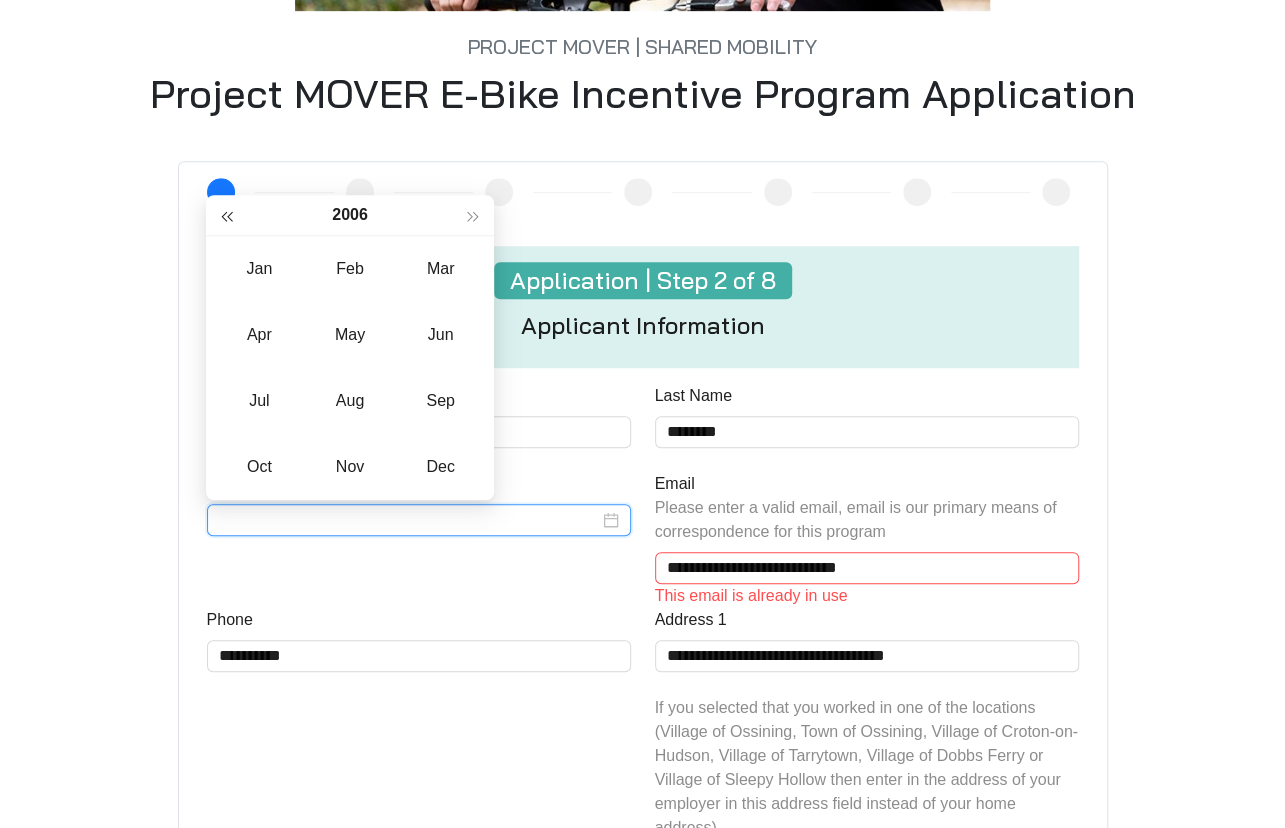 click at bounding box center (227, 216) 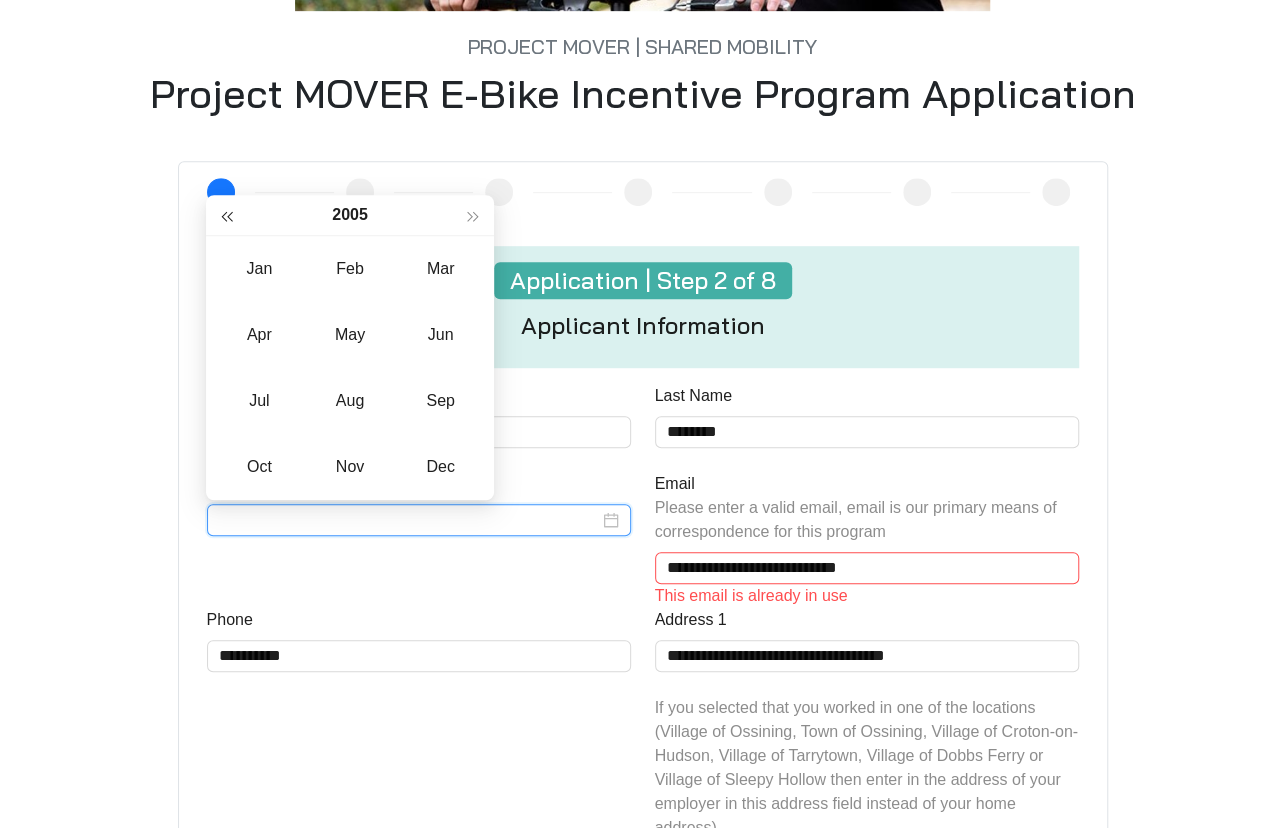 click at bounding box center (227, 216) 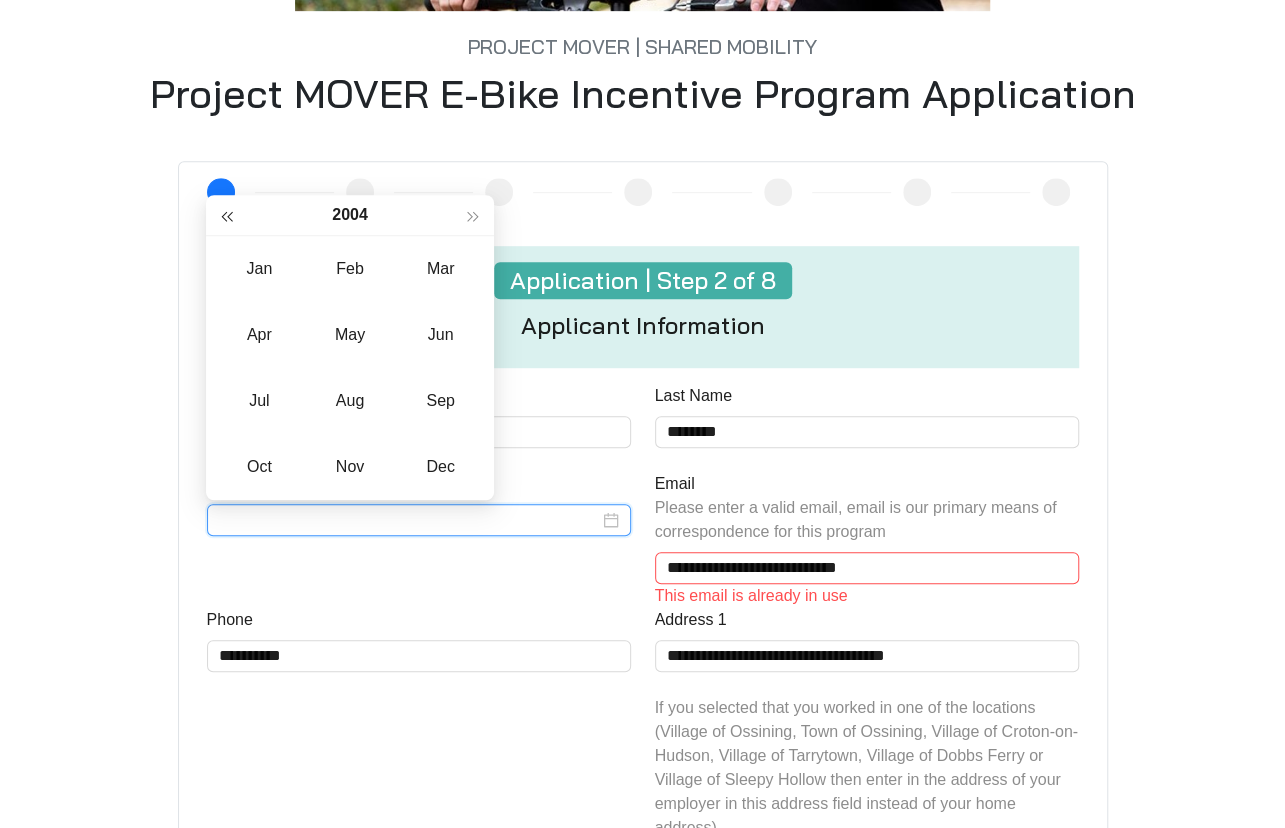 click at bounding box center [227, 216] 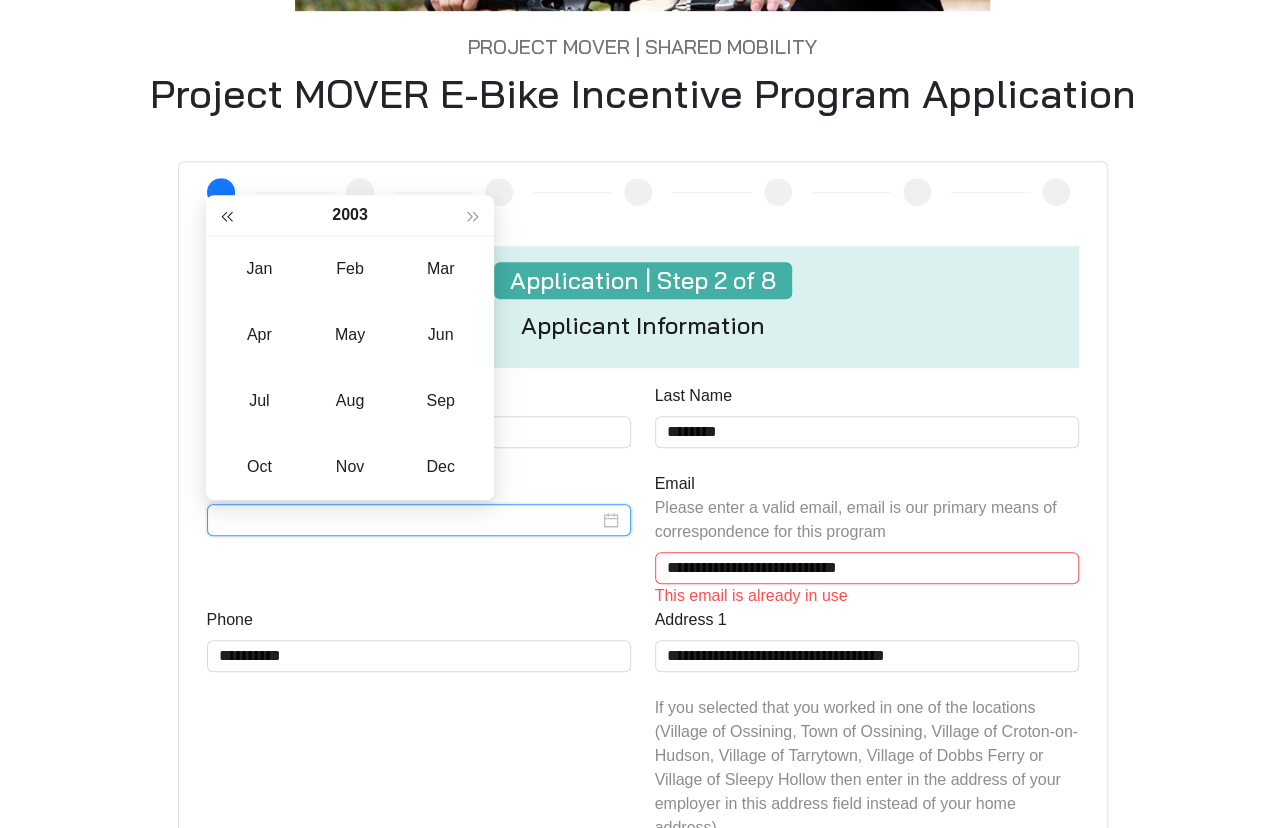 click at bounding box center [227, 216] 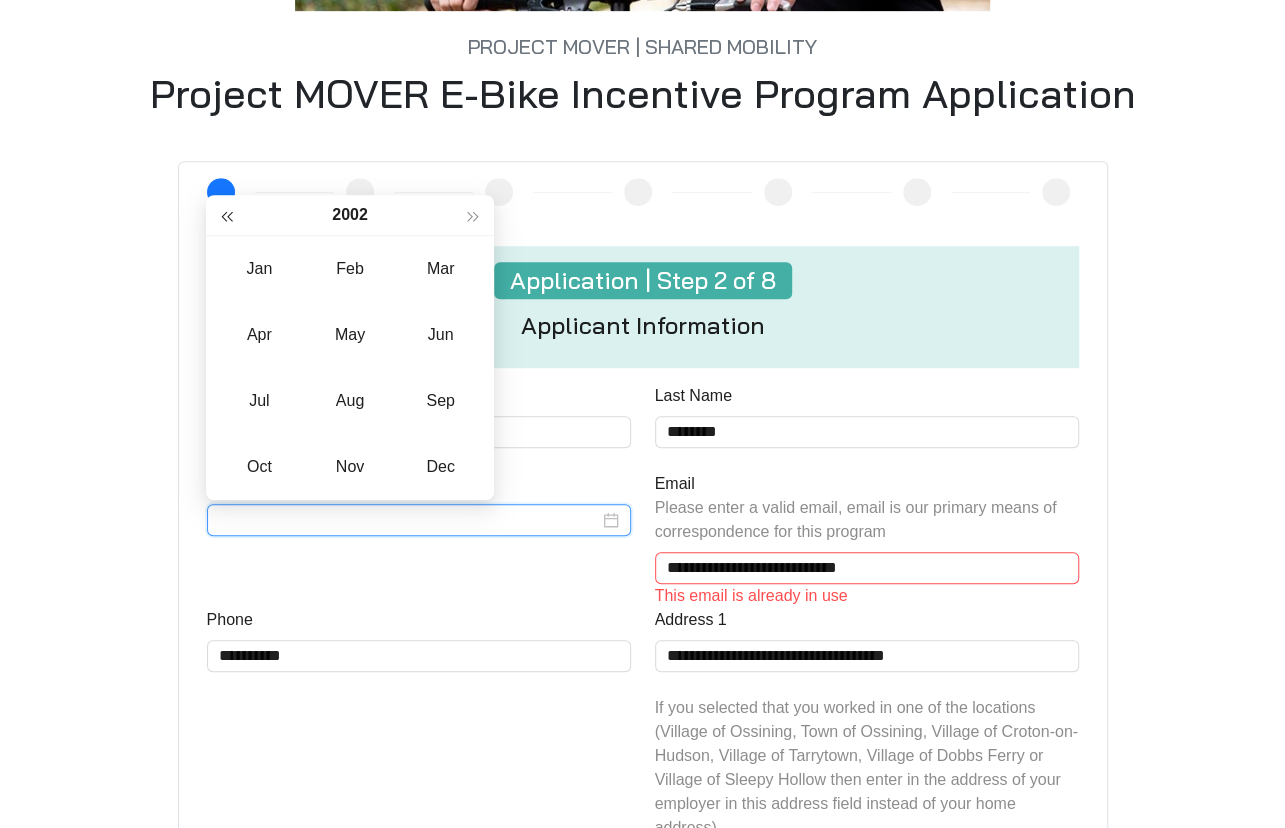 click at bounding box center (227, 216) 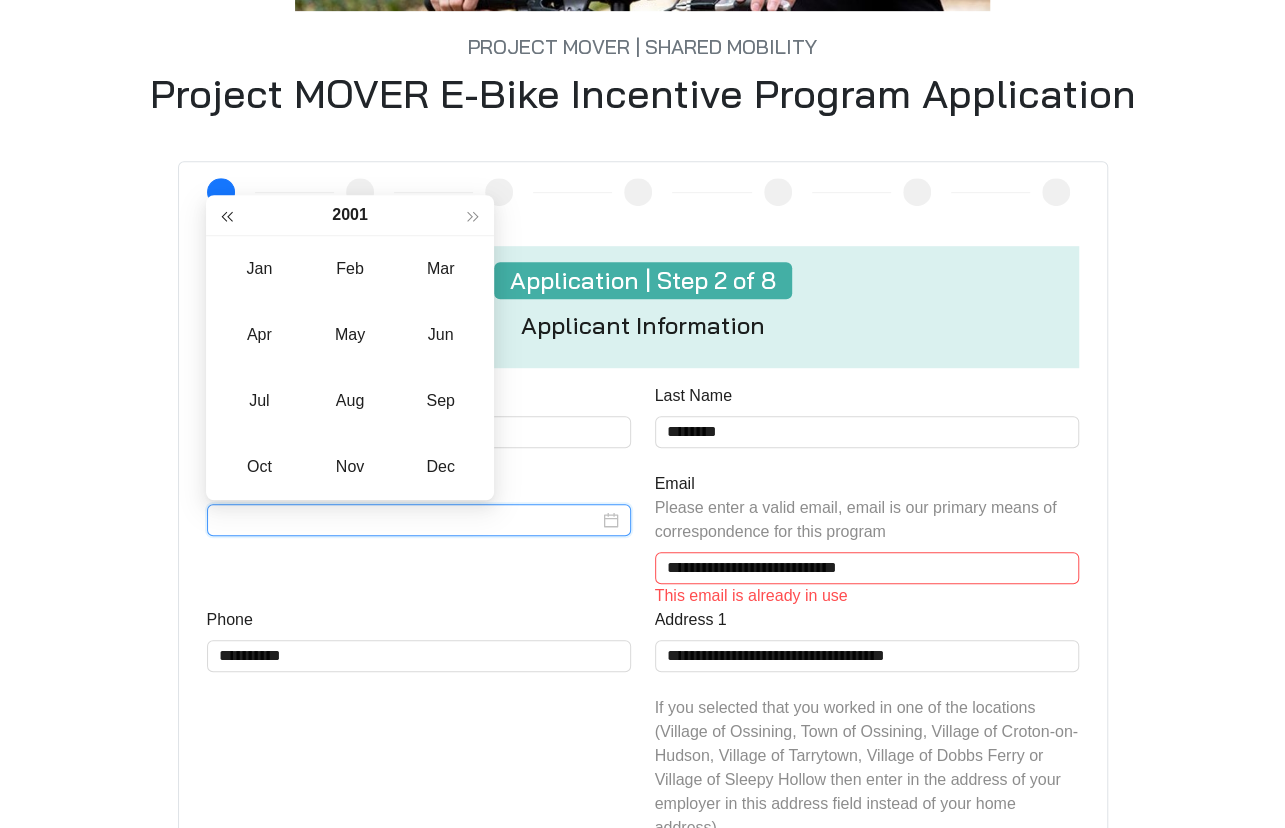 click at bounding box center (227, 216) 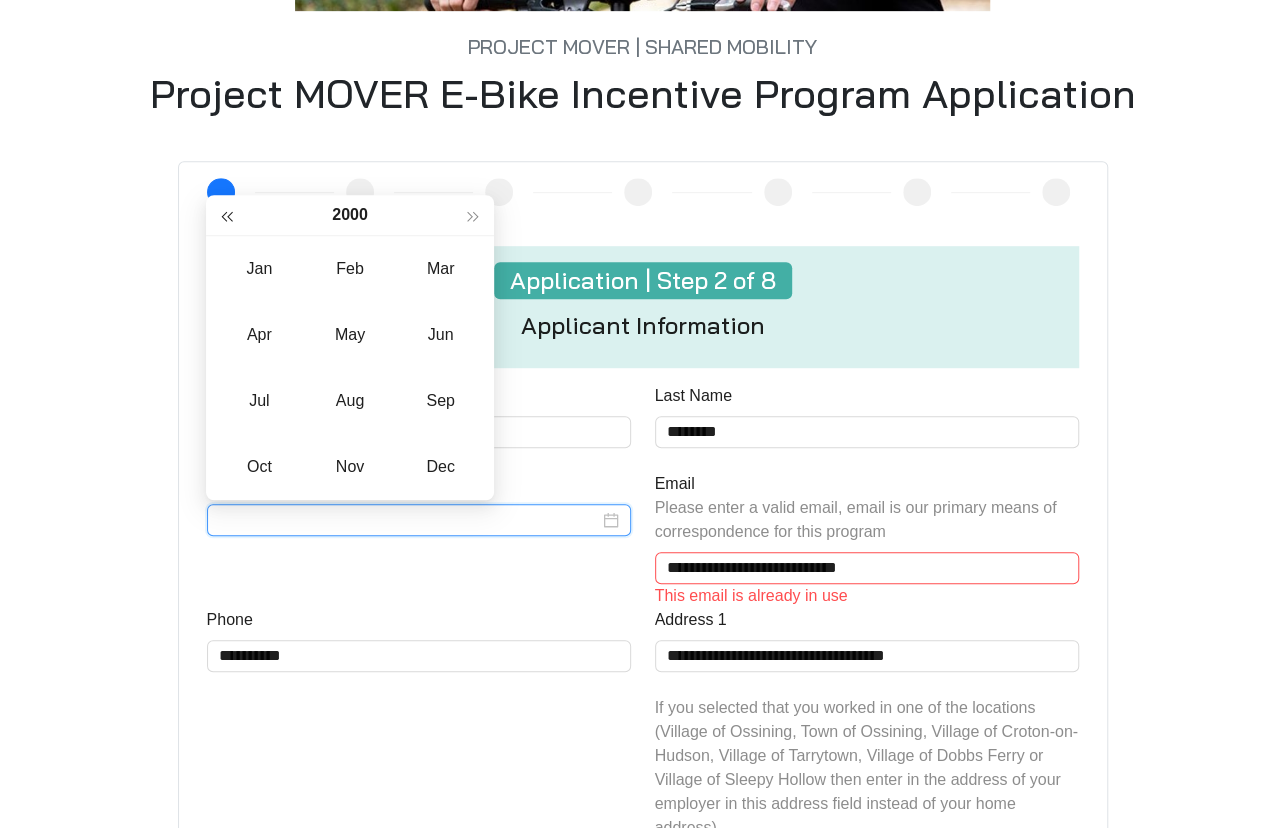 click at bounding box center (227, 216) 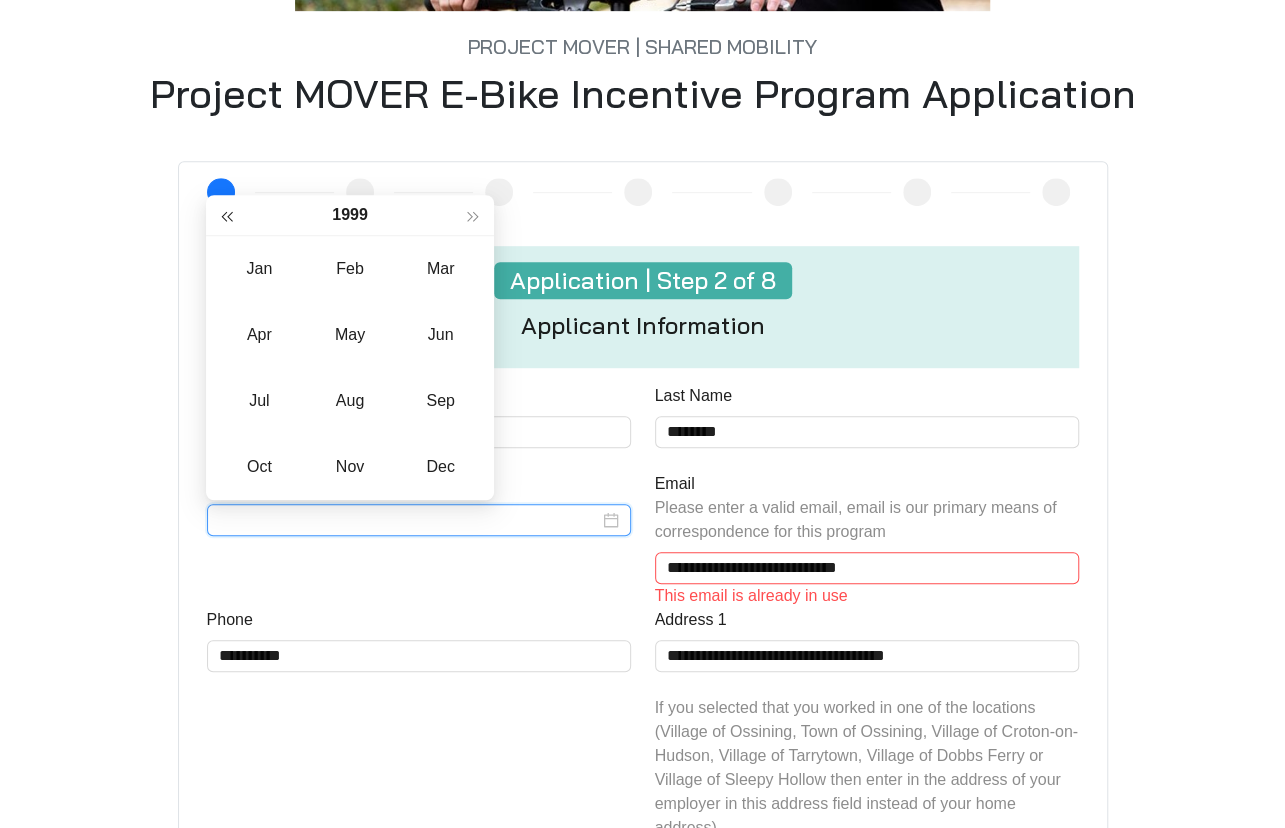 click at bounding box center (227, 216) 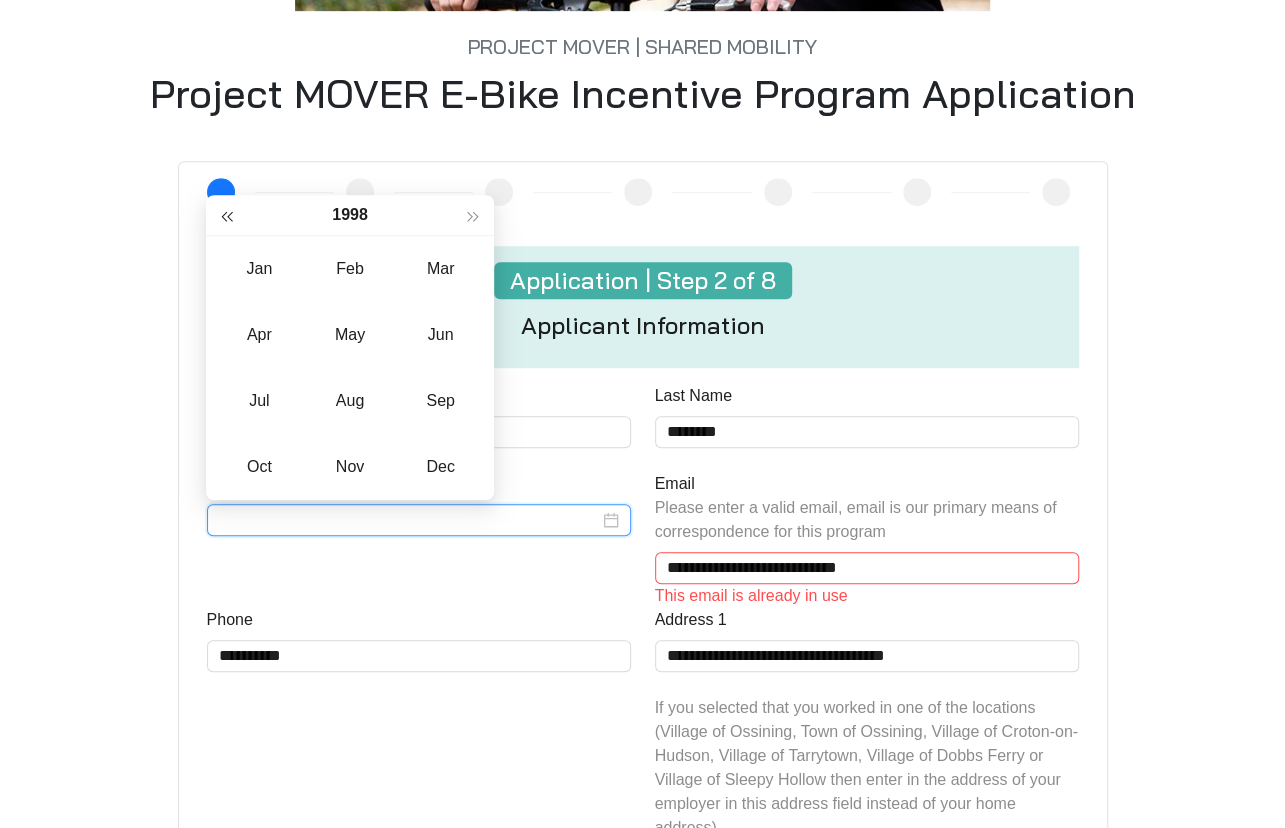 click at bounding box center [227, 216] 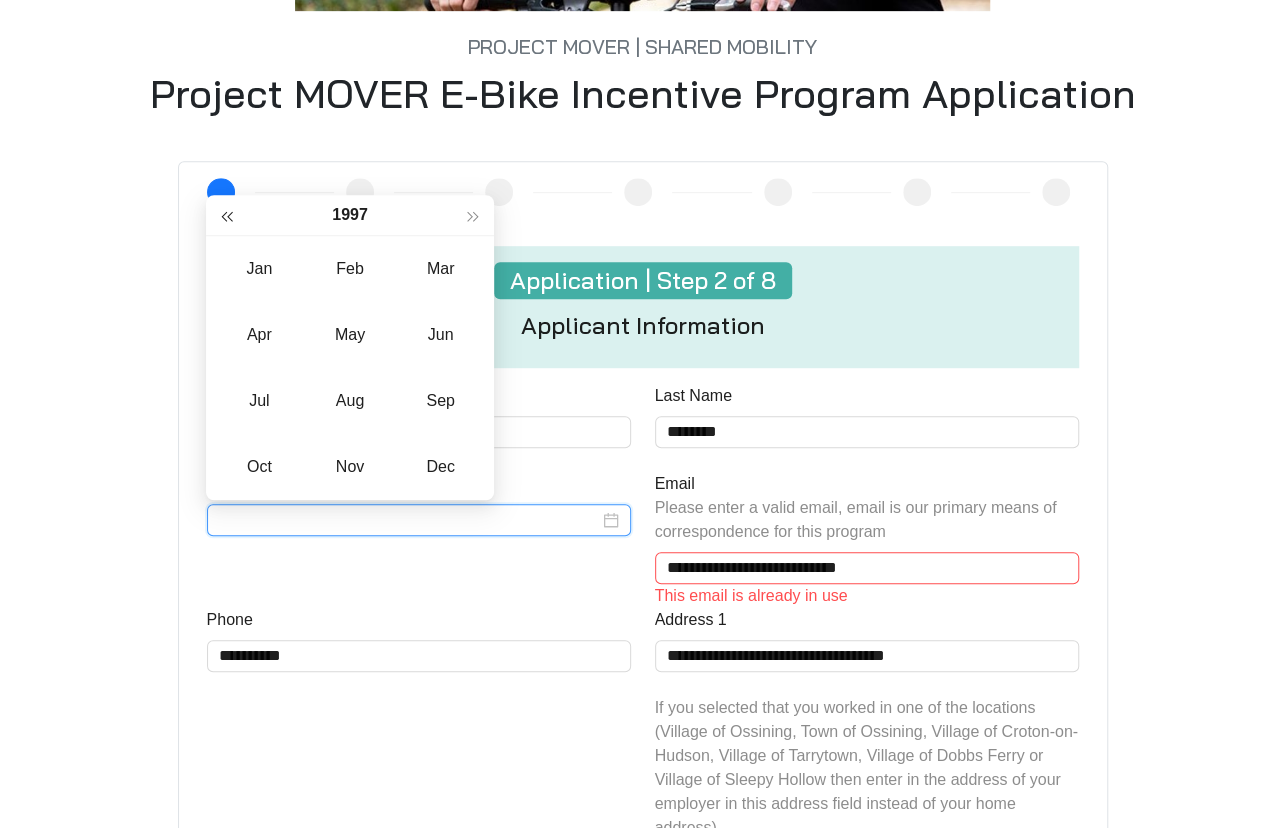 click at bounding box center (227, 216) 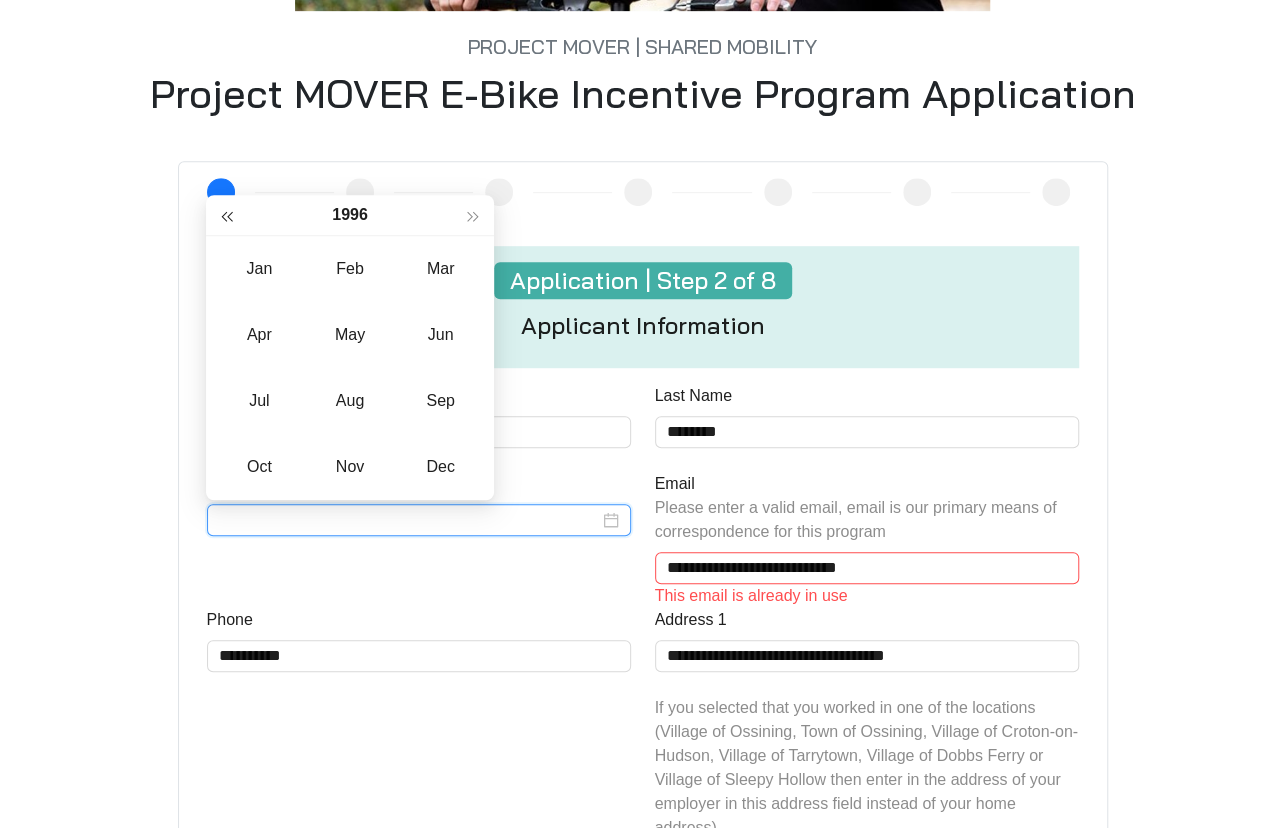 click at bounding box center [227, 216] 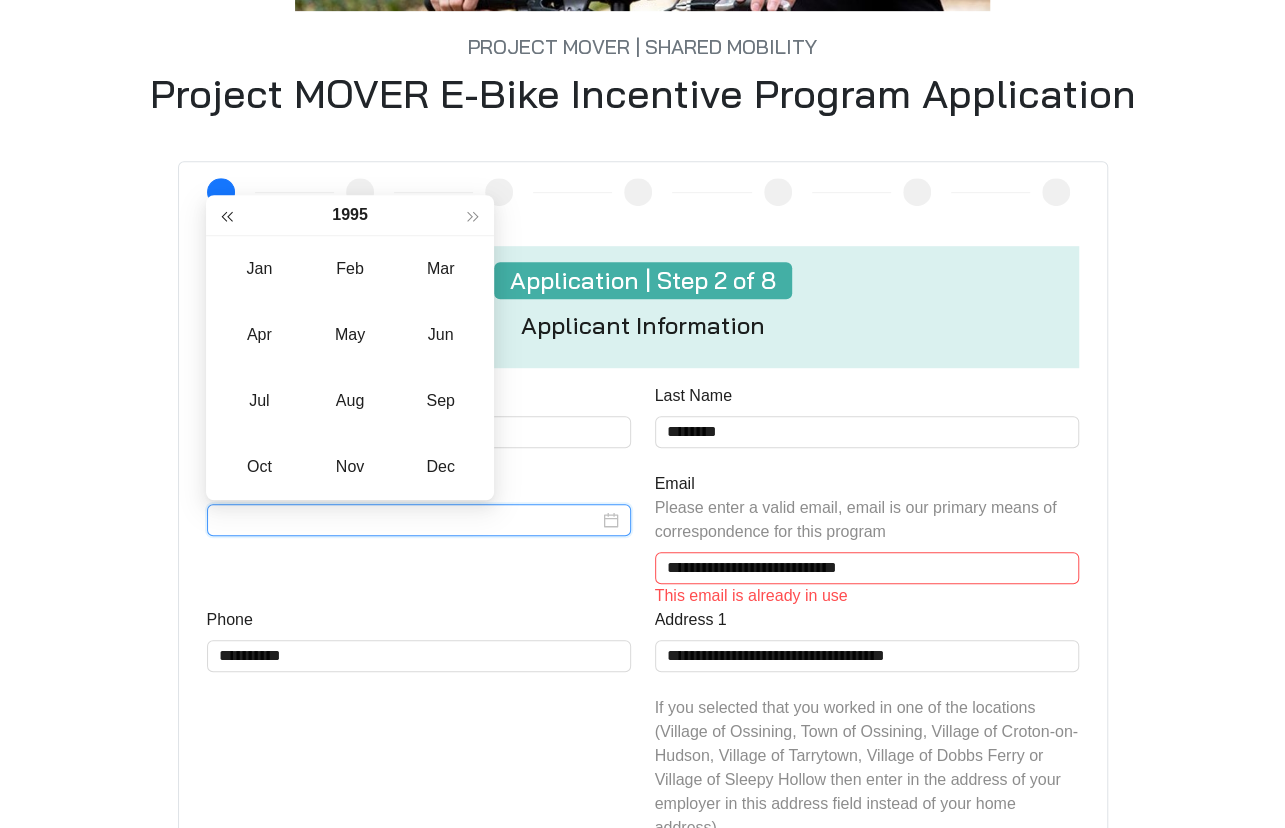 click at bounding box center (227, 216) 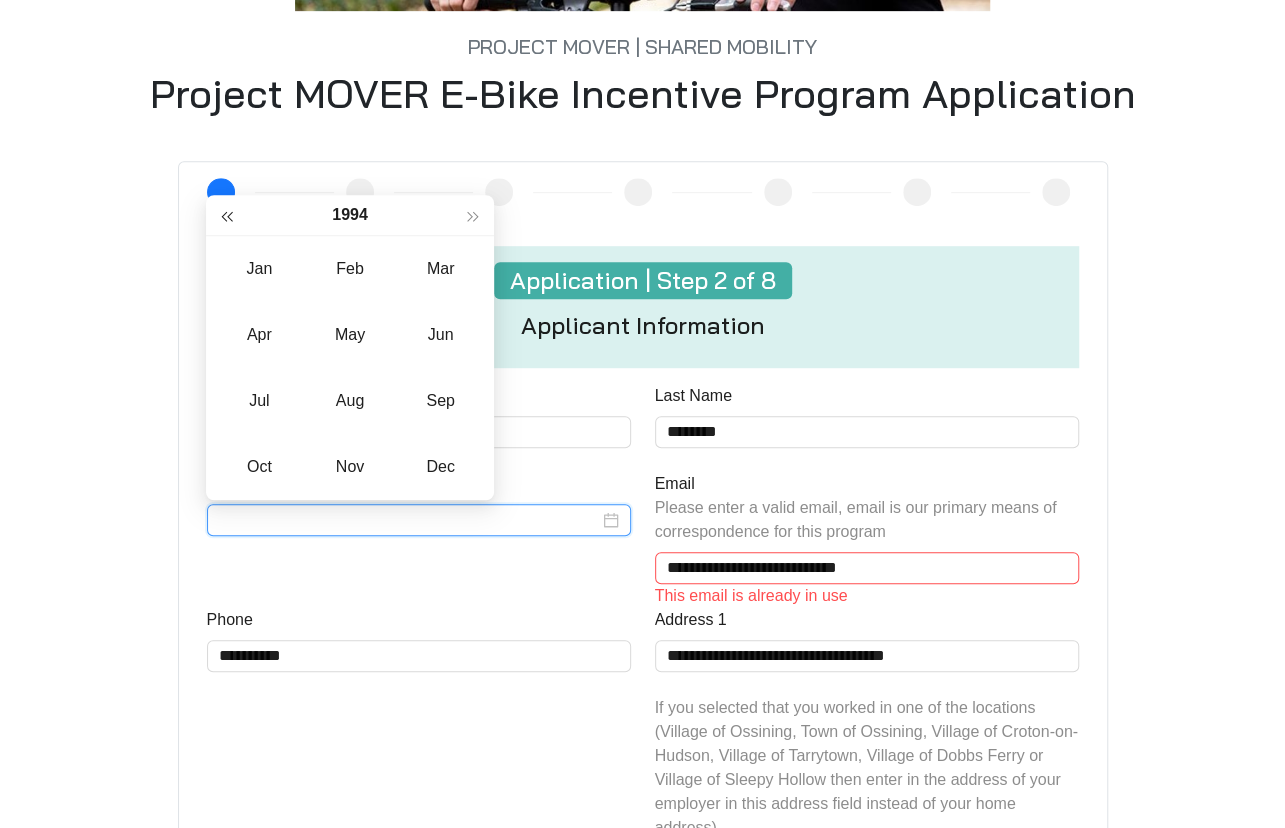 click at bounding box center (227, 216) 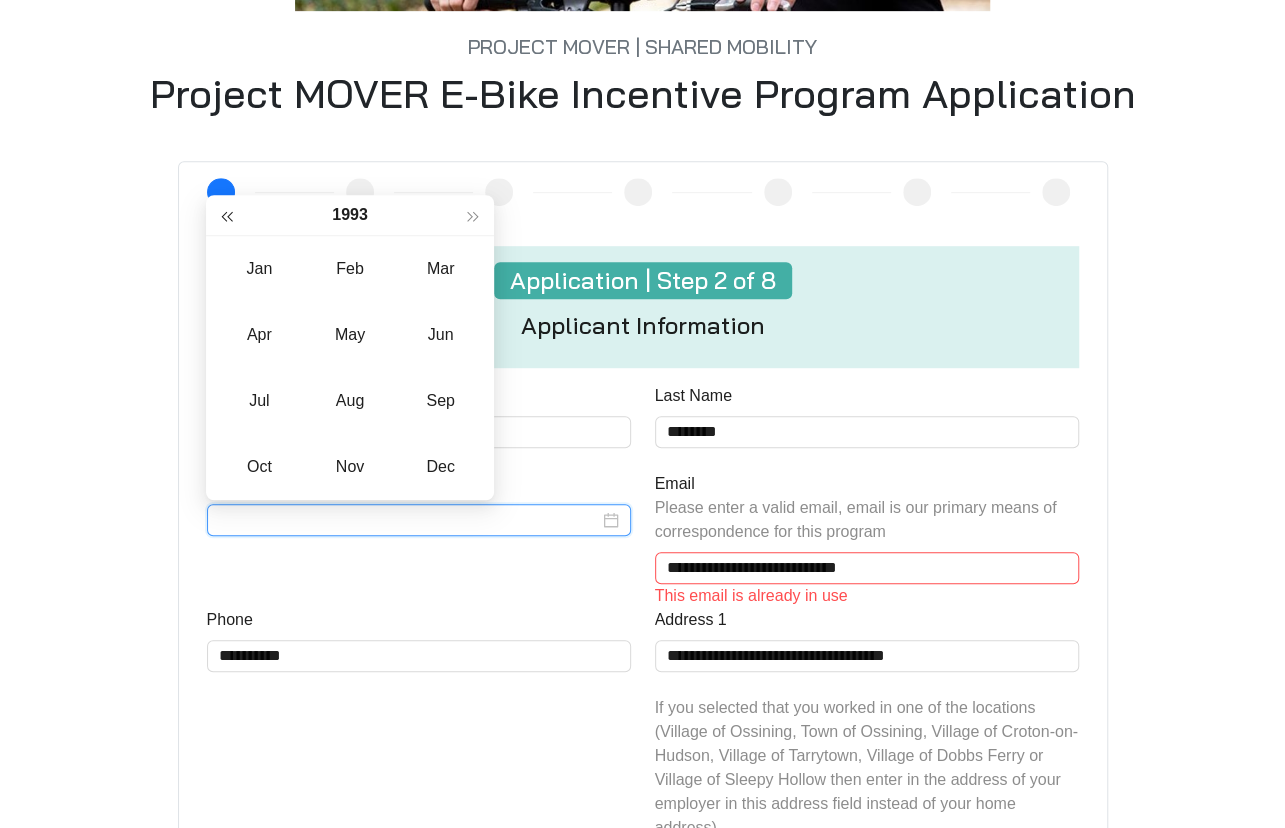 click at bounding box center (227, 216) 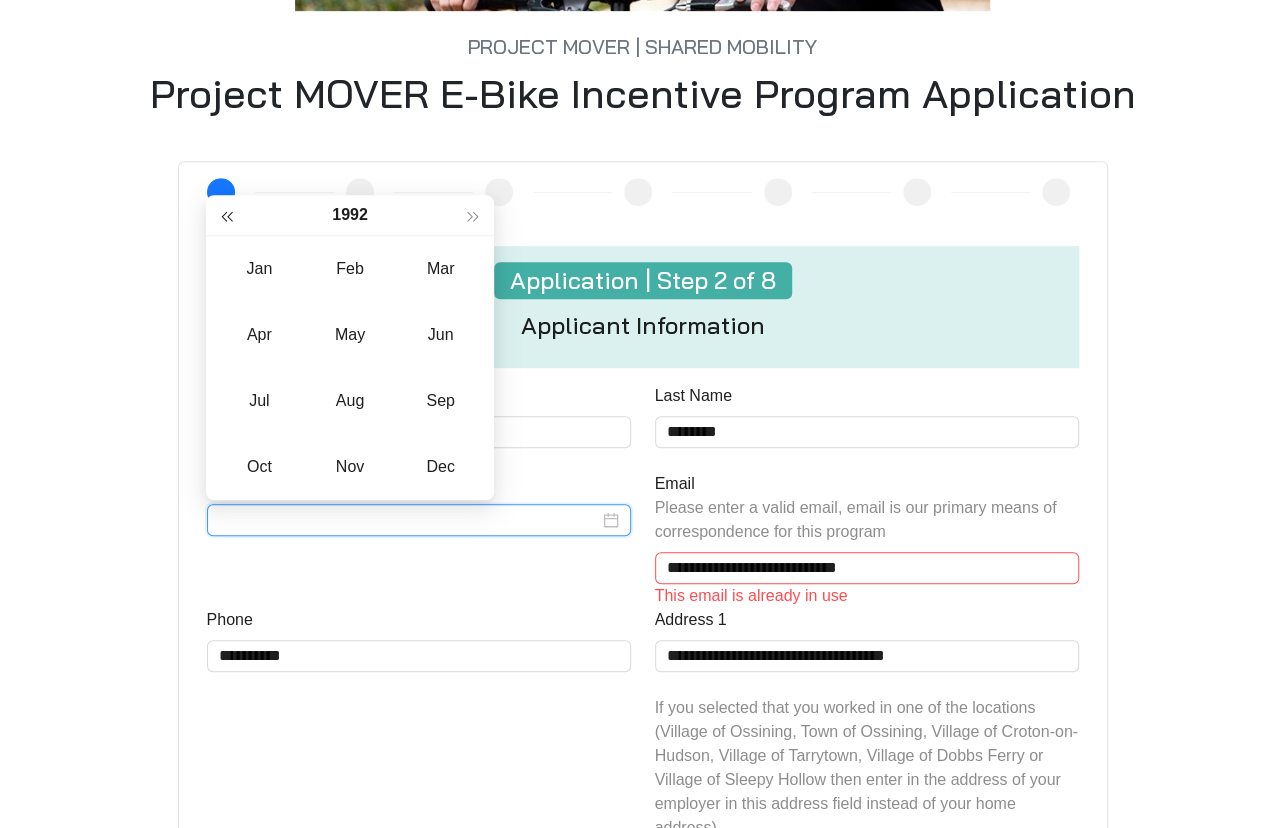 click at bounding box center [227, 216] 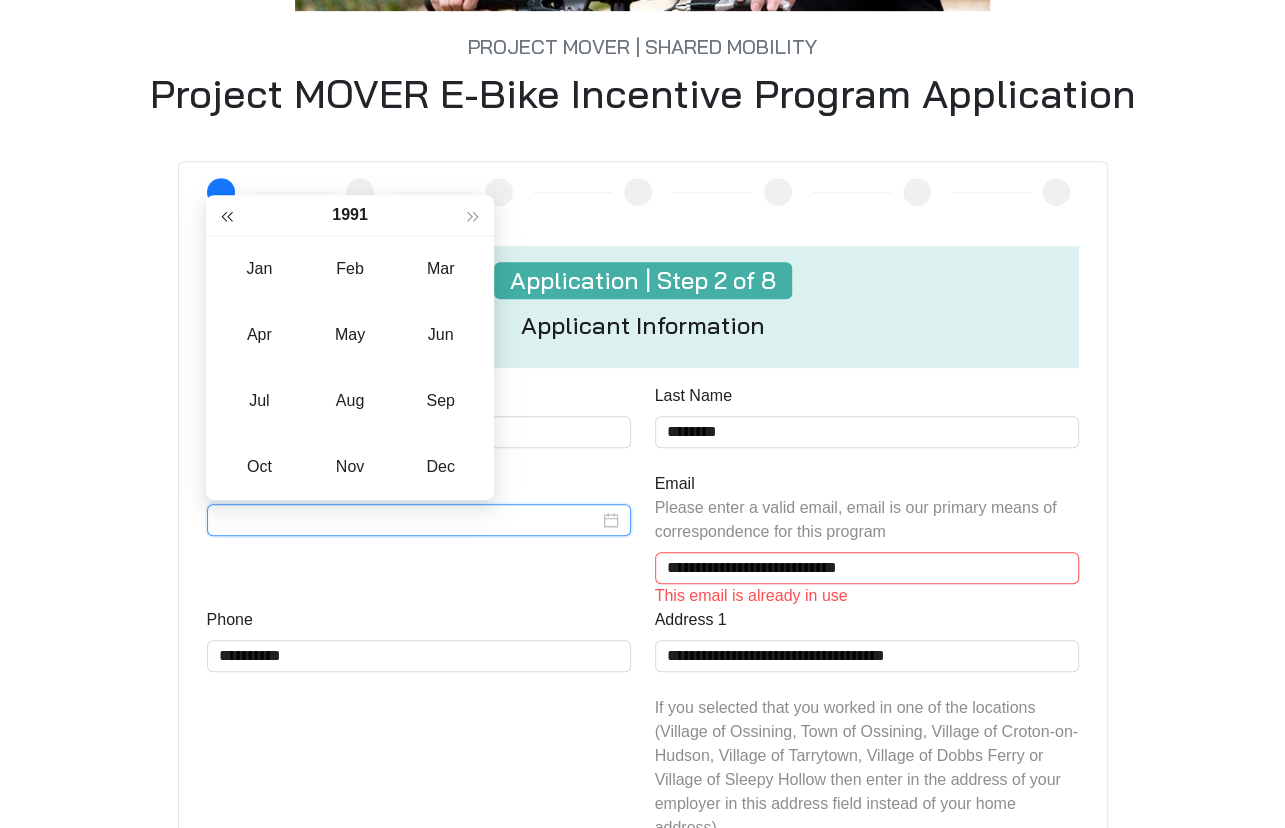 click at bounding box center [227, 216] 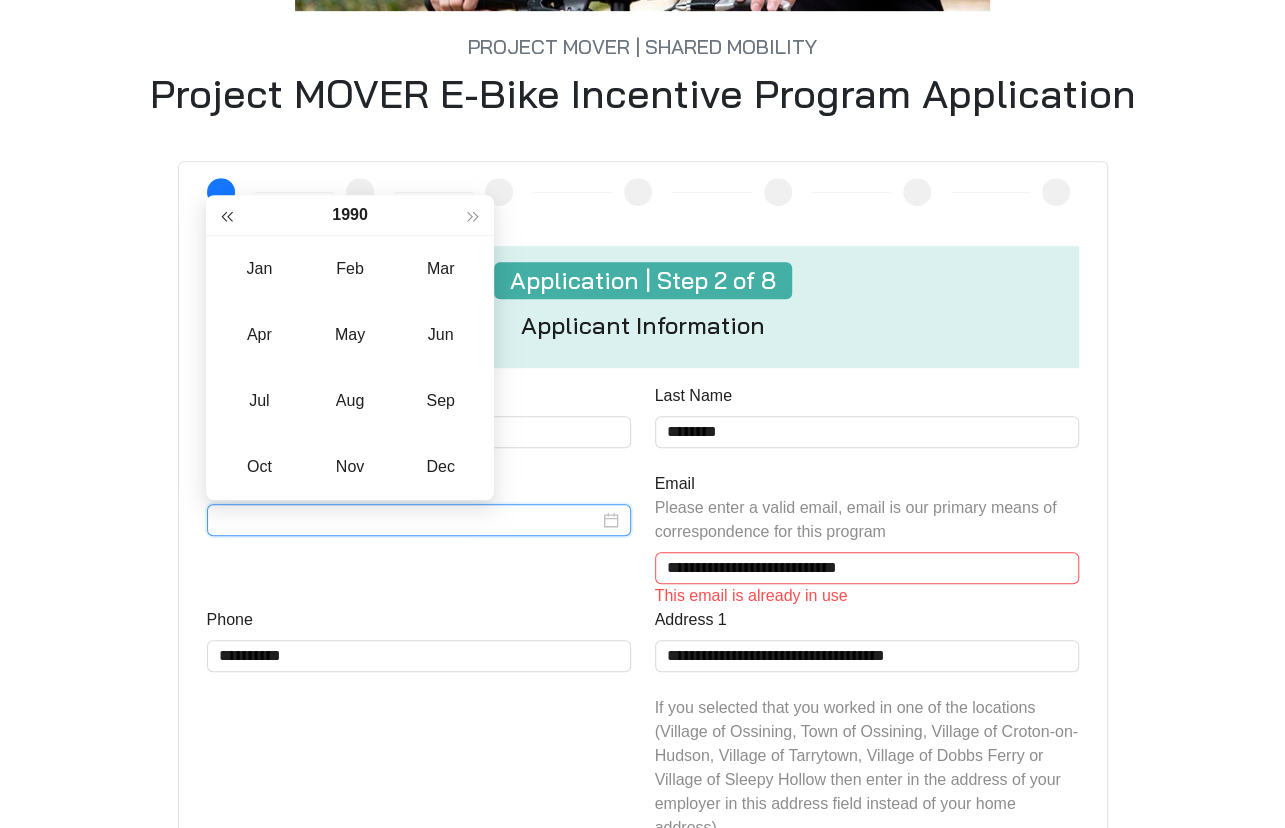 click at bounding box center (227, 216) 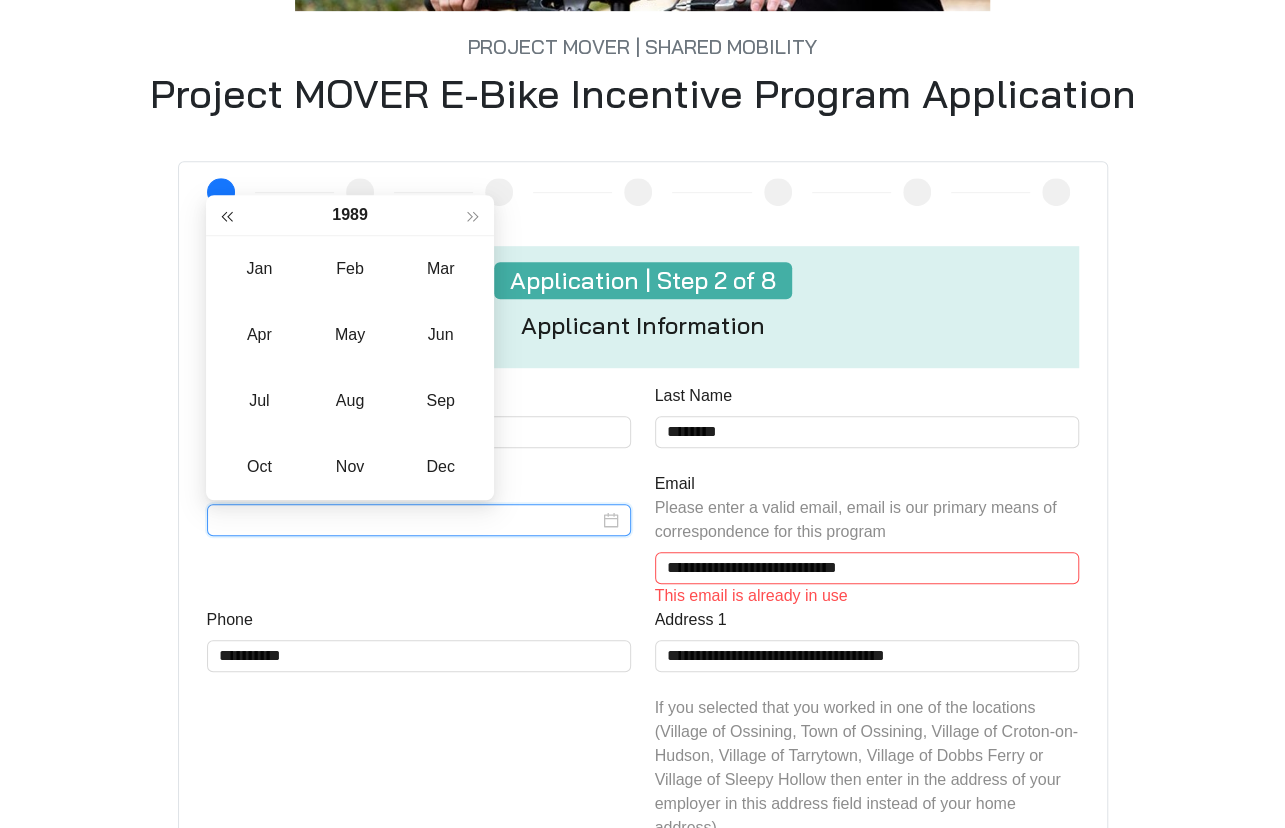 click at bounding box center [227, 216] 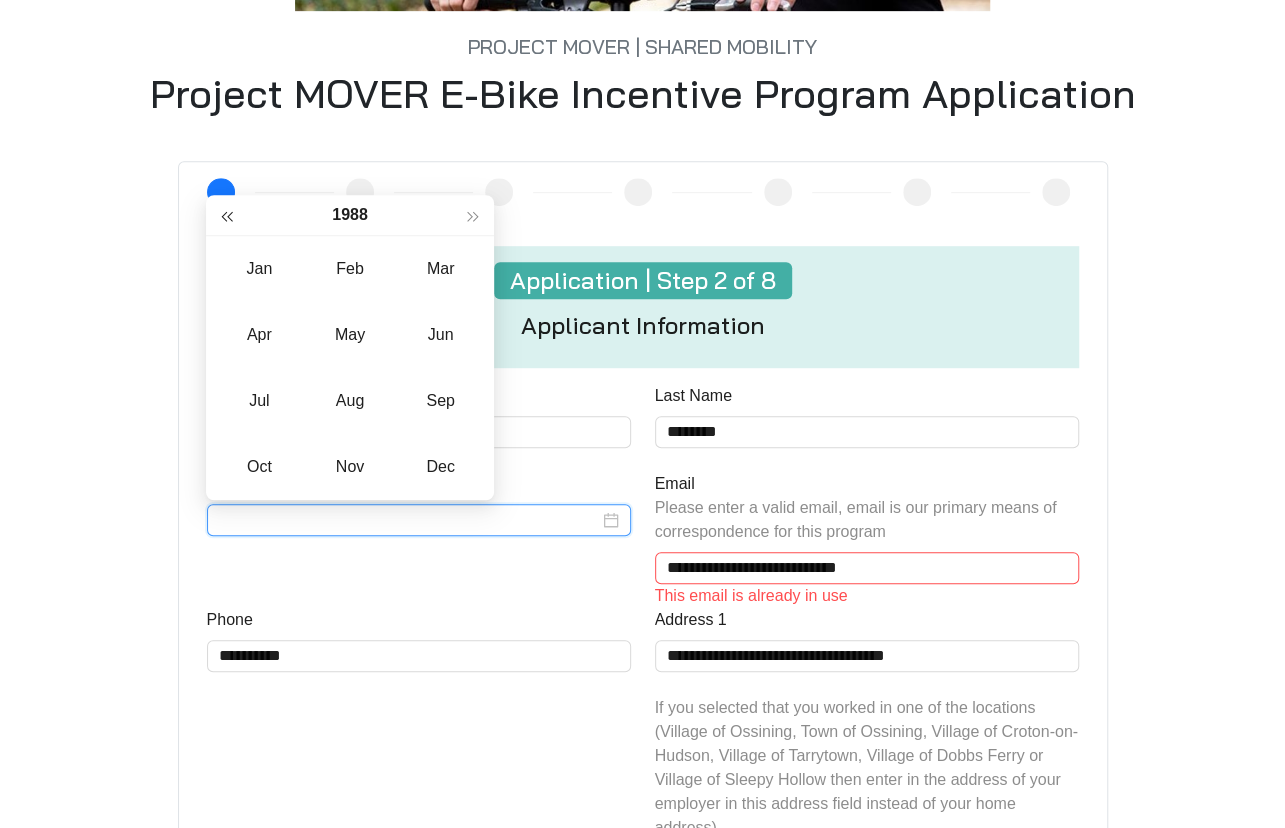 click at bounding box center (227, 216) 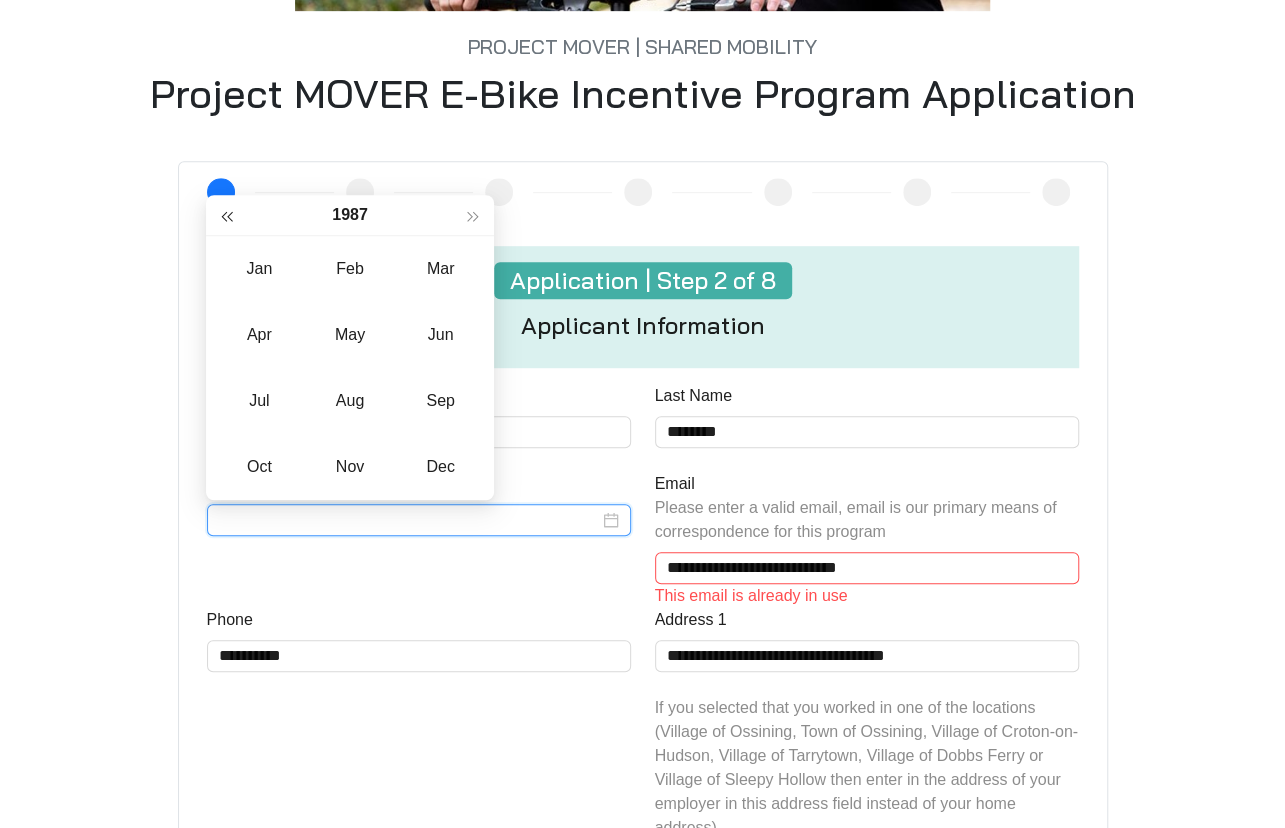 click at bounding box center [227, 216] 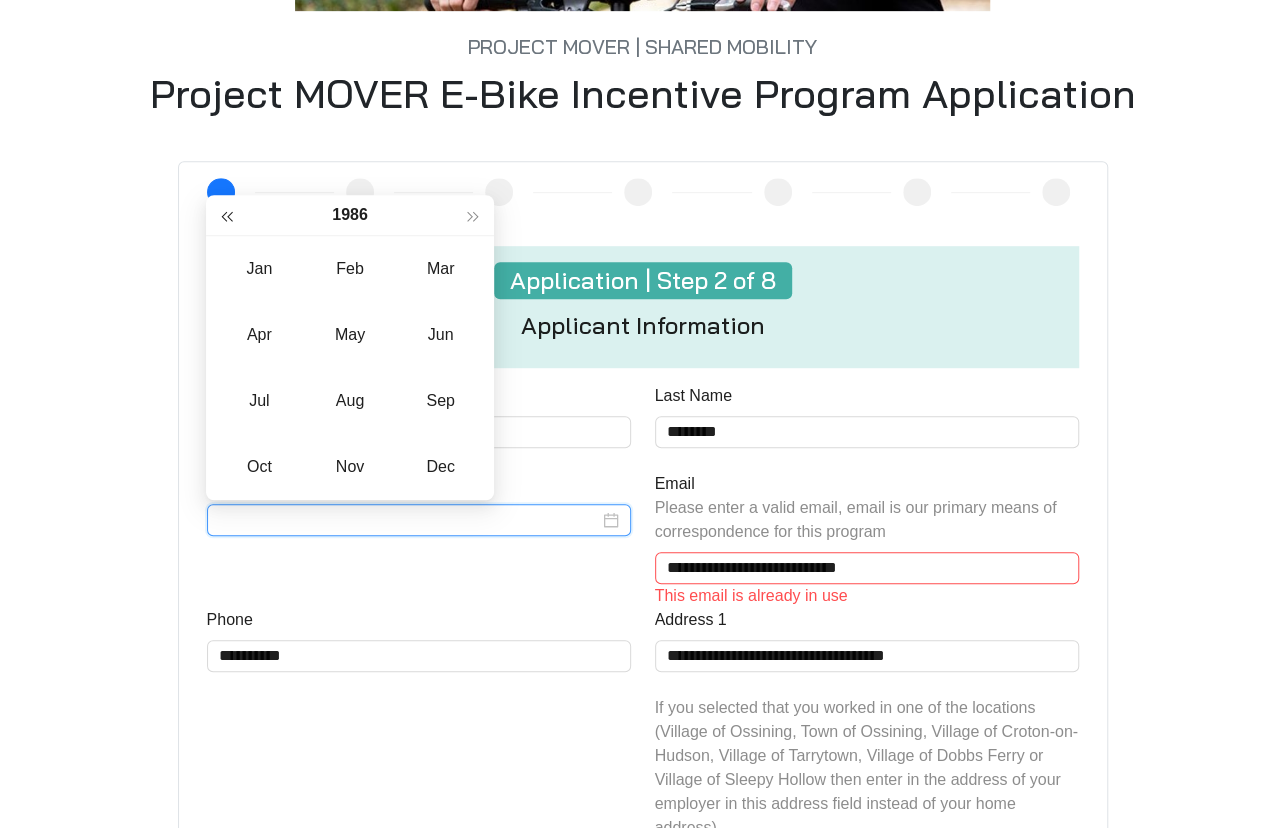 click at bounding box center [227, 216] 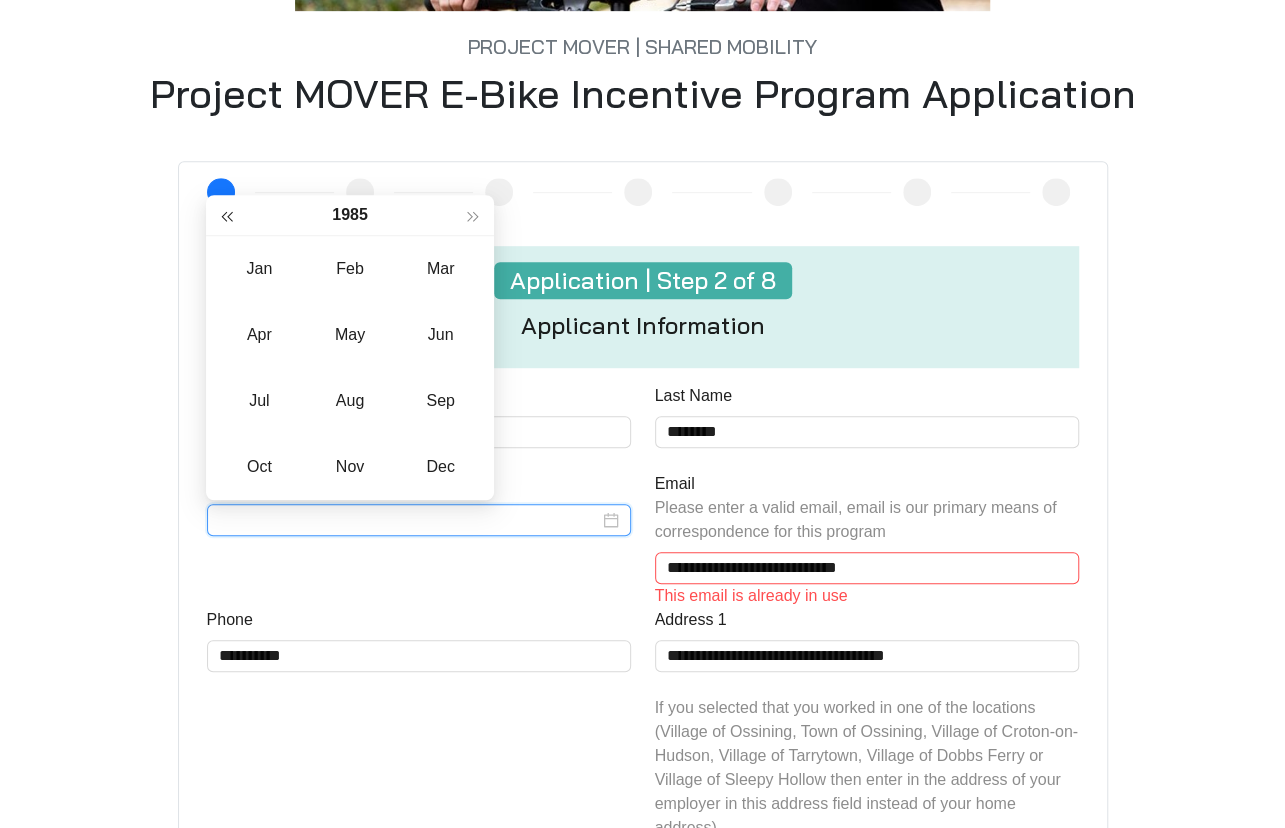 click at bounding box center [227, 216] 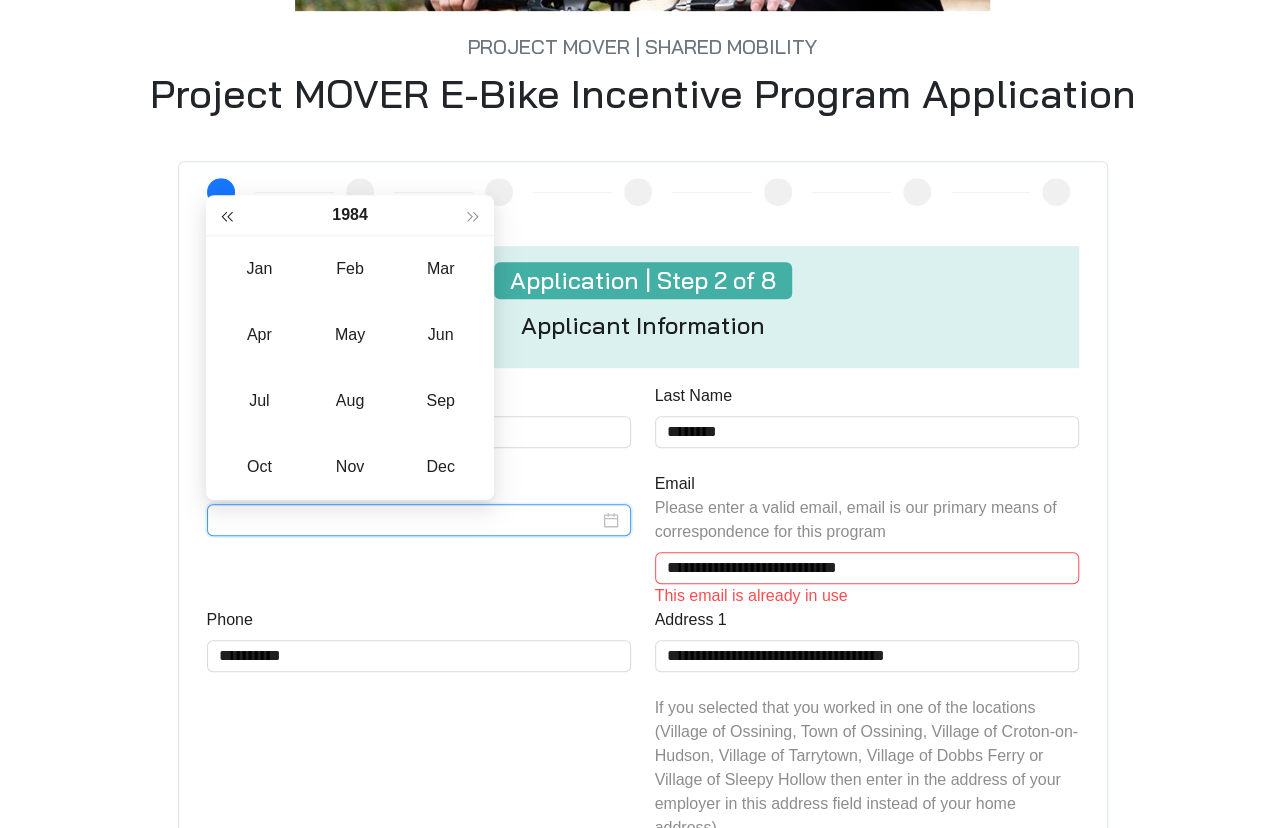 click at bounding box center [227, 216] 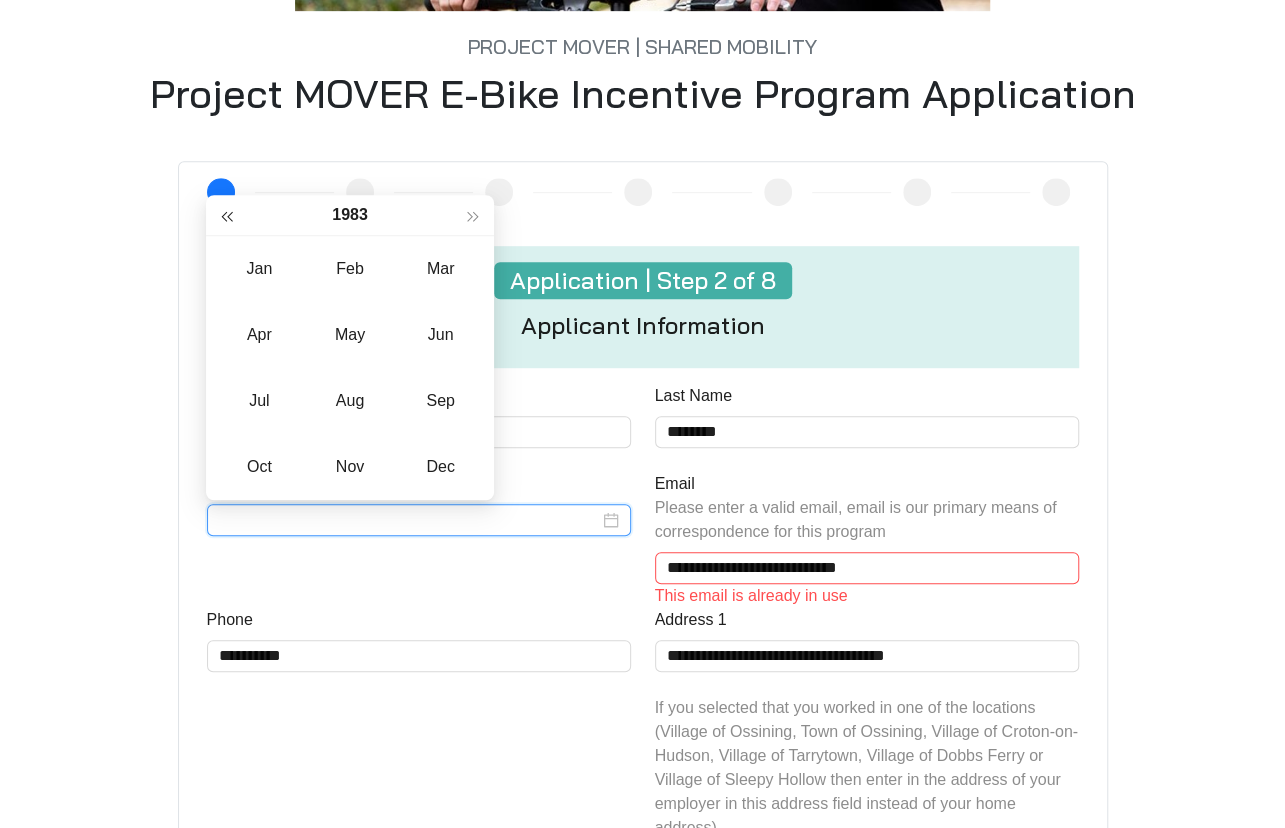 click at bounding box center (227, 216) 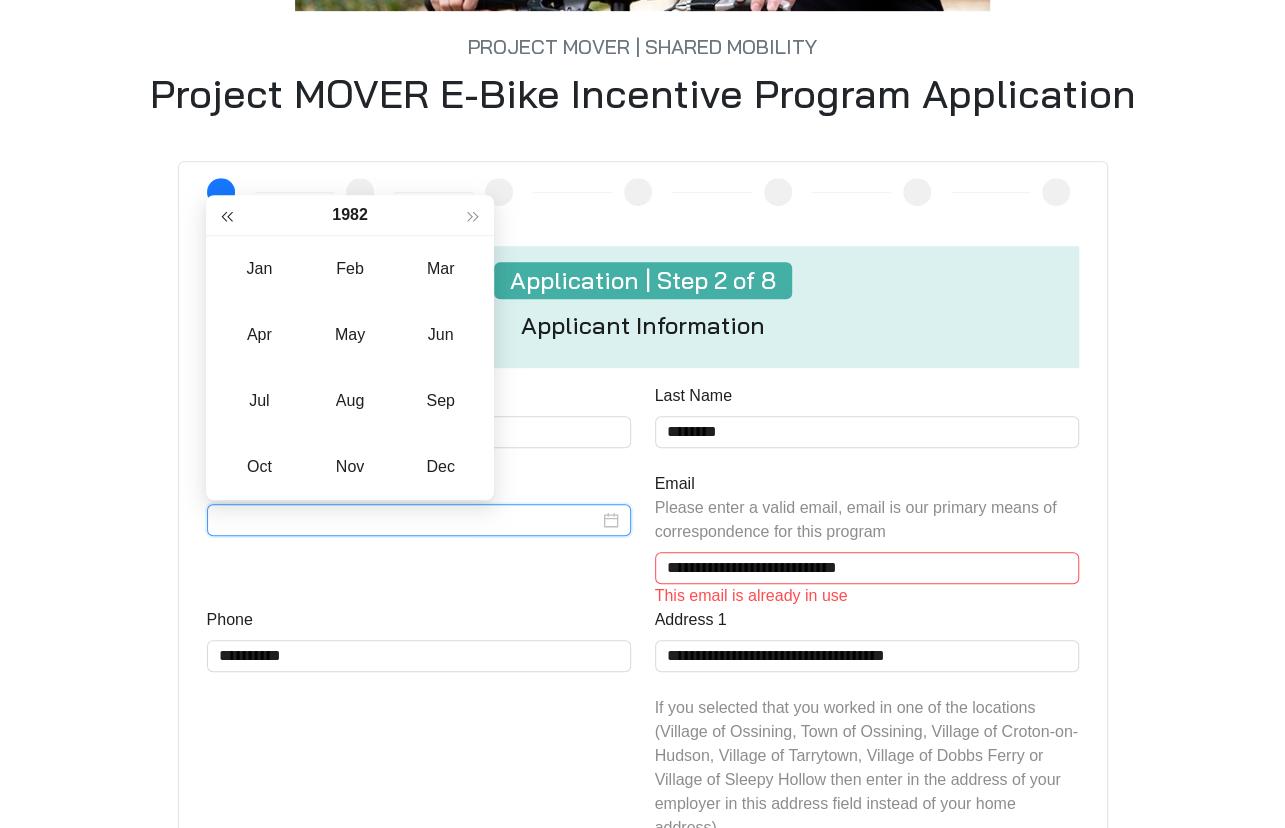 click at bounding box center (227, 216) 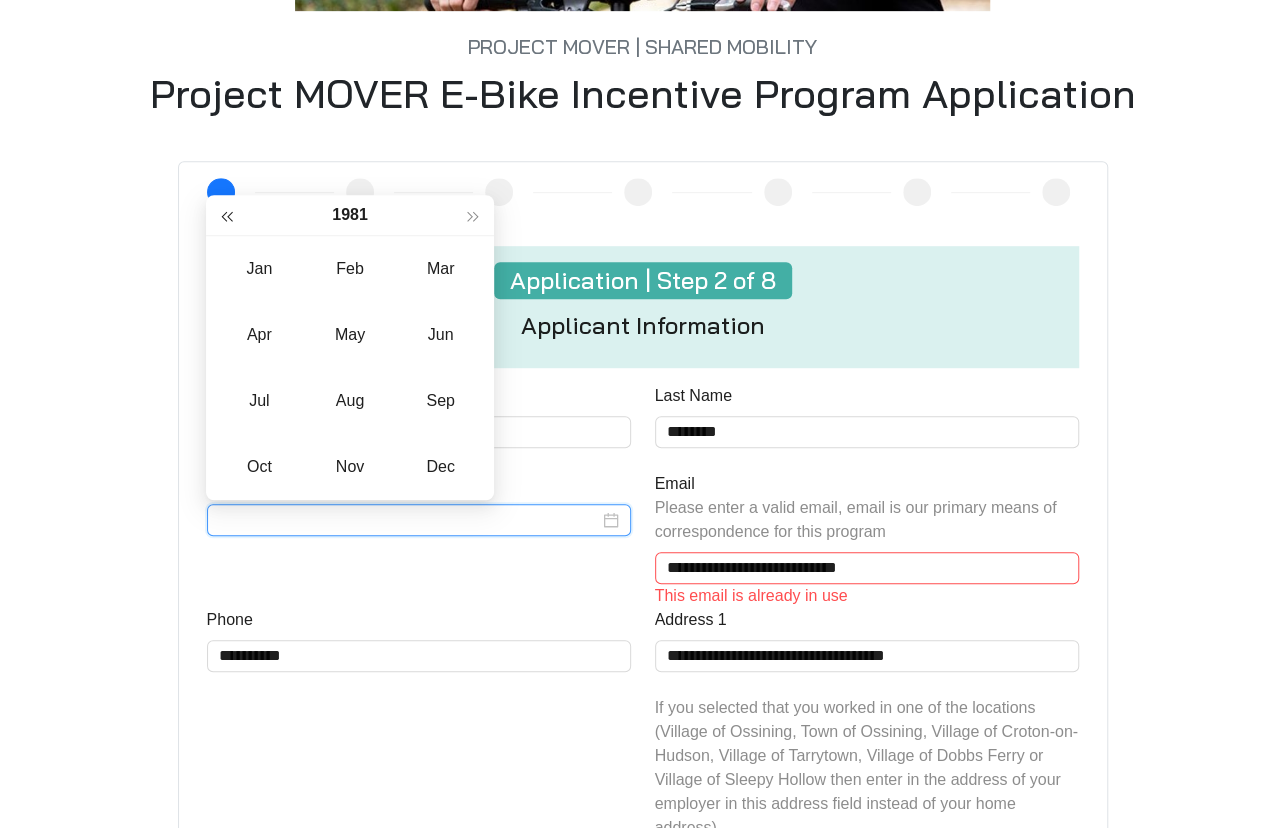 click at bounding box center [227, 216] 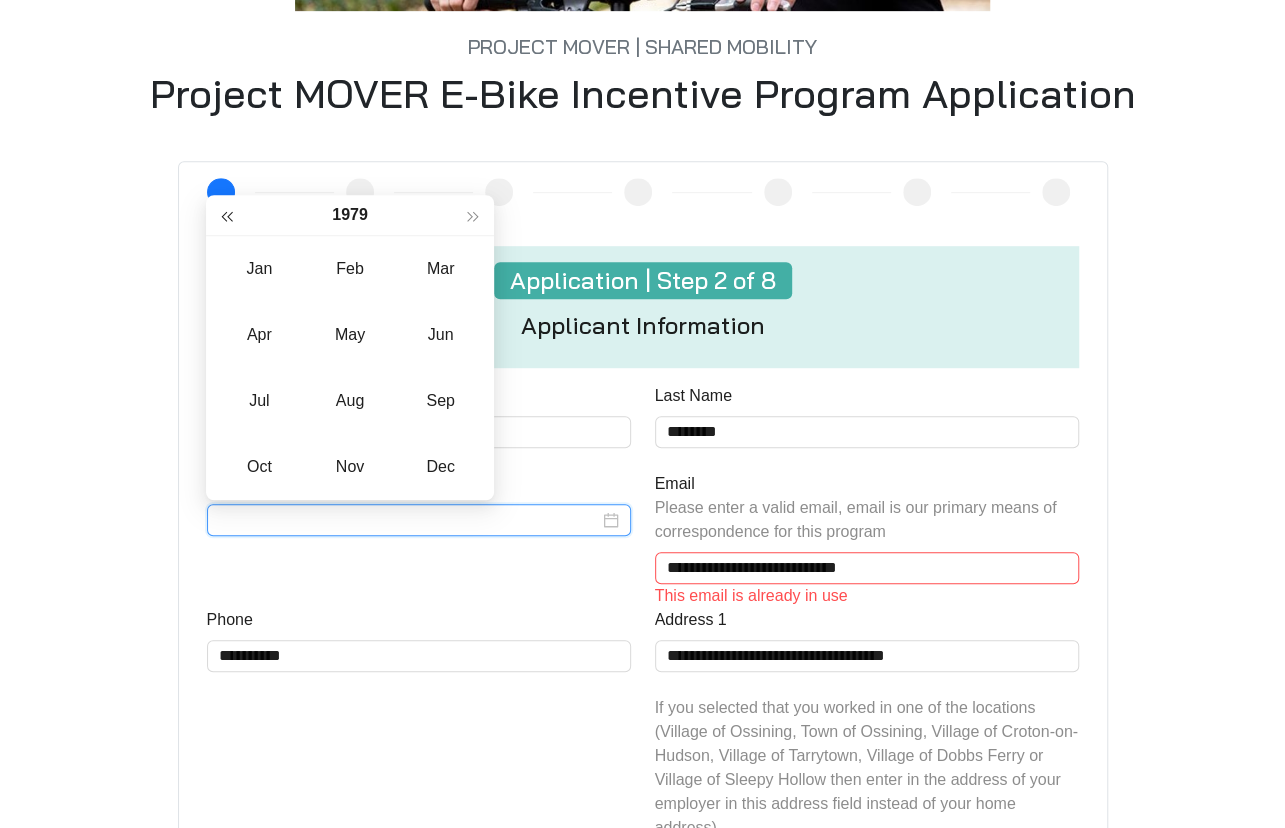 click at bounding box center (227, 216) 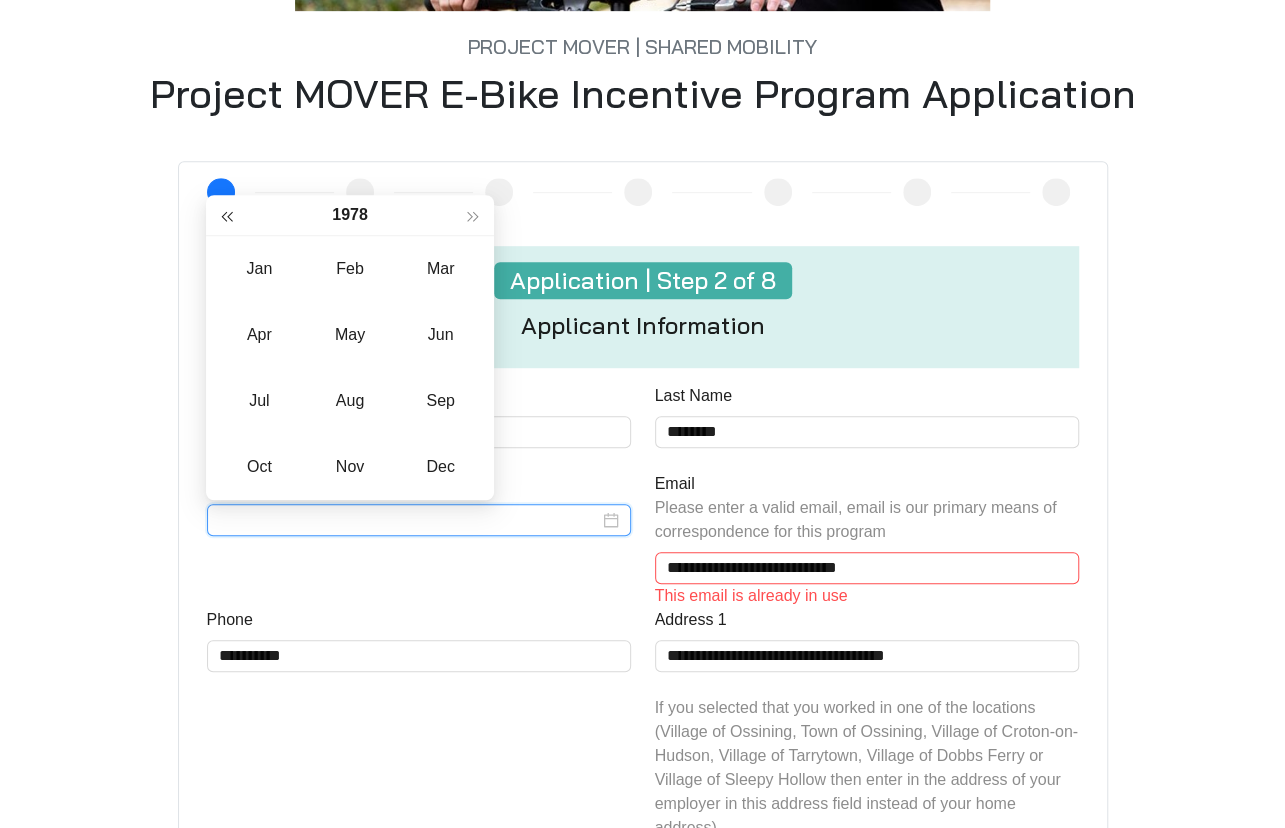click at bounding box center (227, 216) 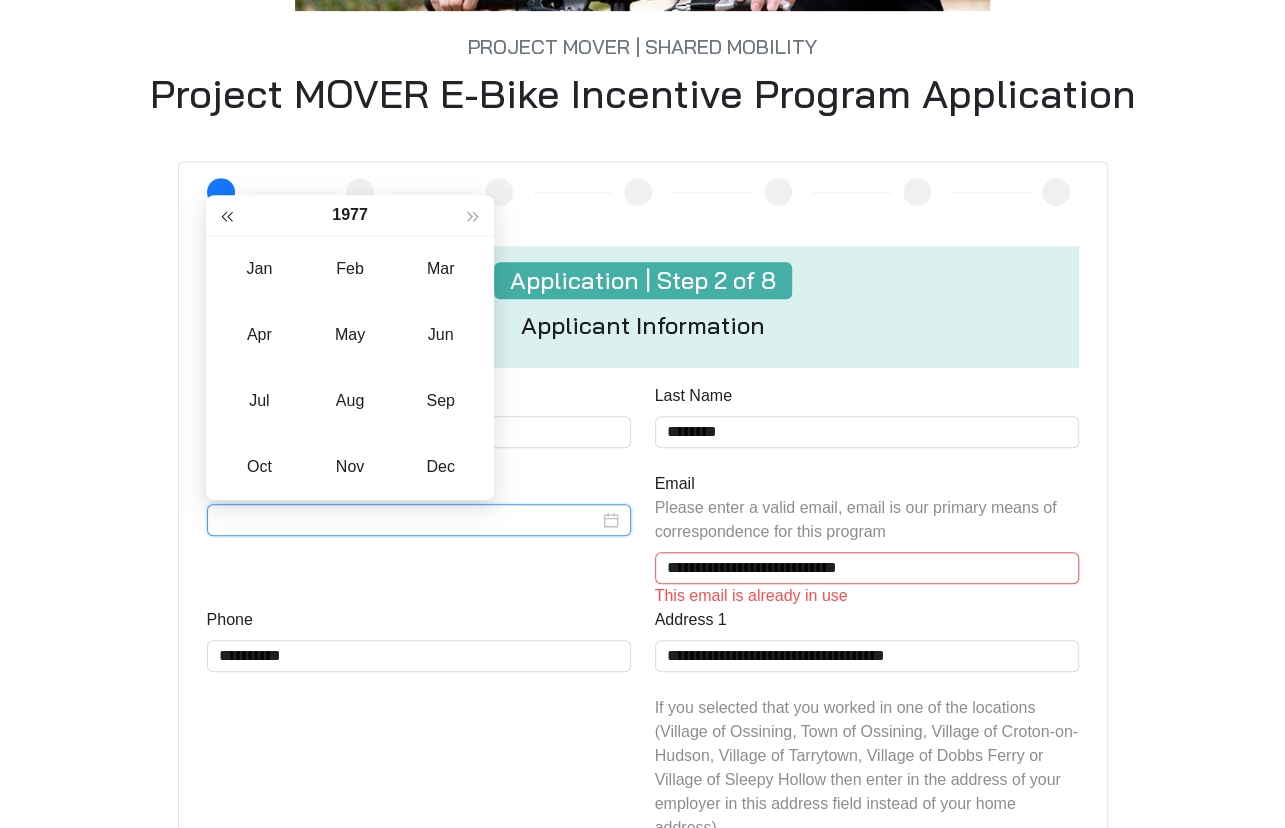 click at bounding box center (227, 216) 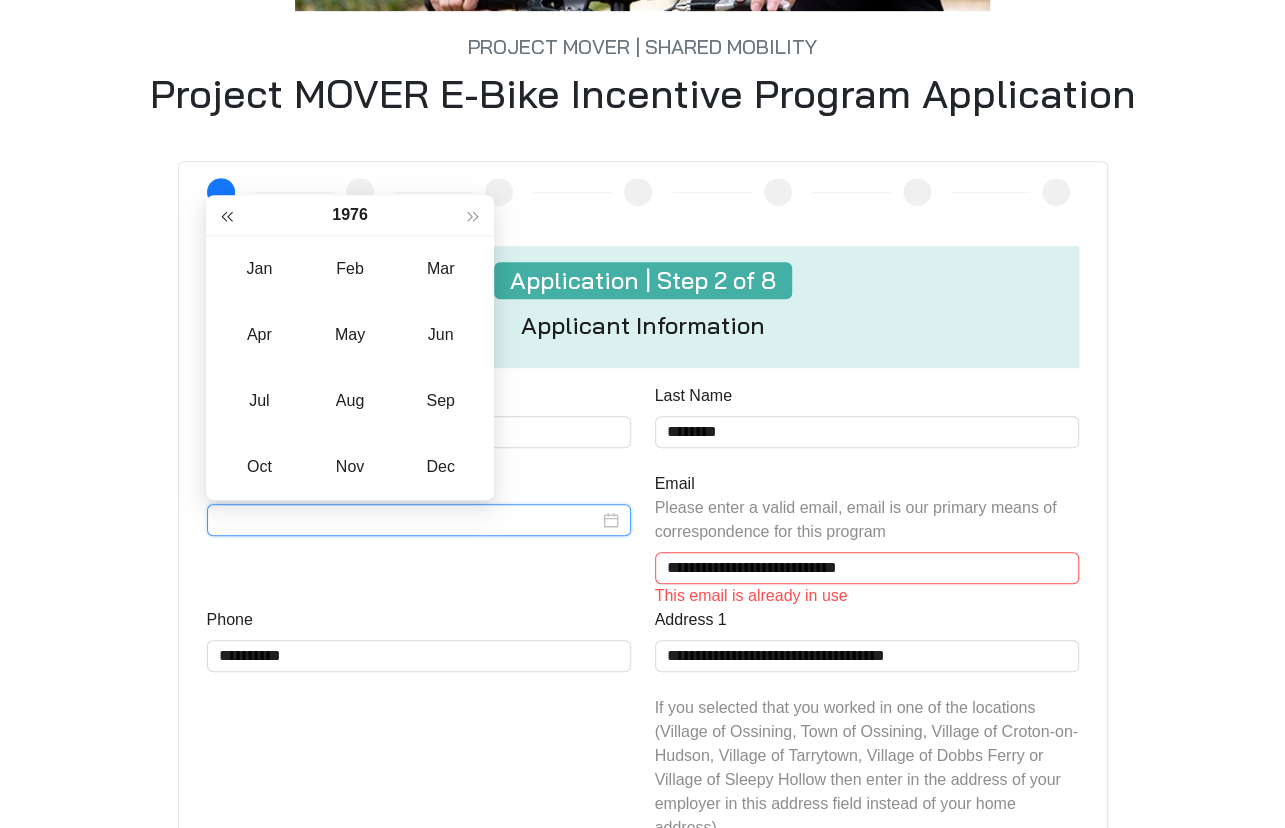 click at bounding box center (227, 216) 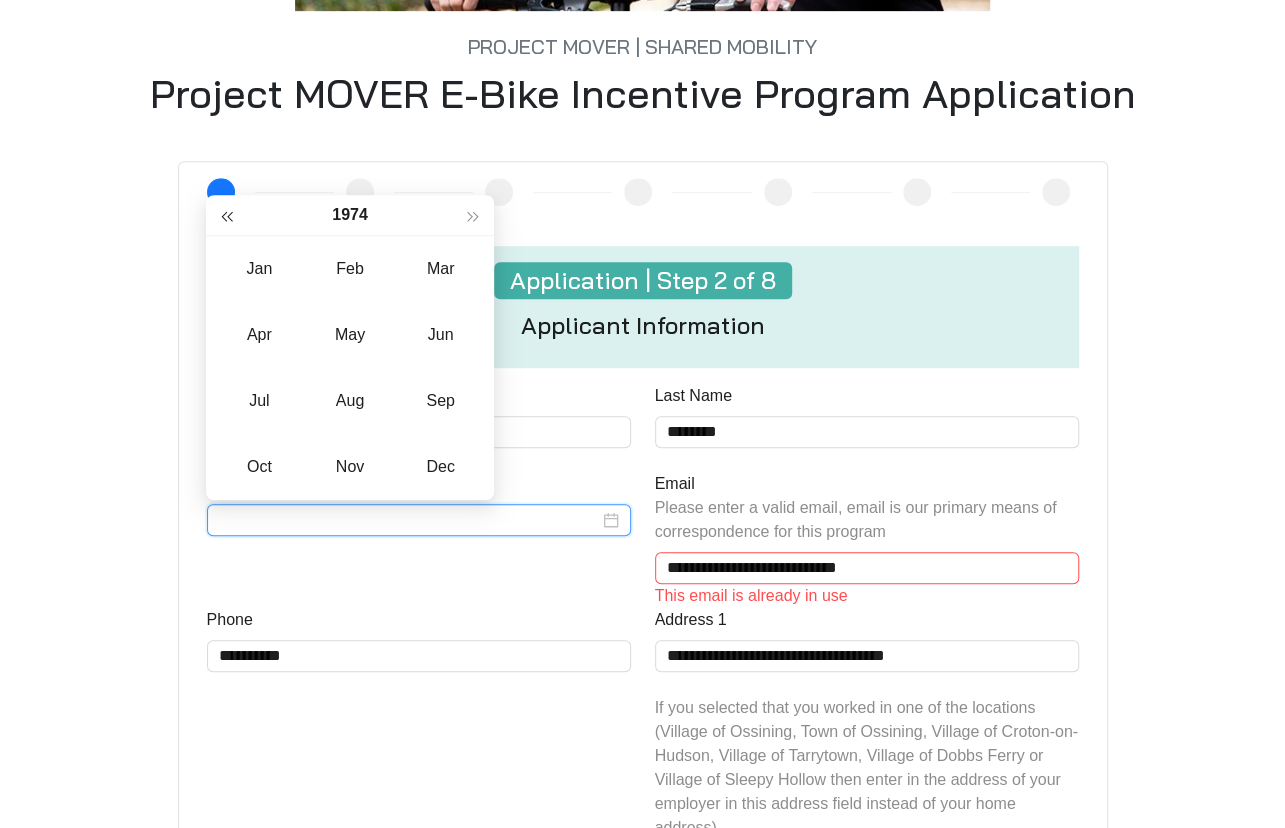 click at bounding box center (227, 216) 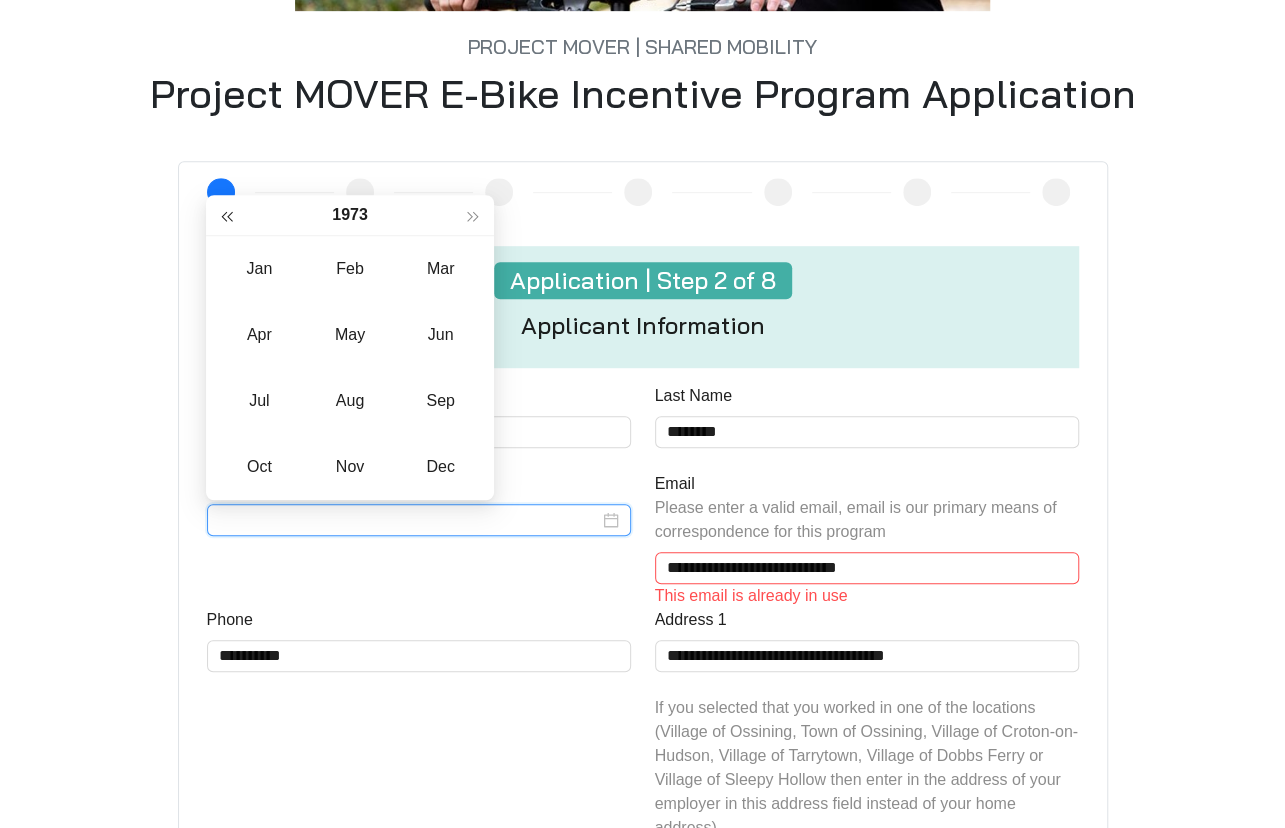 click at bounding box center (227, 216) 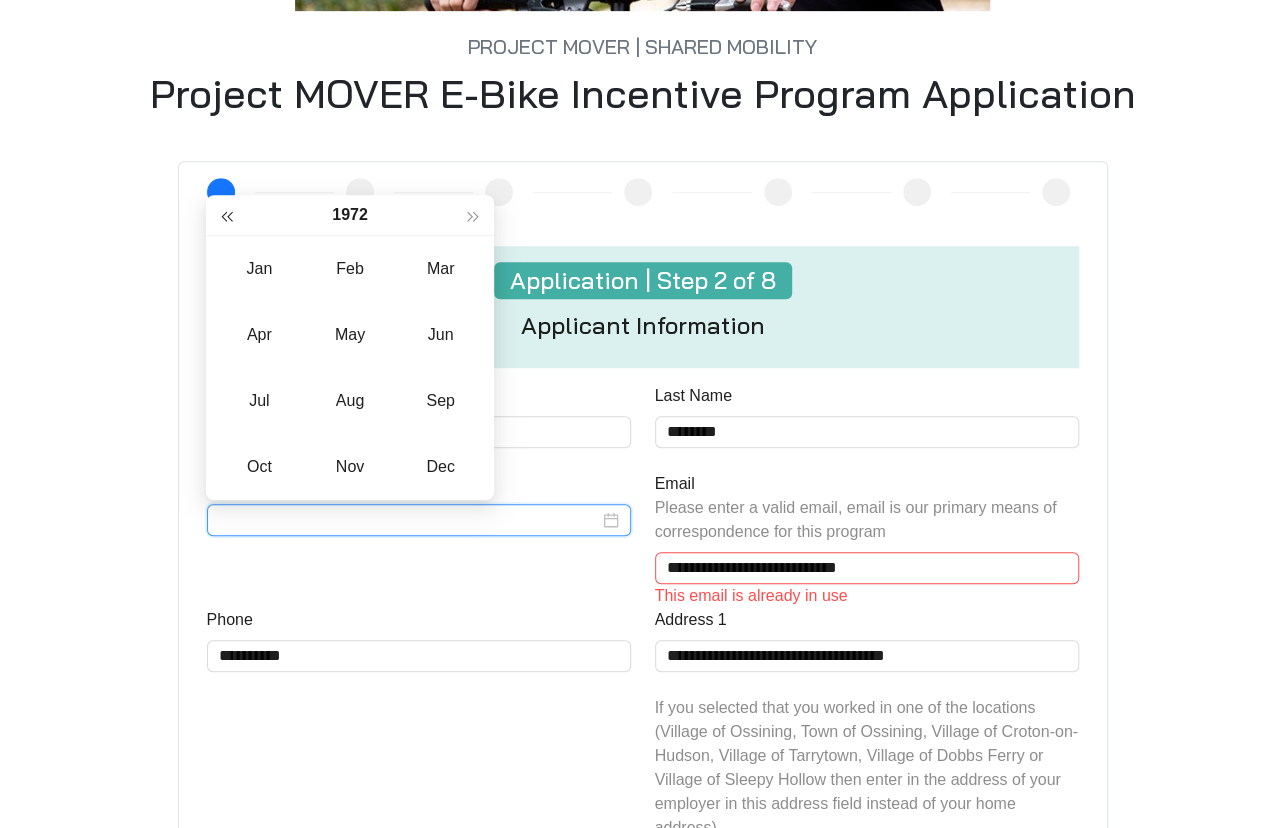 click at bounding box center [227, 216] 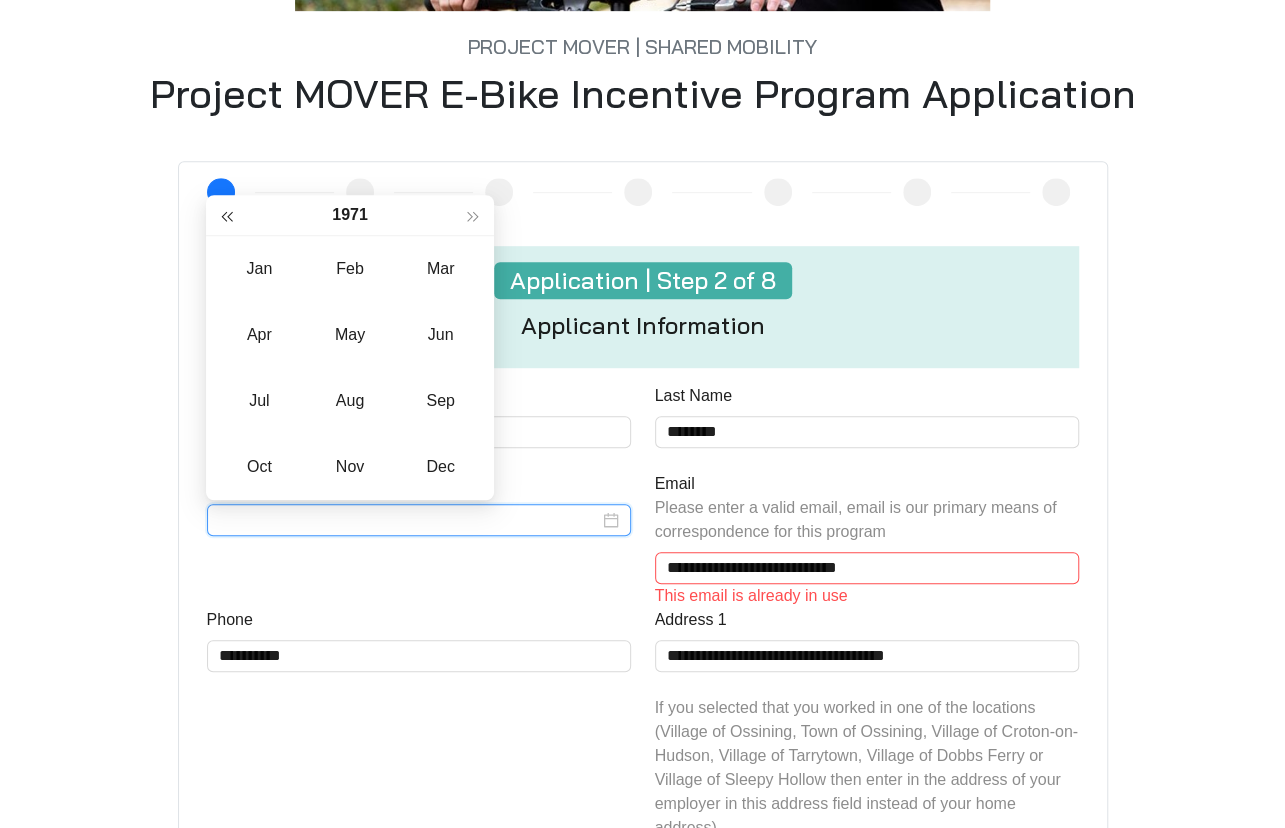 click at bounding box center [227, 216] 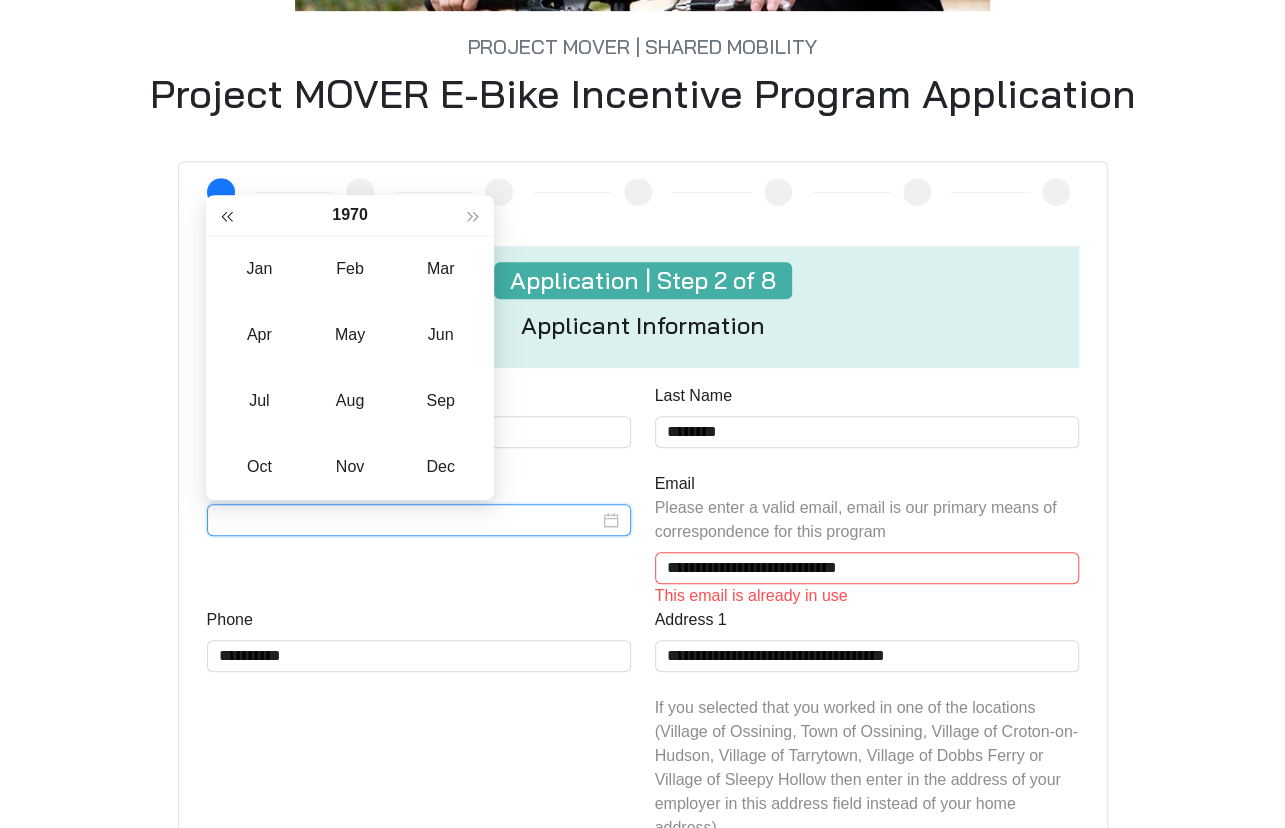 click at bounding box center [227, 216] 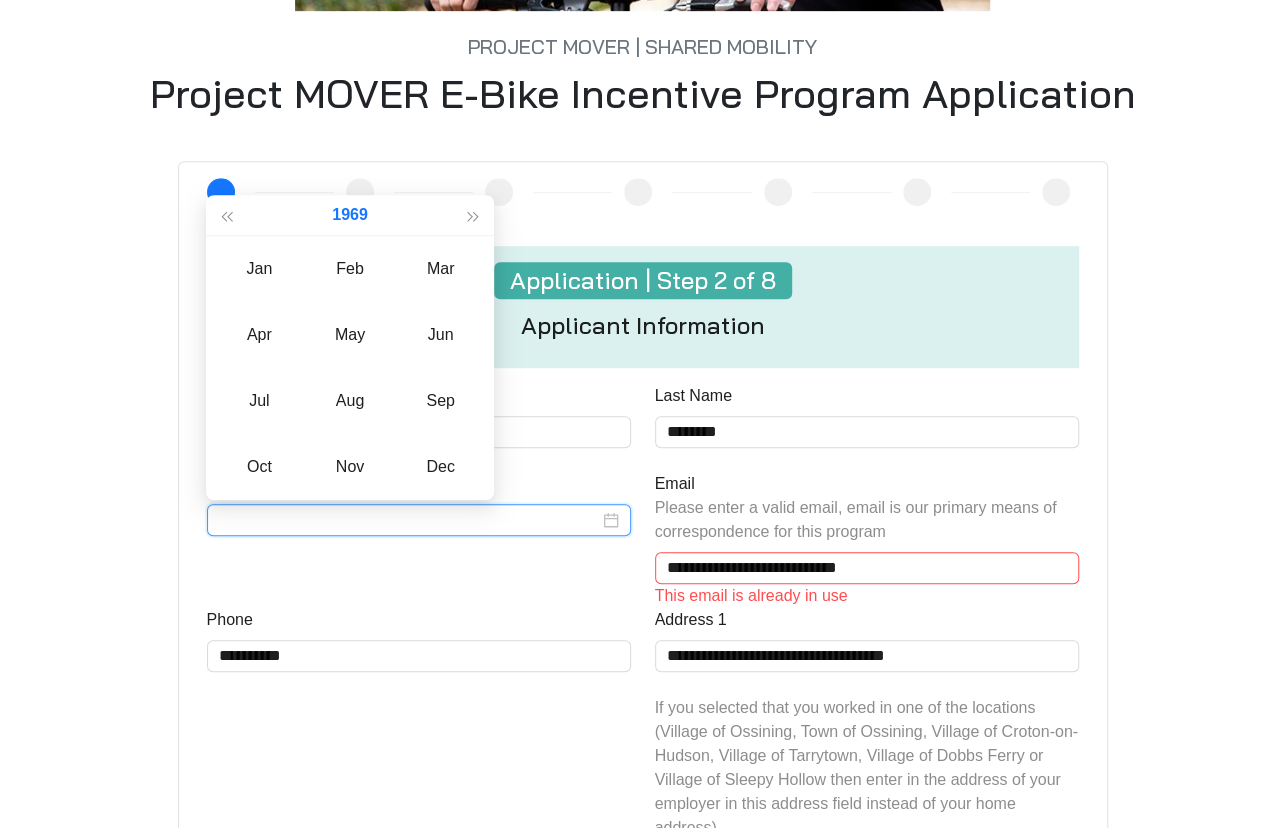 click on "1969" at bounding box center (350, 215) 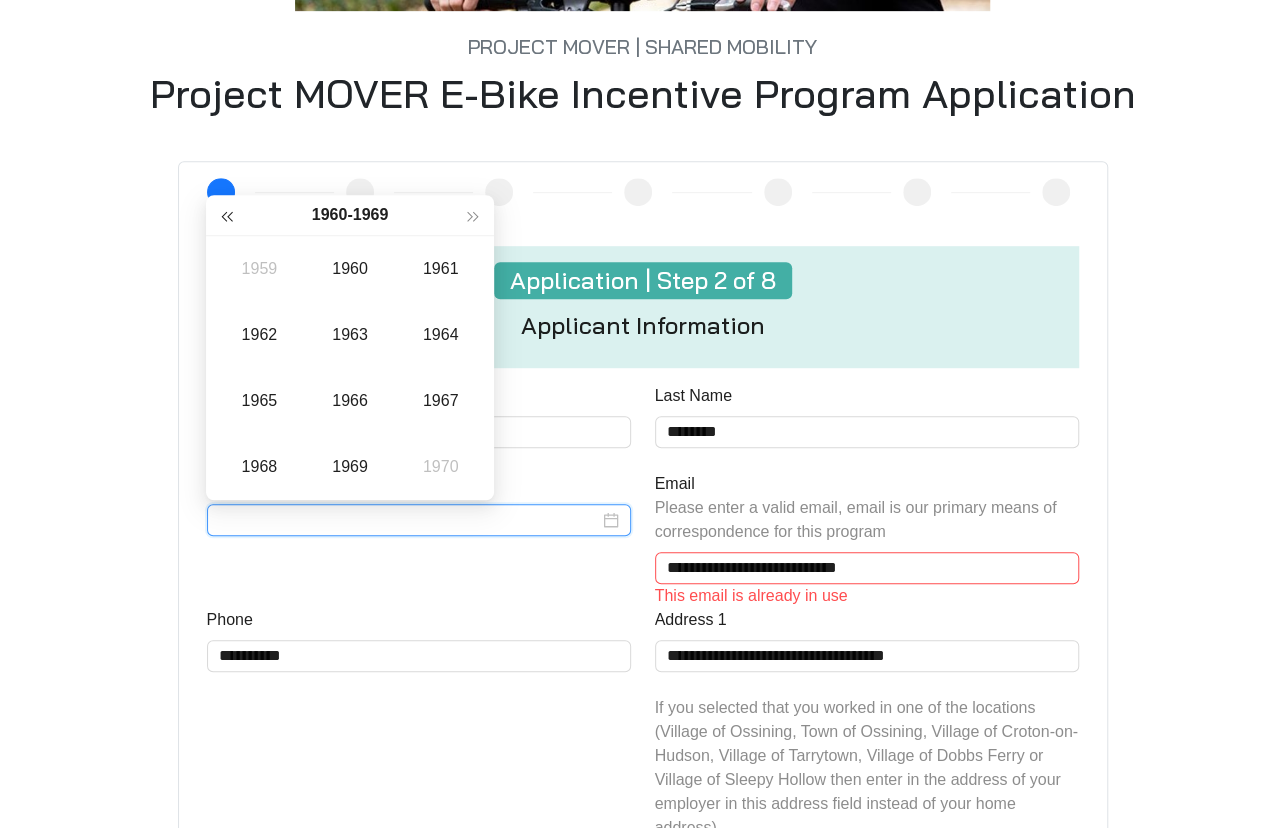 click at bounding box center (227, 216) 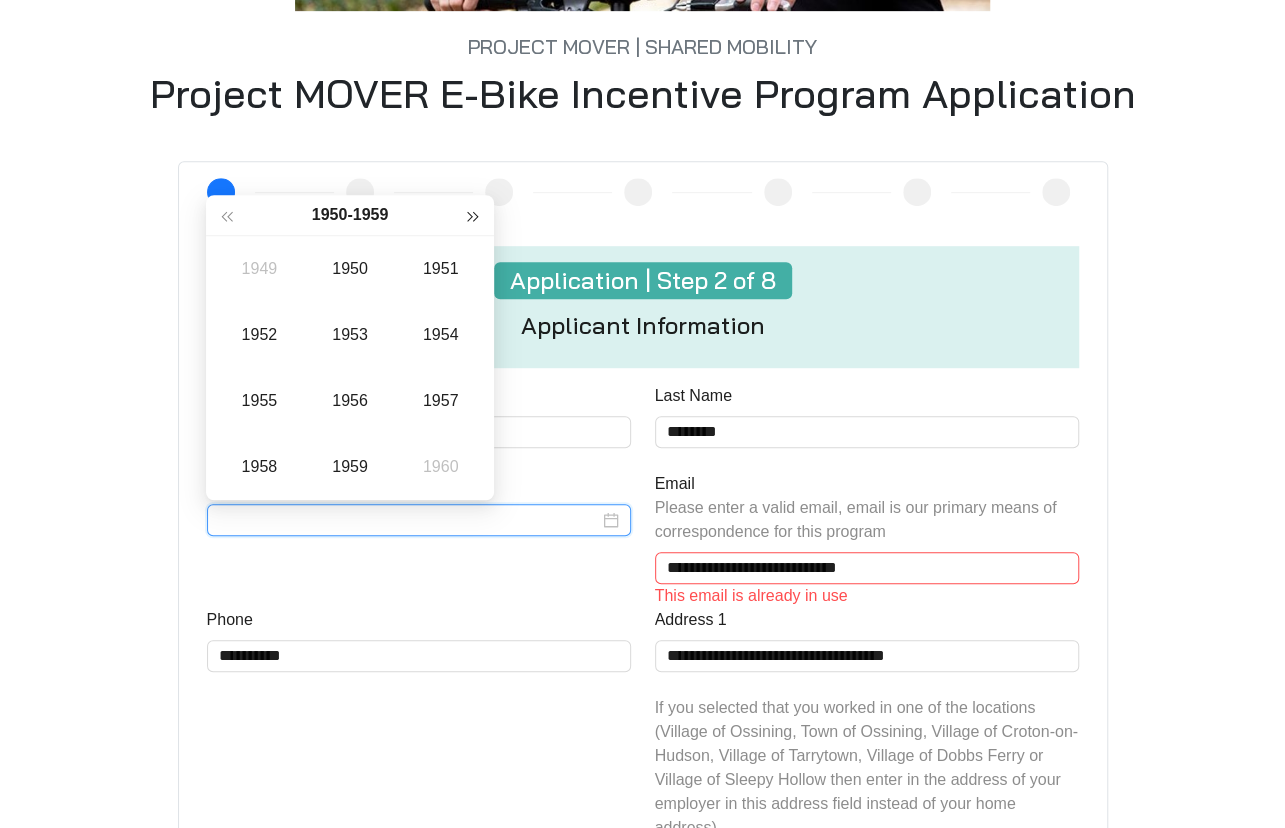 click at bounding box center [473, 216] 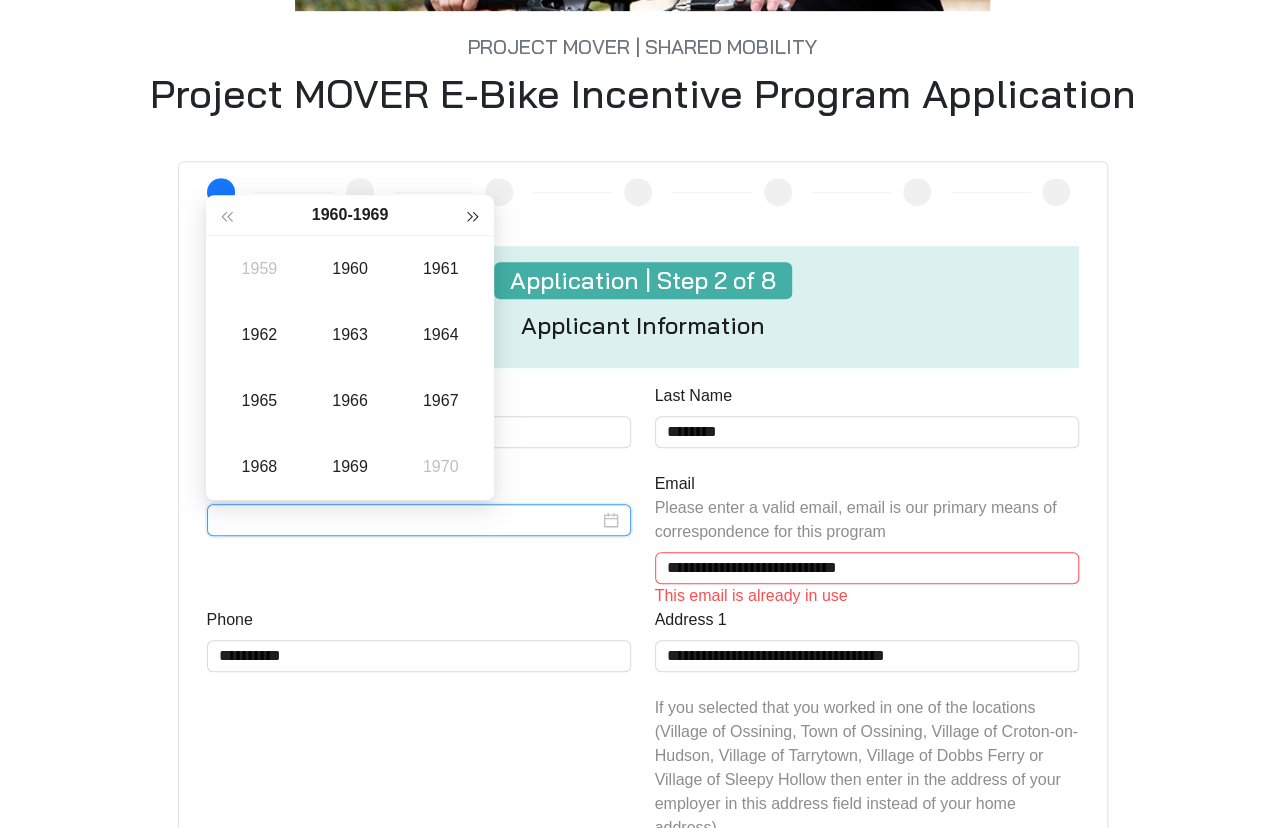 click at bounding box center [473, 216] 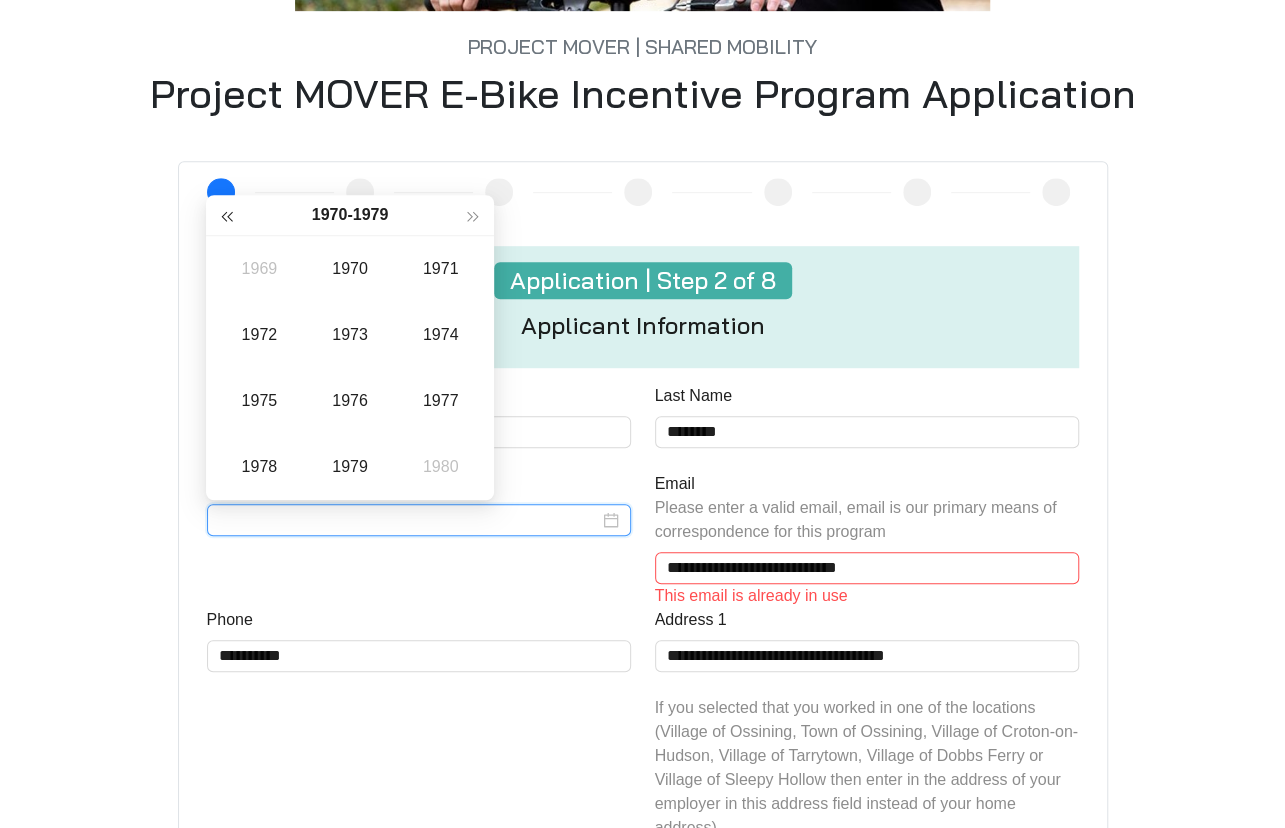 click at bounding box center [227, 216] 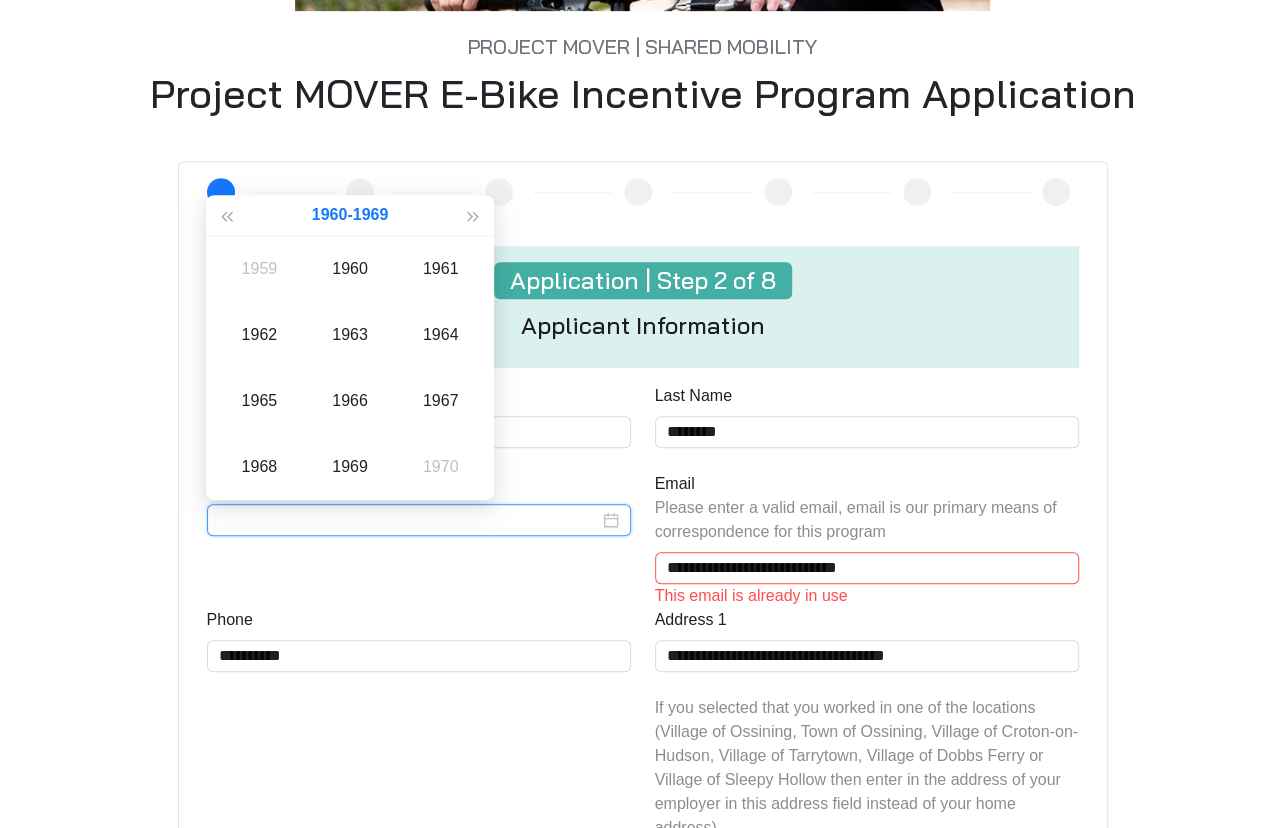 click on "1960 - 1969" at bounding box center [350, 215] 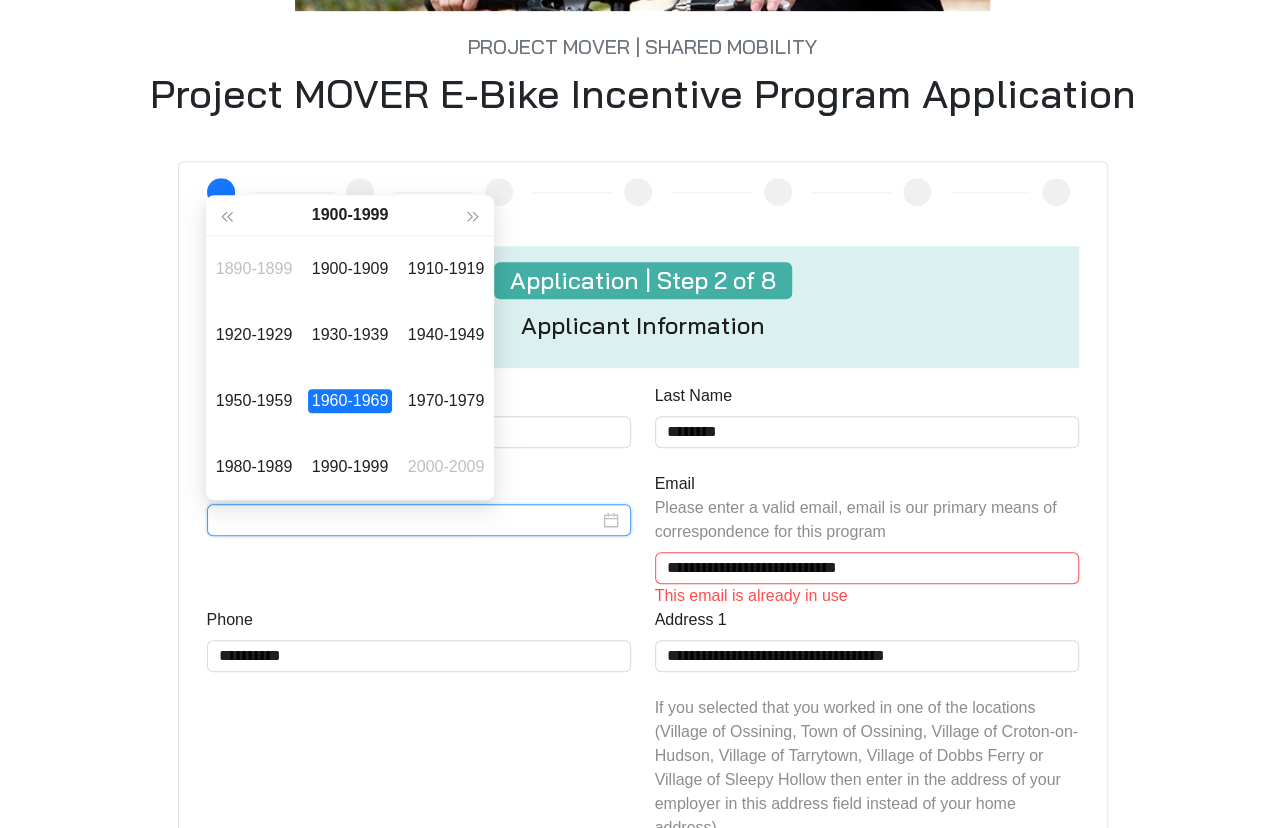 click on "1900 - 1999" at bounding box center (350, 215) 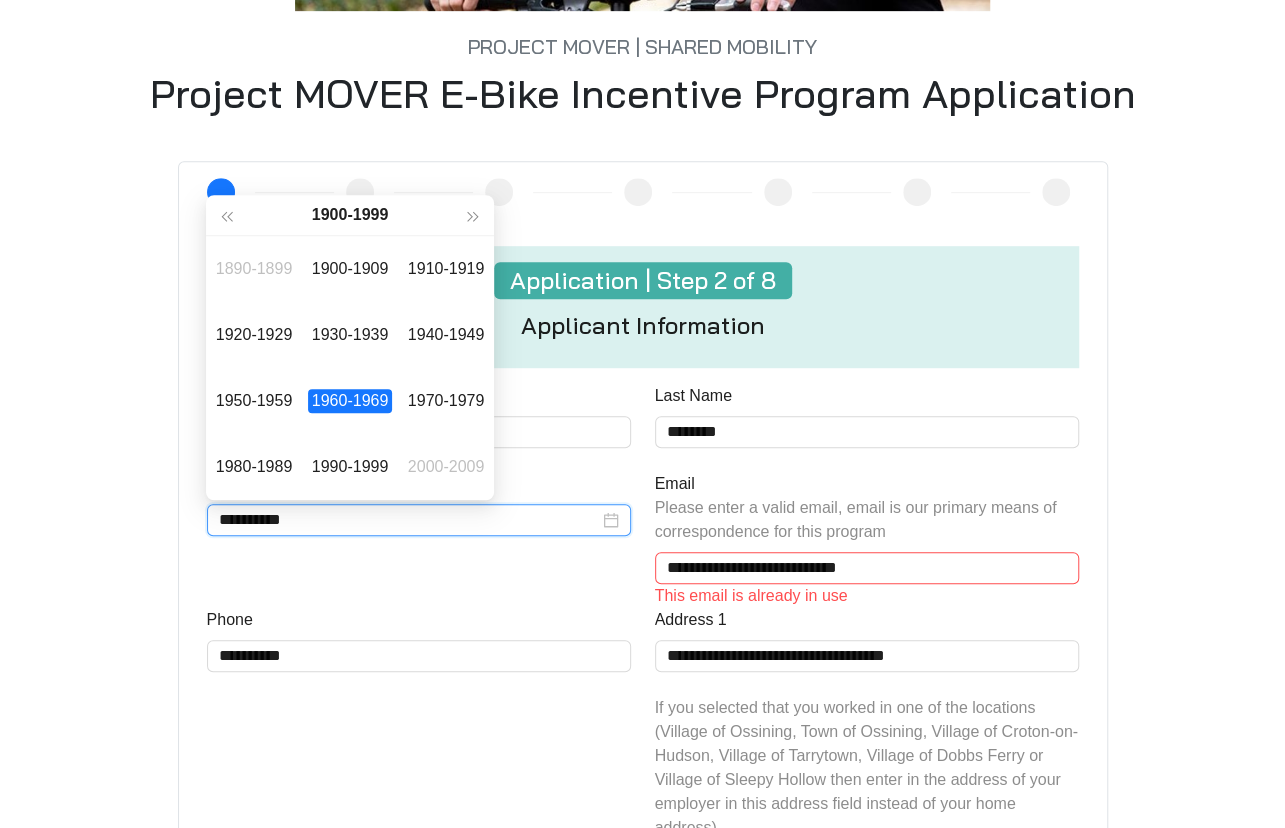 type on "**********" 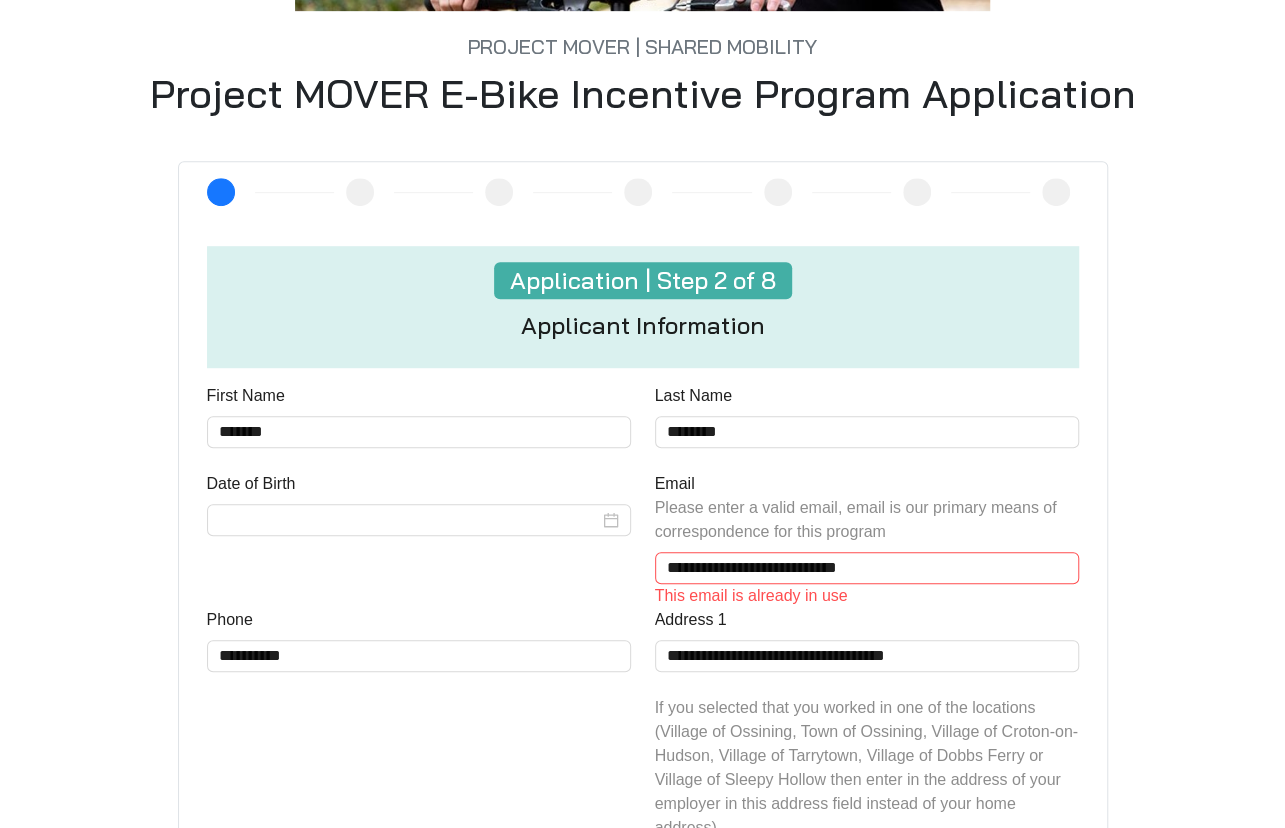 click on "First Name" at bounding box center [419, 400] 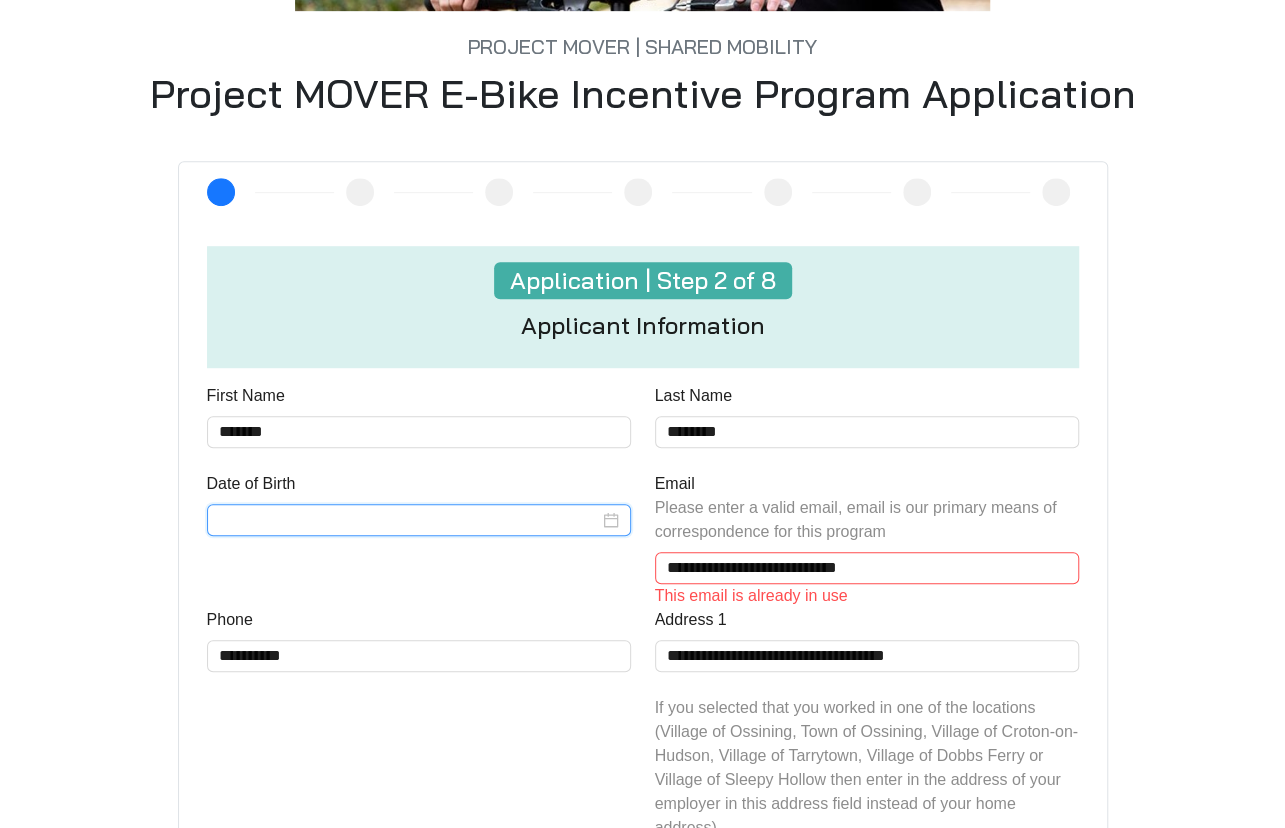 click on "Date of Birth" at bounding box center (409, 520) 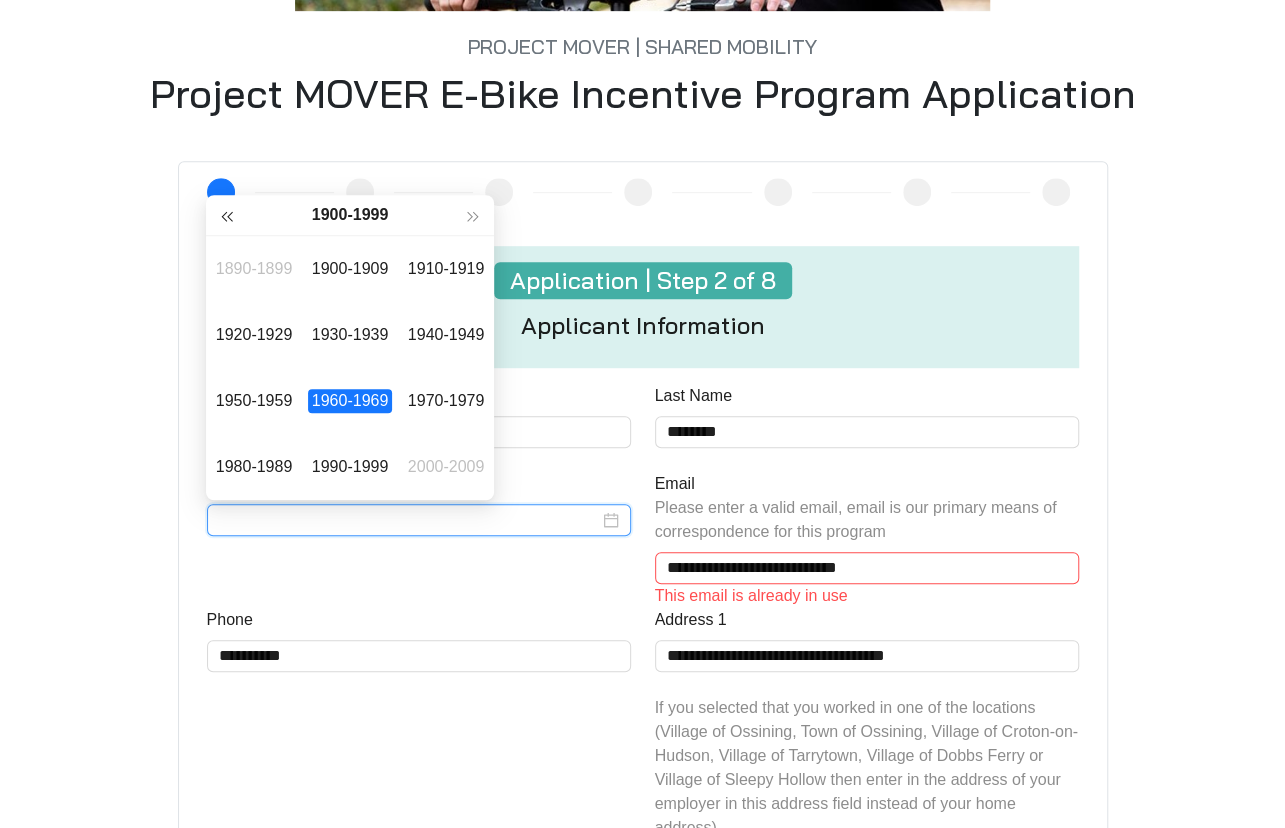click at bounding box center (227, 215) 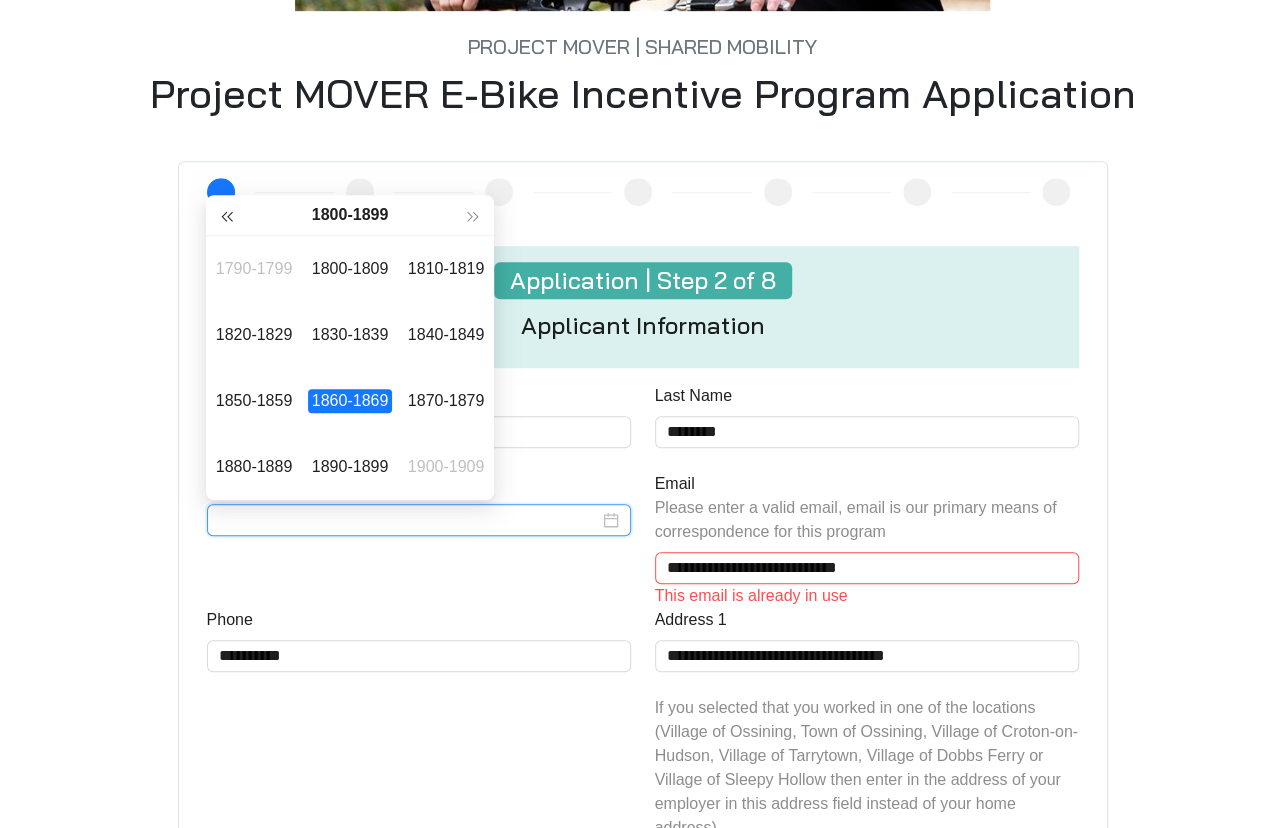 click at bounding box center (227, 215) 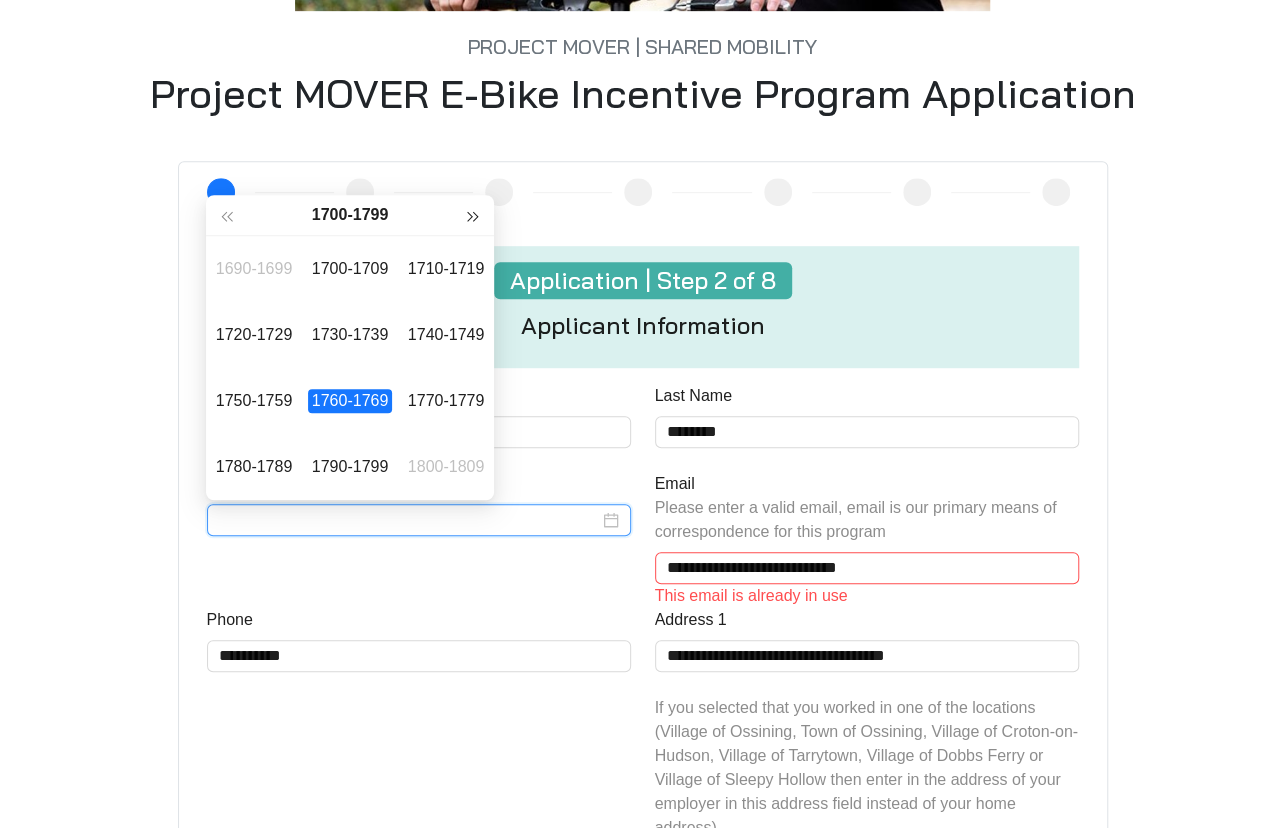click at bounding box center [473, 216] 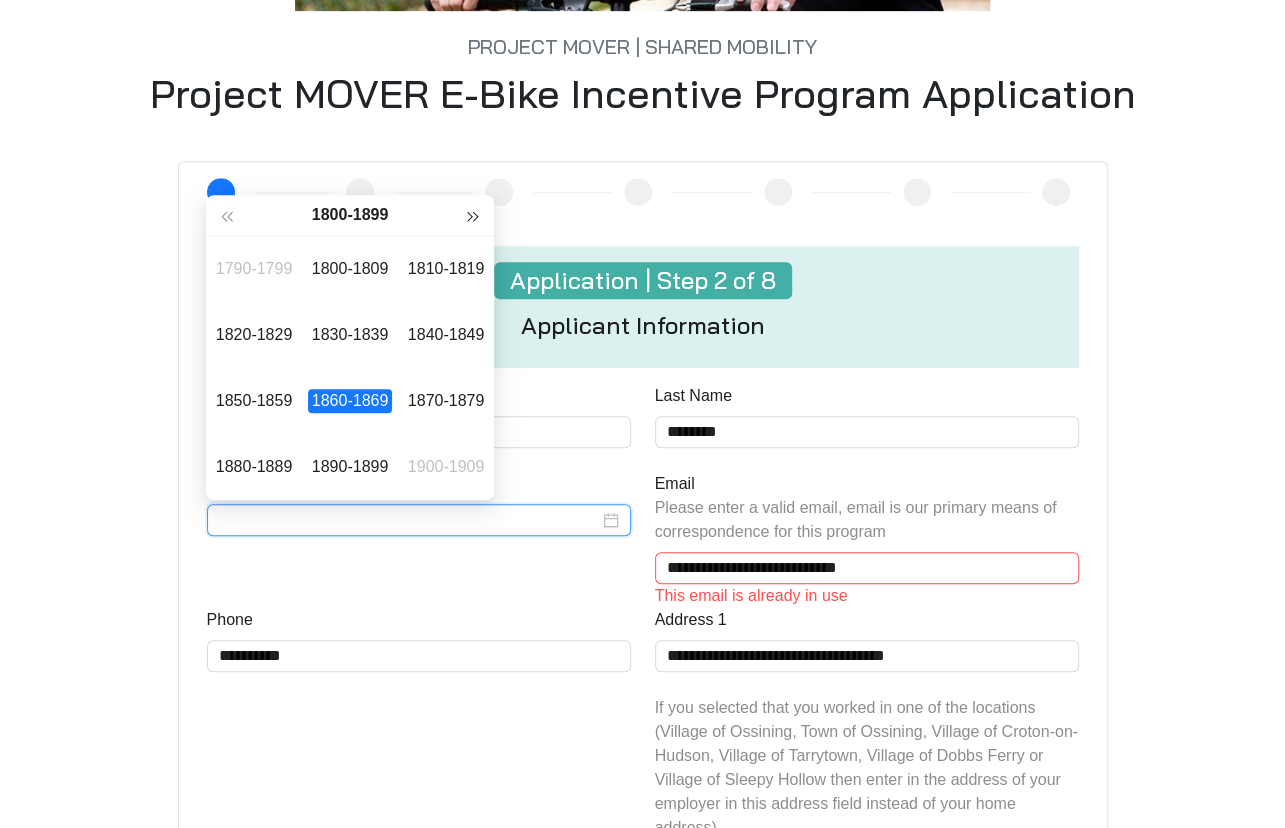 click at bounding box center (473, 216) 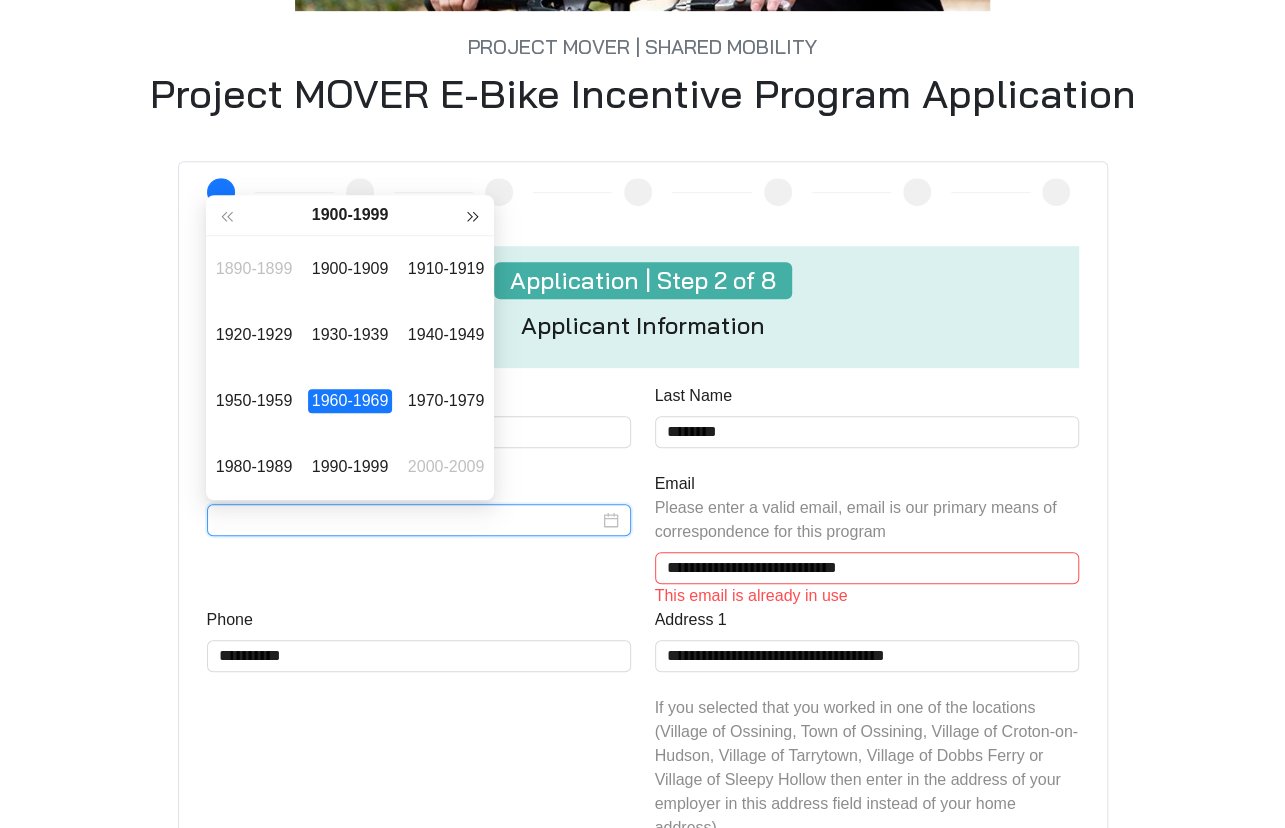 click at bounding box center [473, 216] 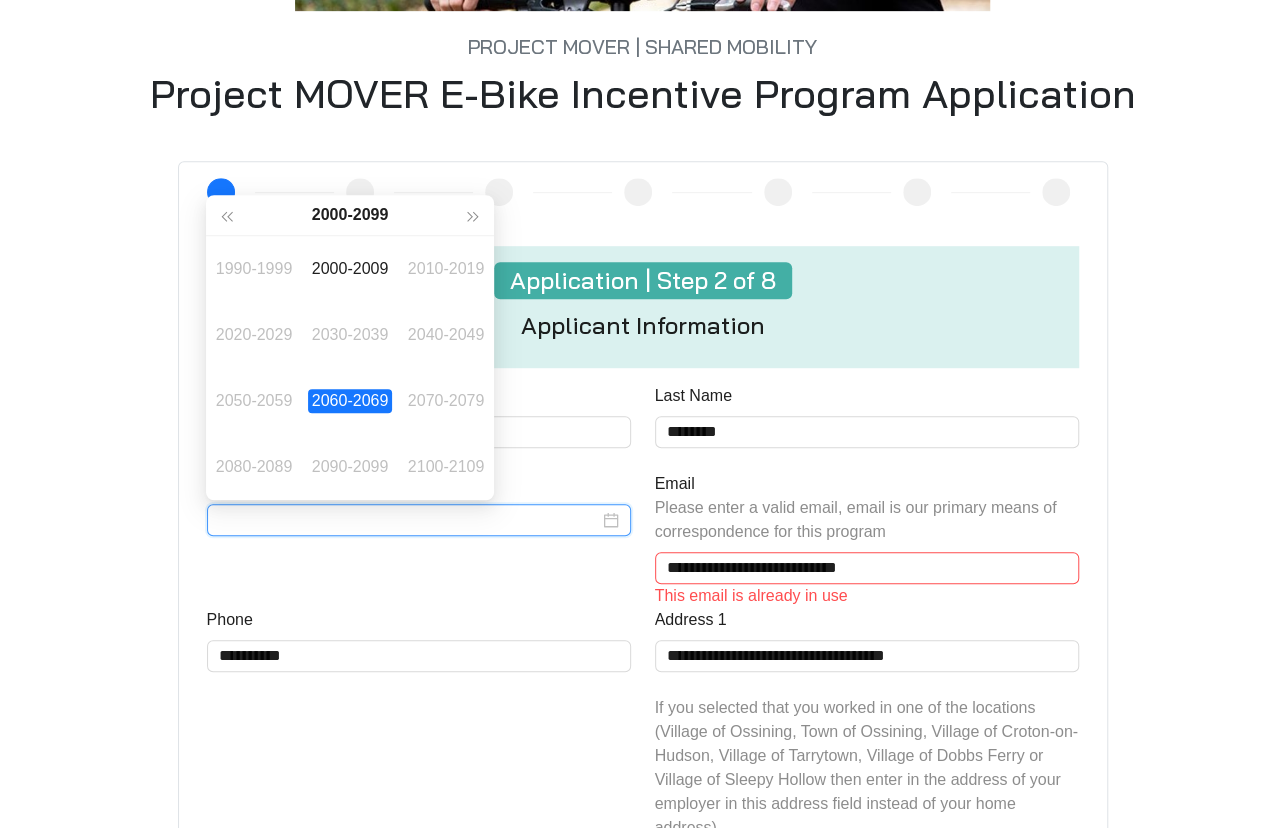 click on "2000 - 2099" at bounding box center [350, 215] 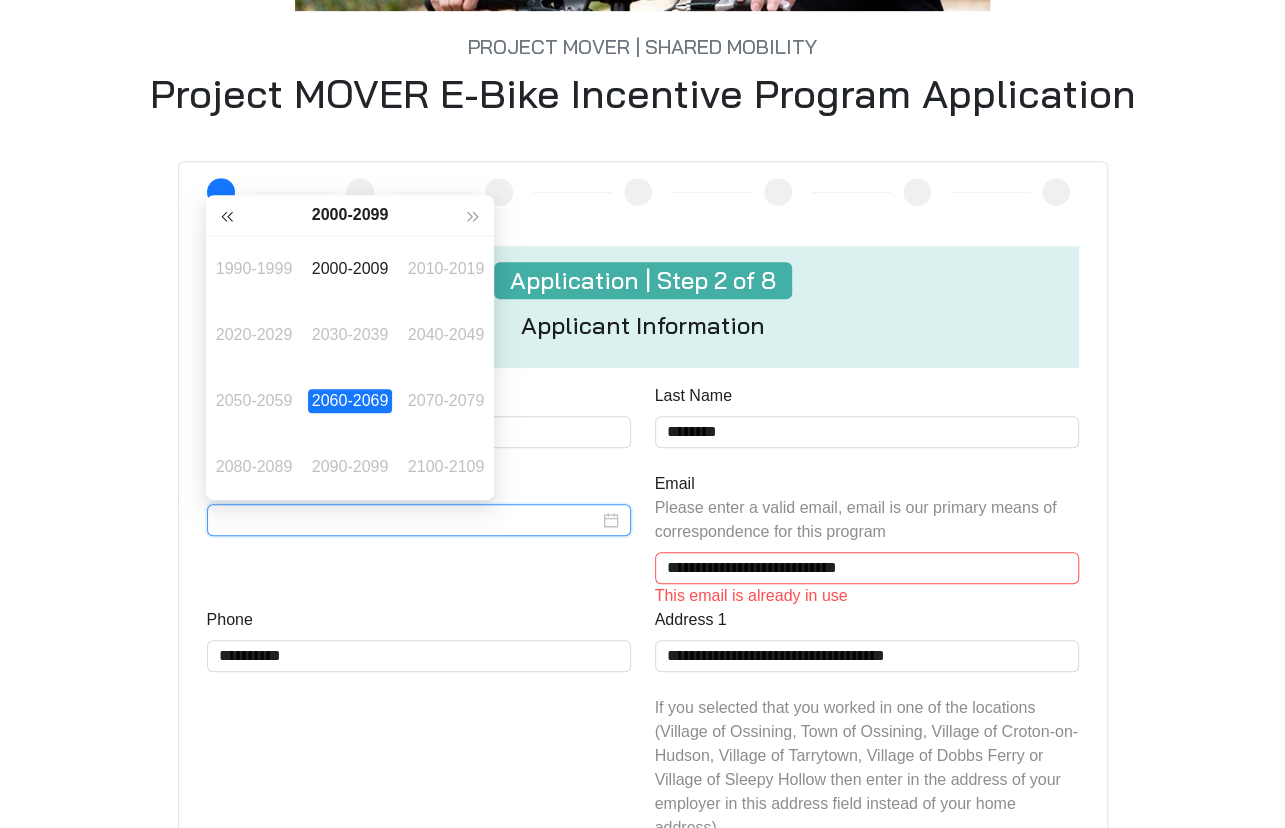 click at bounding box center (227, 215) 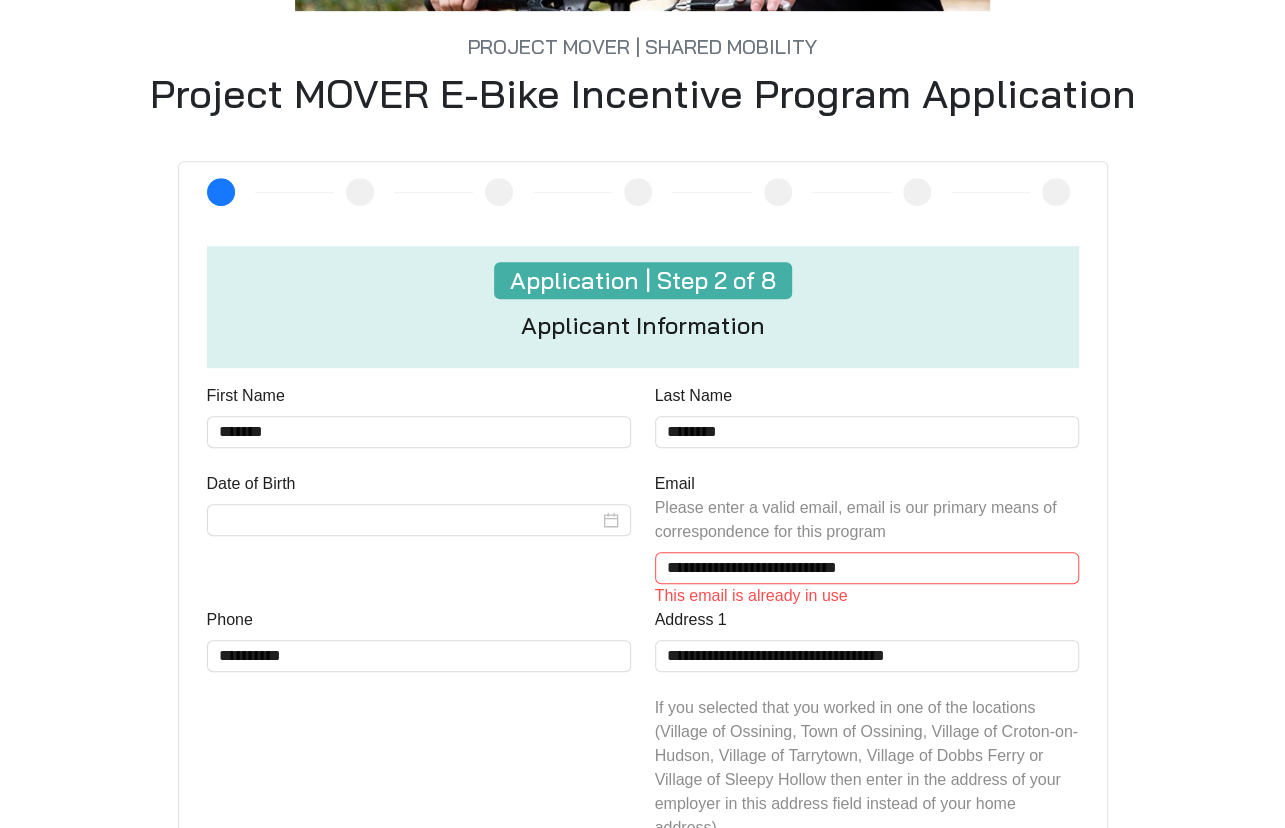 drag, startPoint x: 148, startPoint y: 226, endPoint x: 126, endPoint y: 225, distance: 22.022715 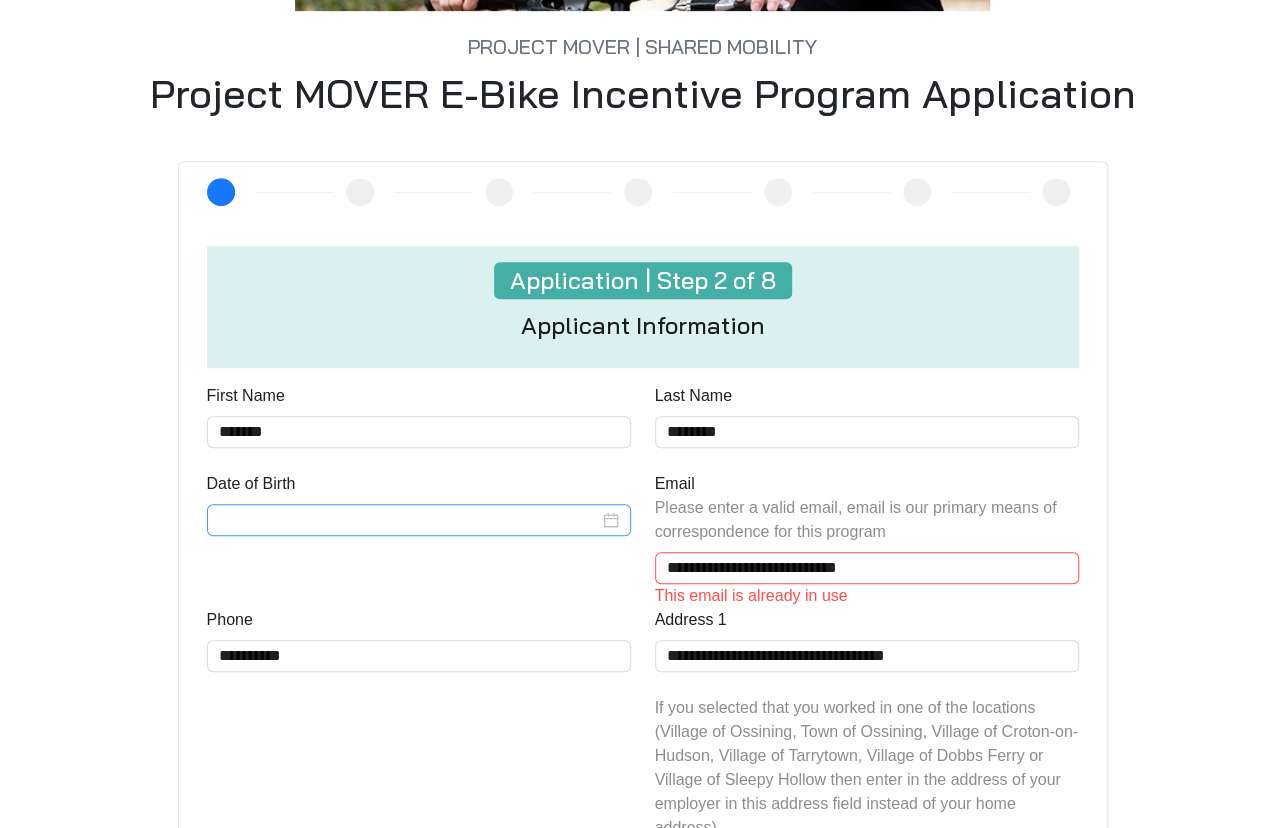 click on "Date of Birth" at bounding box center (409, 520) 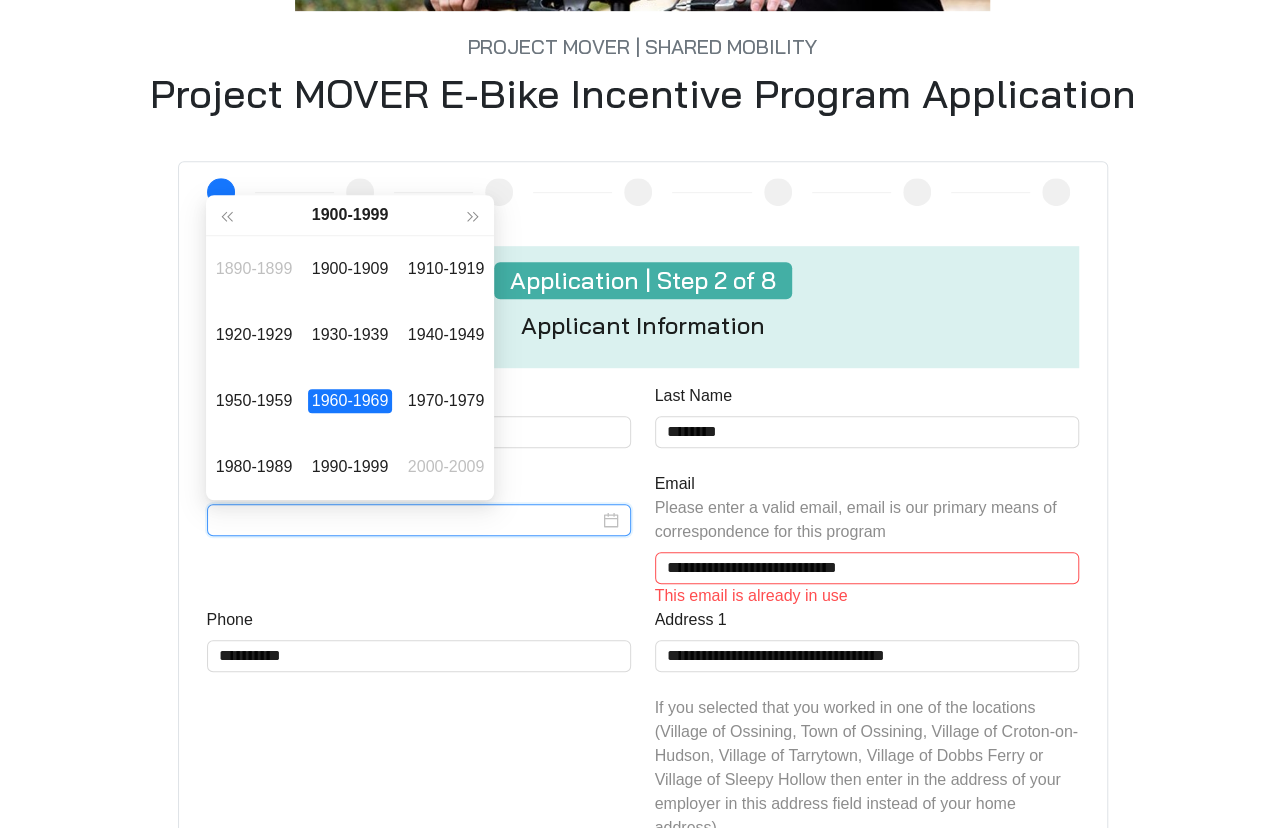 drag, startPoint x: 308, startPoint y: 214, endPoint x: 408, endPoint y: 217, distance: 100.04499 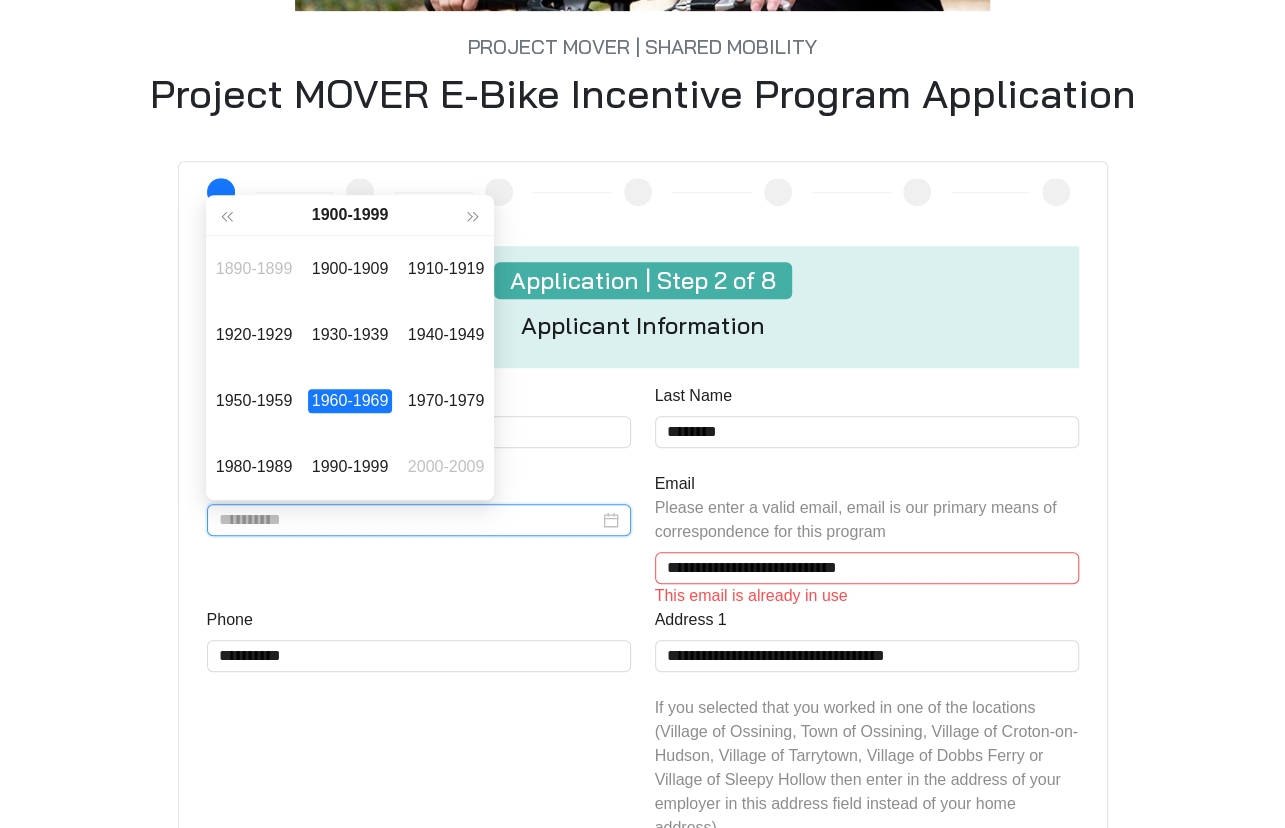 click on "1960-1969" at bounding box center (350, 401) 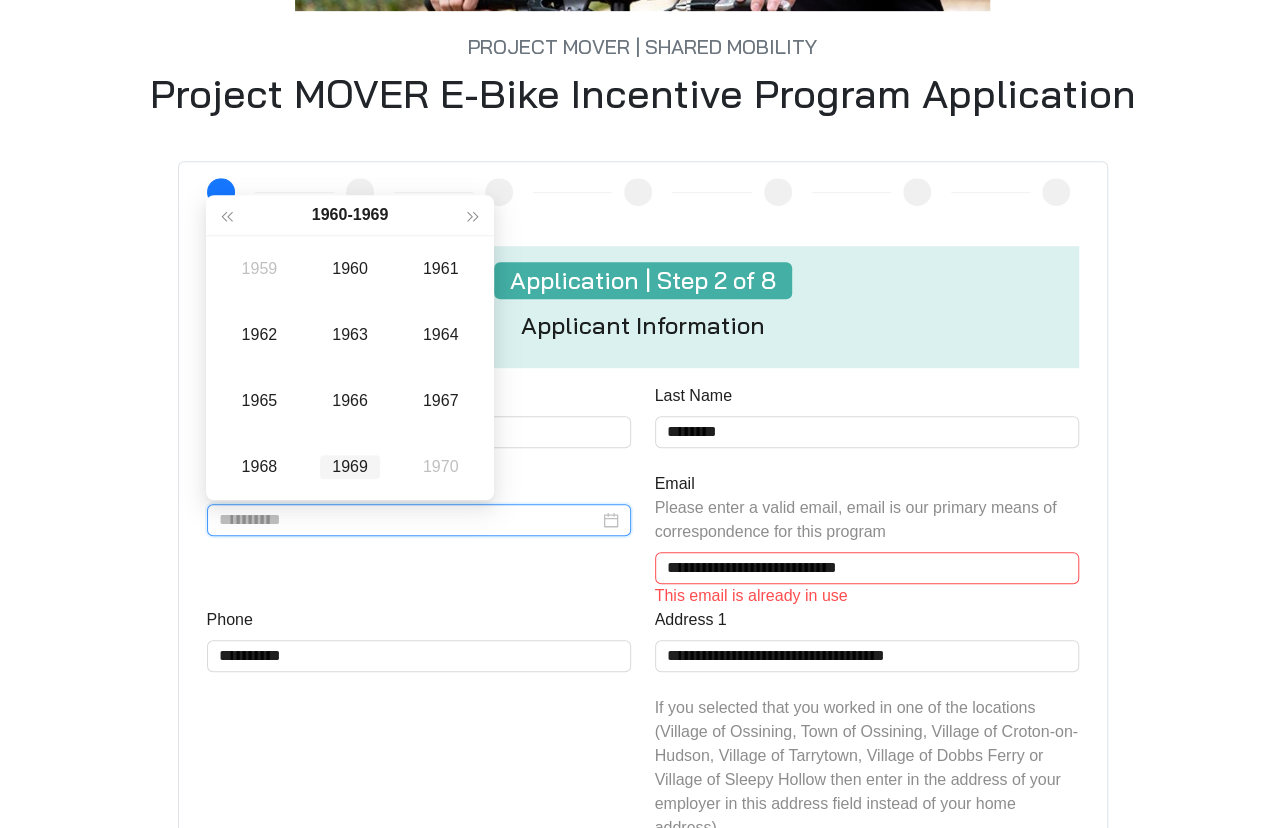 click on "1969" at bounding box center (350, 269) 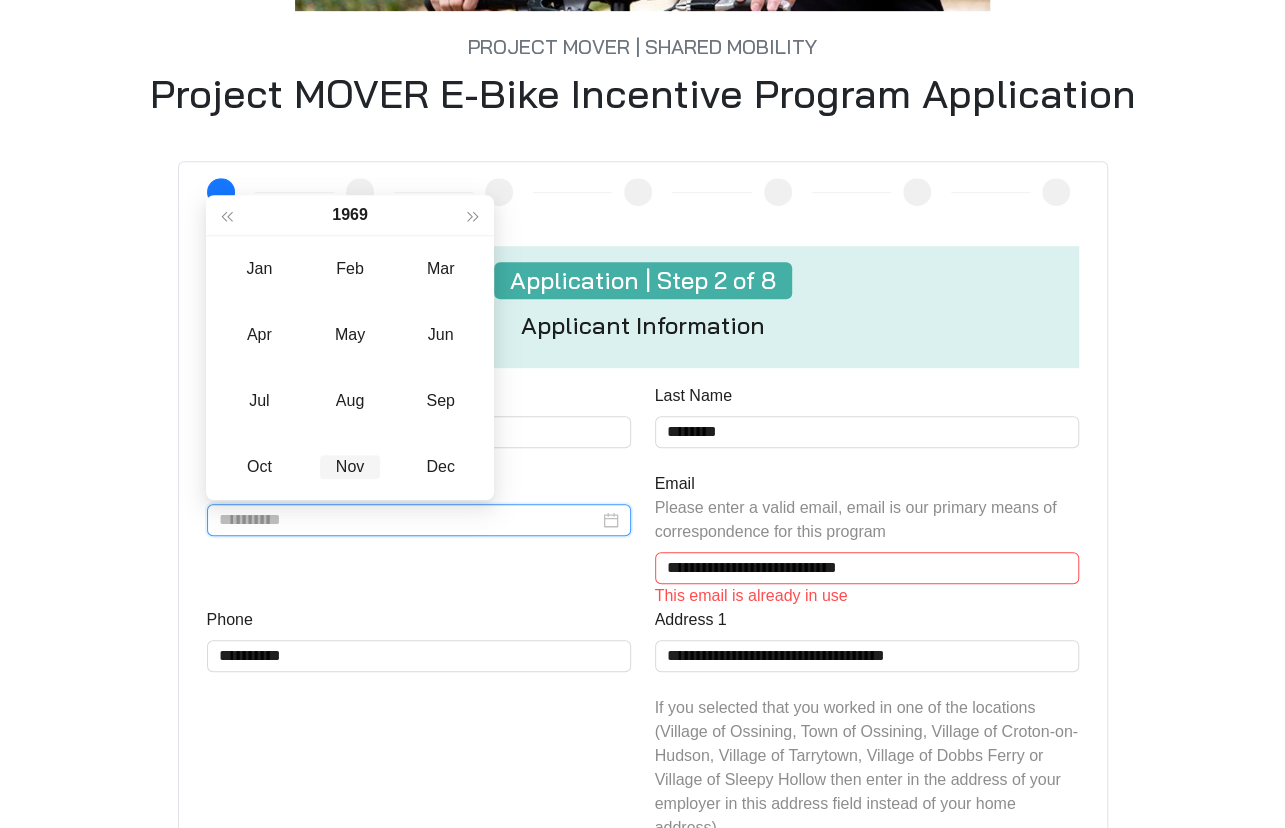 click on "Nov" at bounding box center [259, 269] 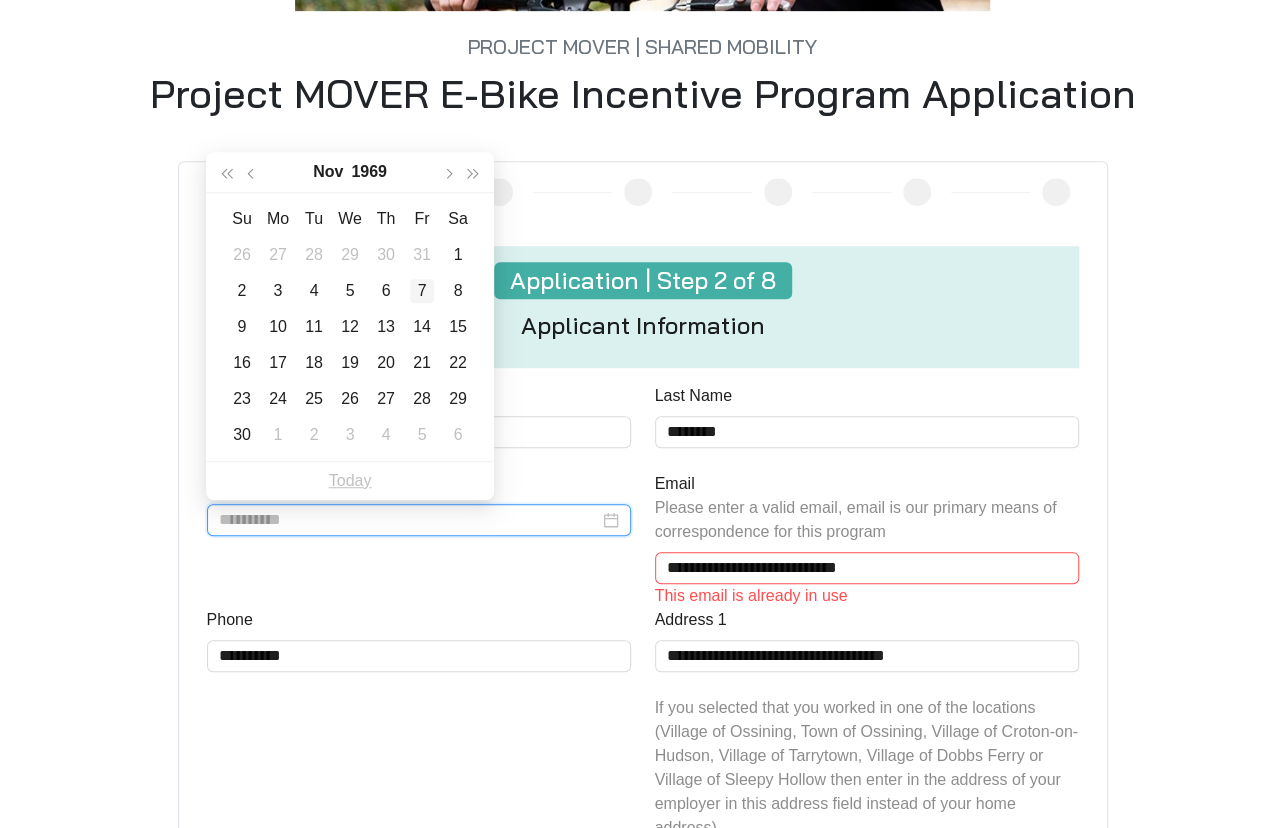 click on "7" at bounding box center [458, 255] 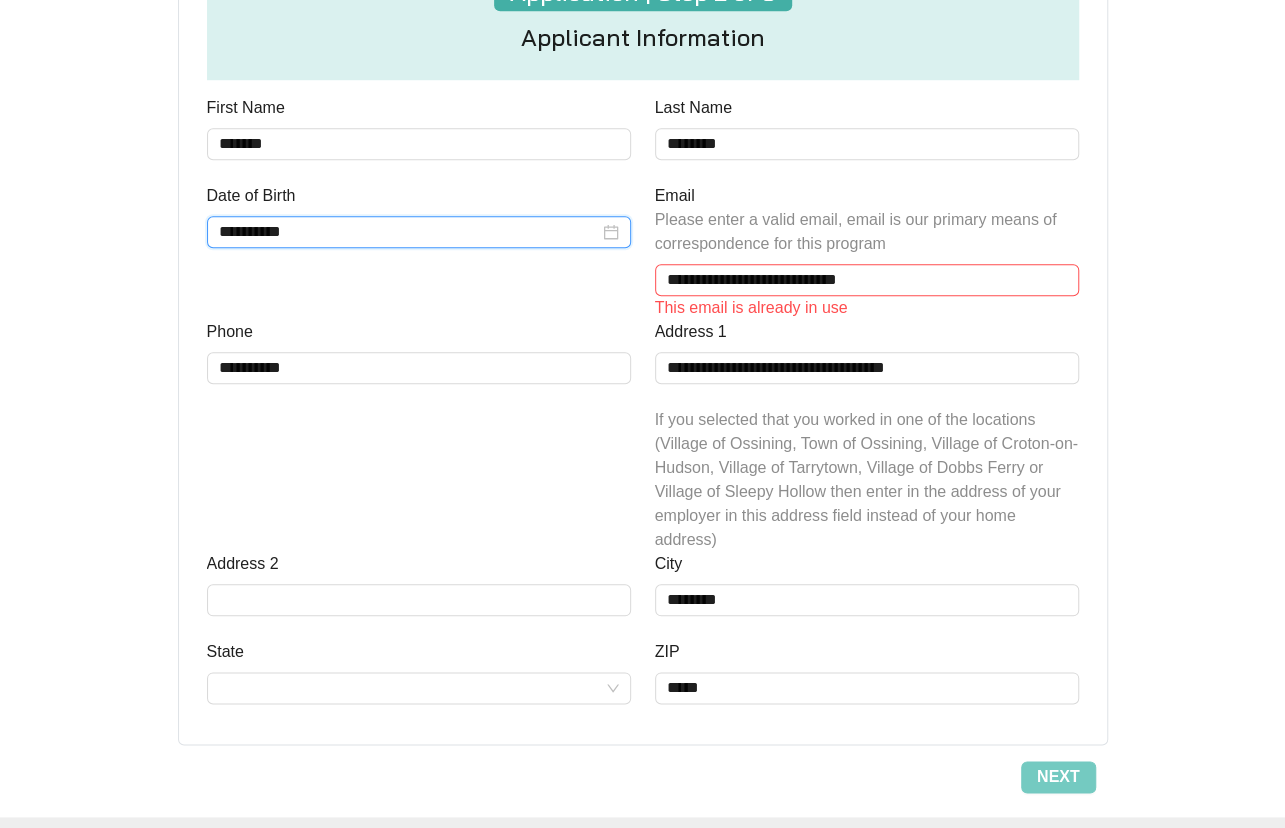 scroll, scrollTop: 800, scrollLeft: 0, axis: vertical 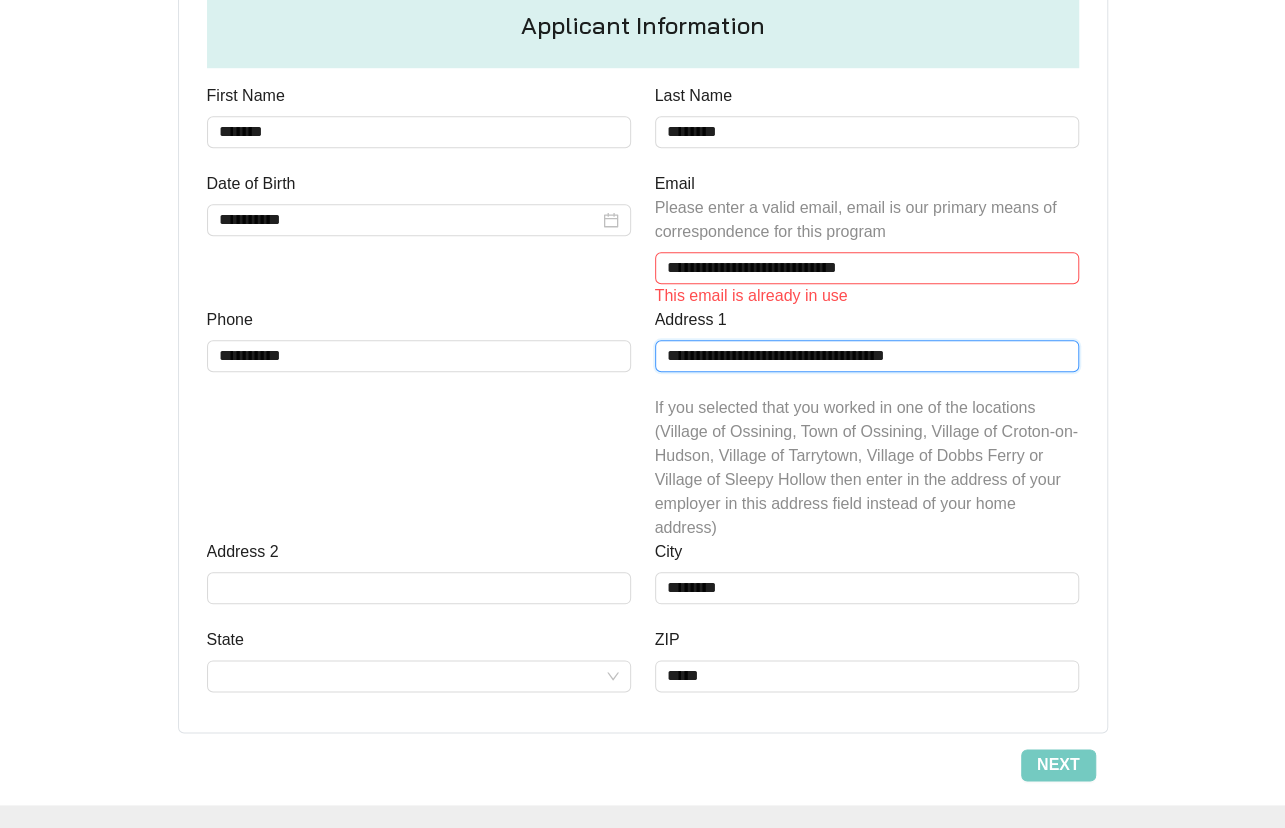 drag, startPoint x: 665, startPoint y: 355, endPoint x: 804, endPoint y: 355, distance: 139 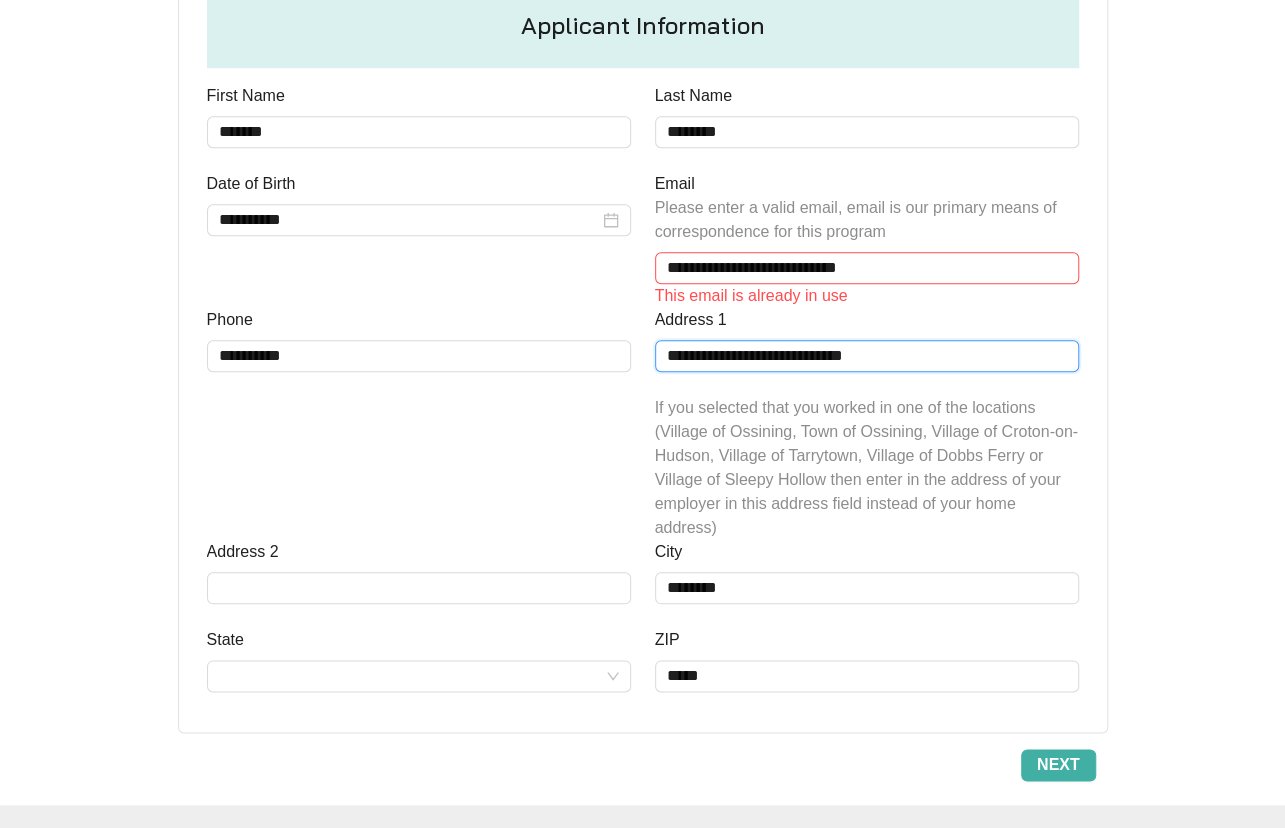 type on "**********" 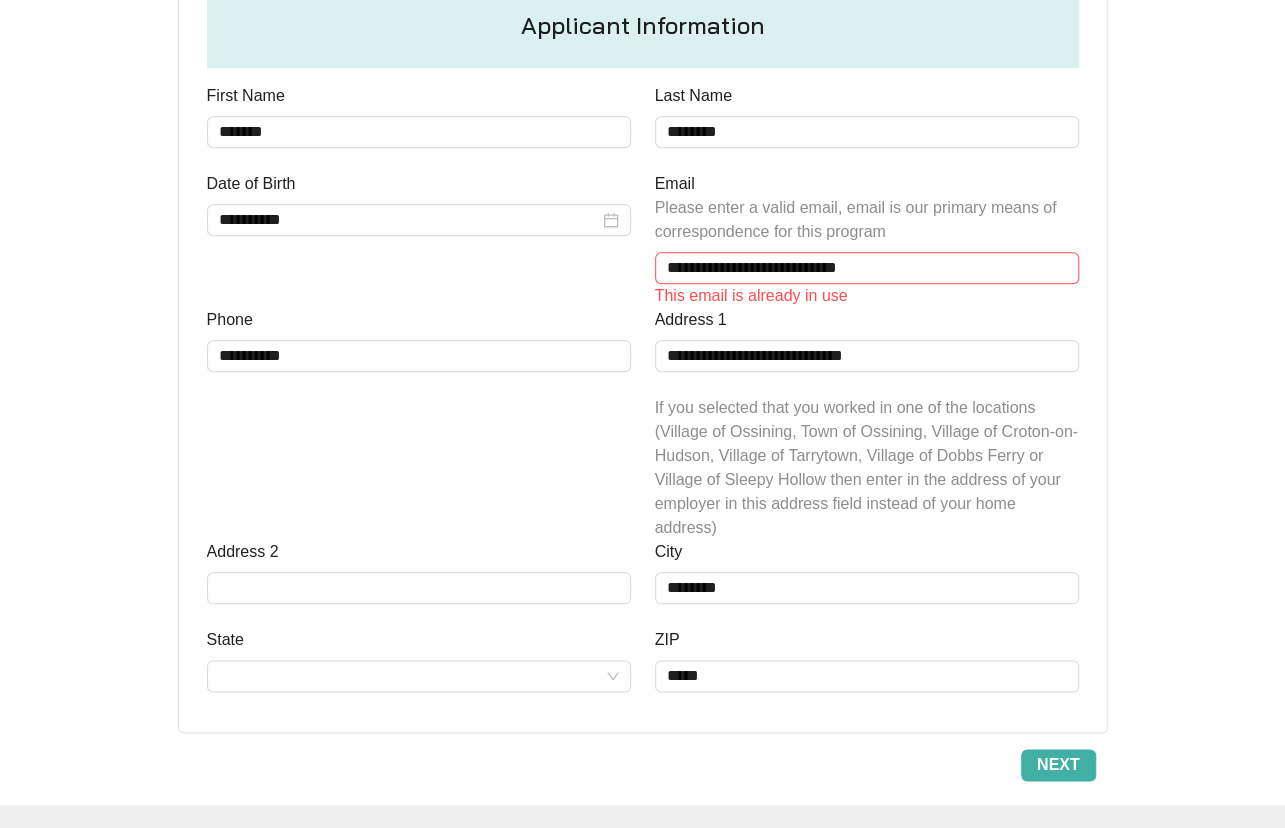 click on "Next" at bounding box center [1058, 765] 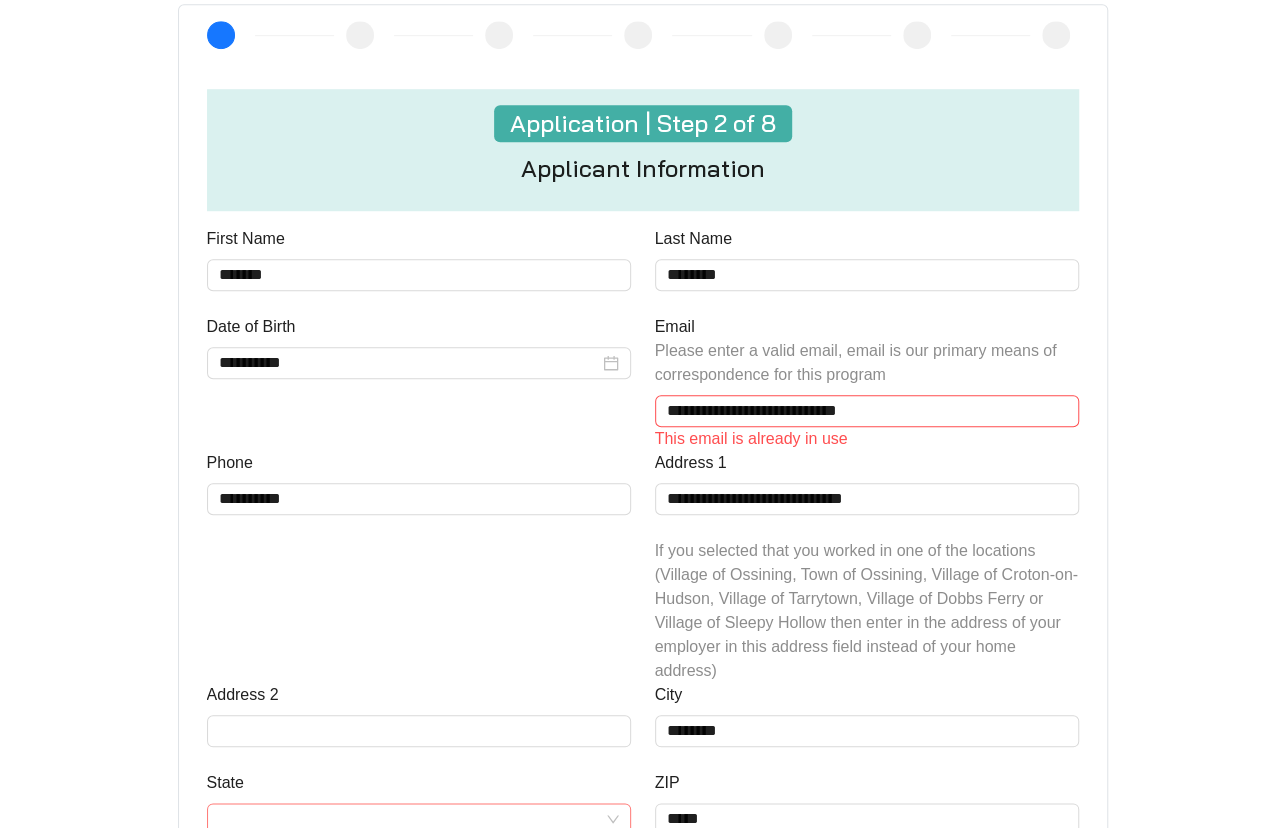scroll, scrollTop: 652, scrollLeft: 0, axis: vertical 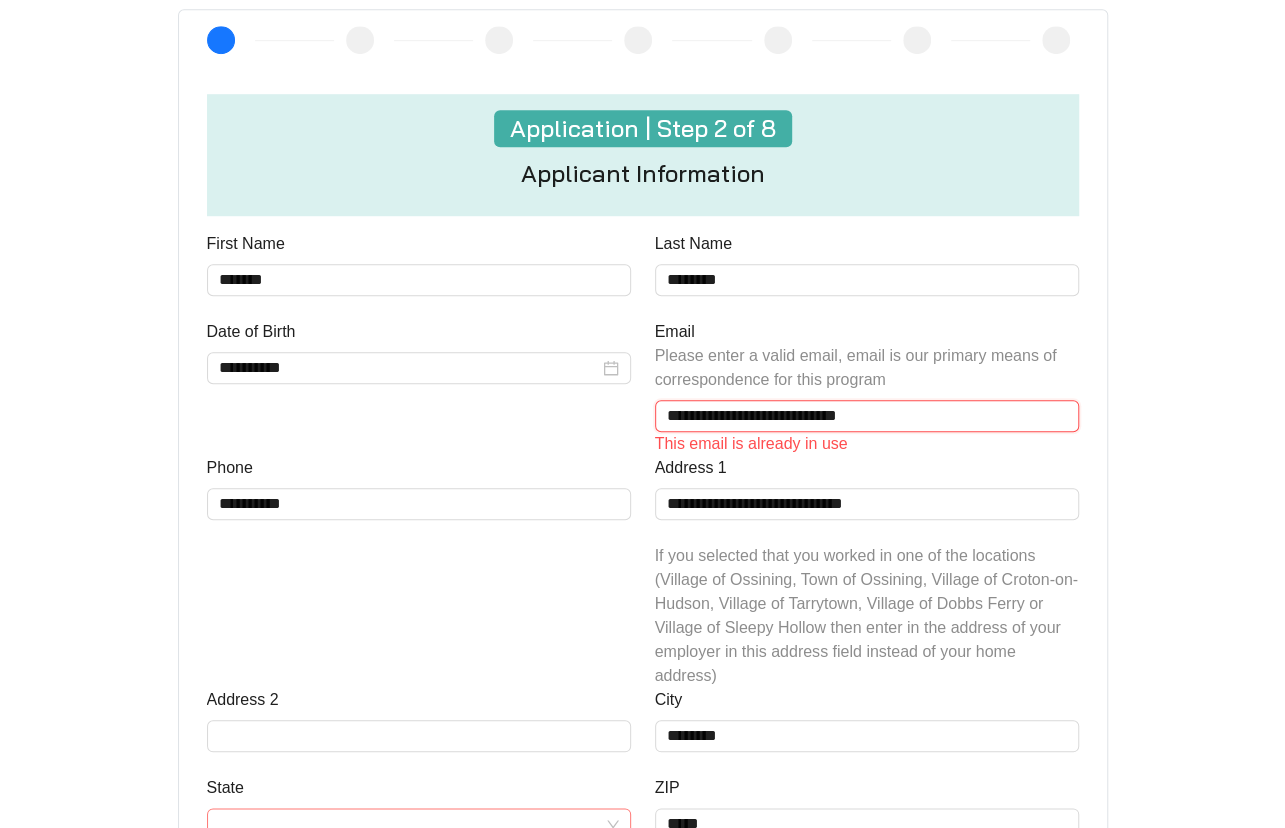 click on "**********" at bounding box center [867, 416] 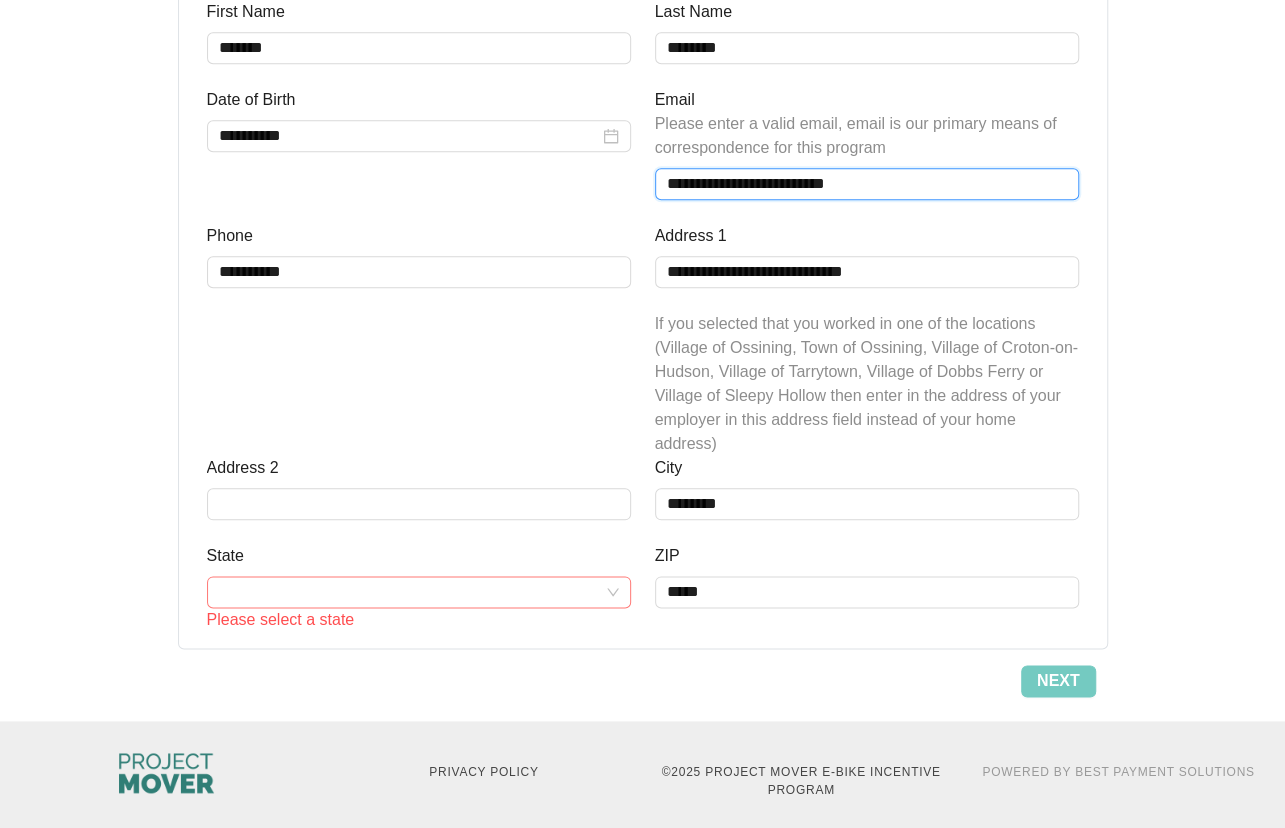 scroll, scrollTop: 895, scrollLeft: 0, axis: vertical 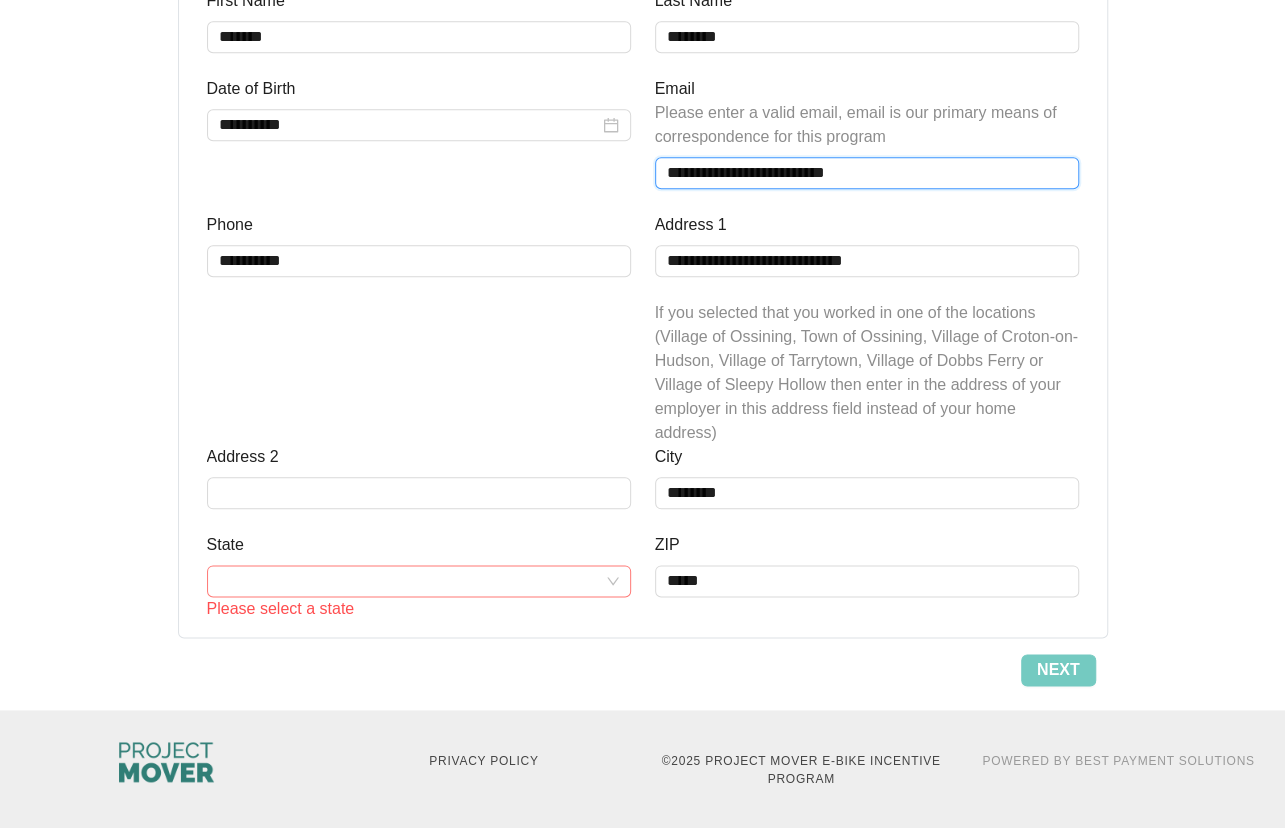 type on "**********" 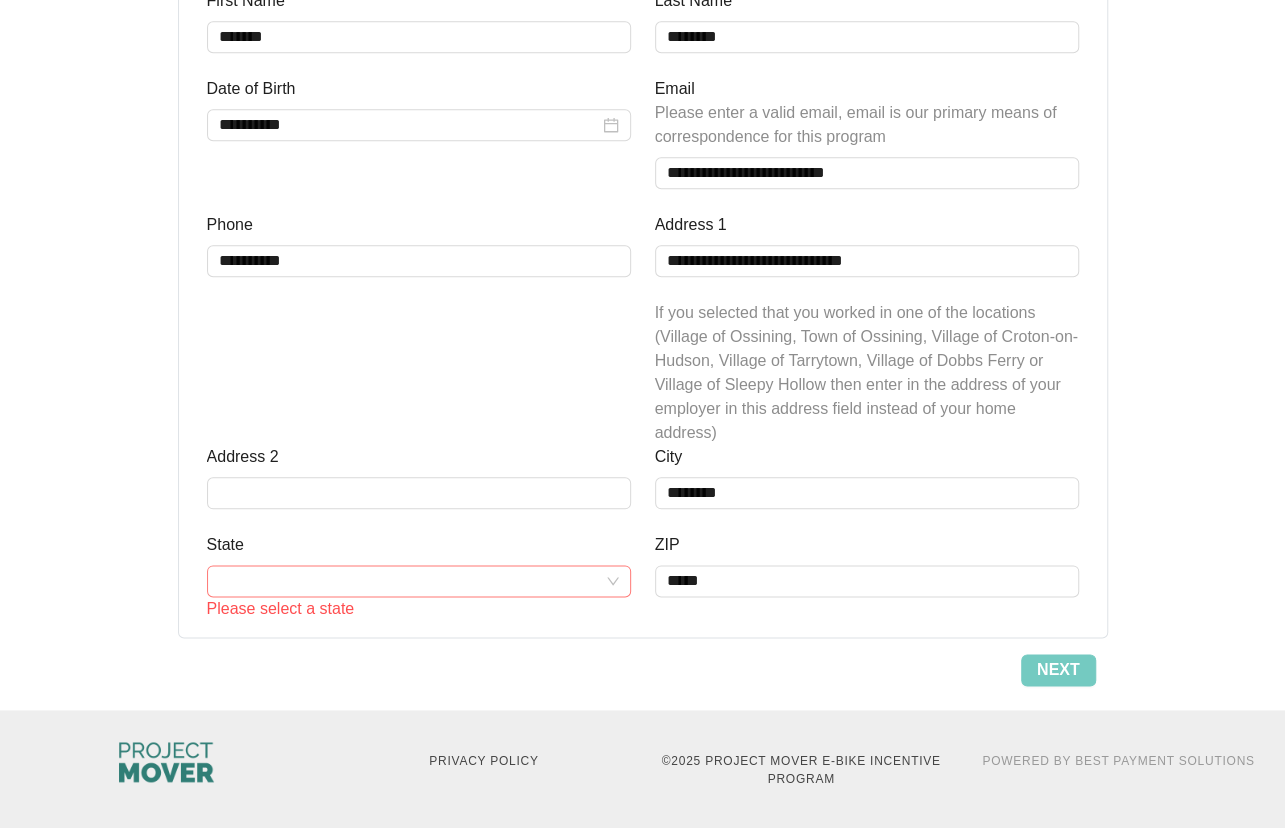 click on "State" at bounding box center (419, 581) 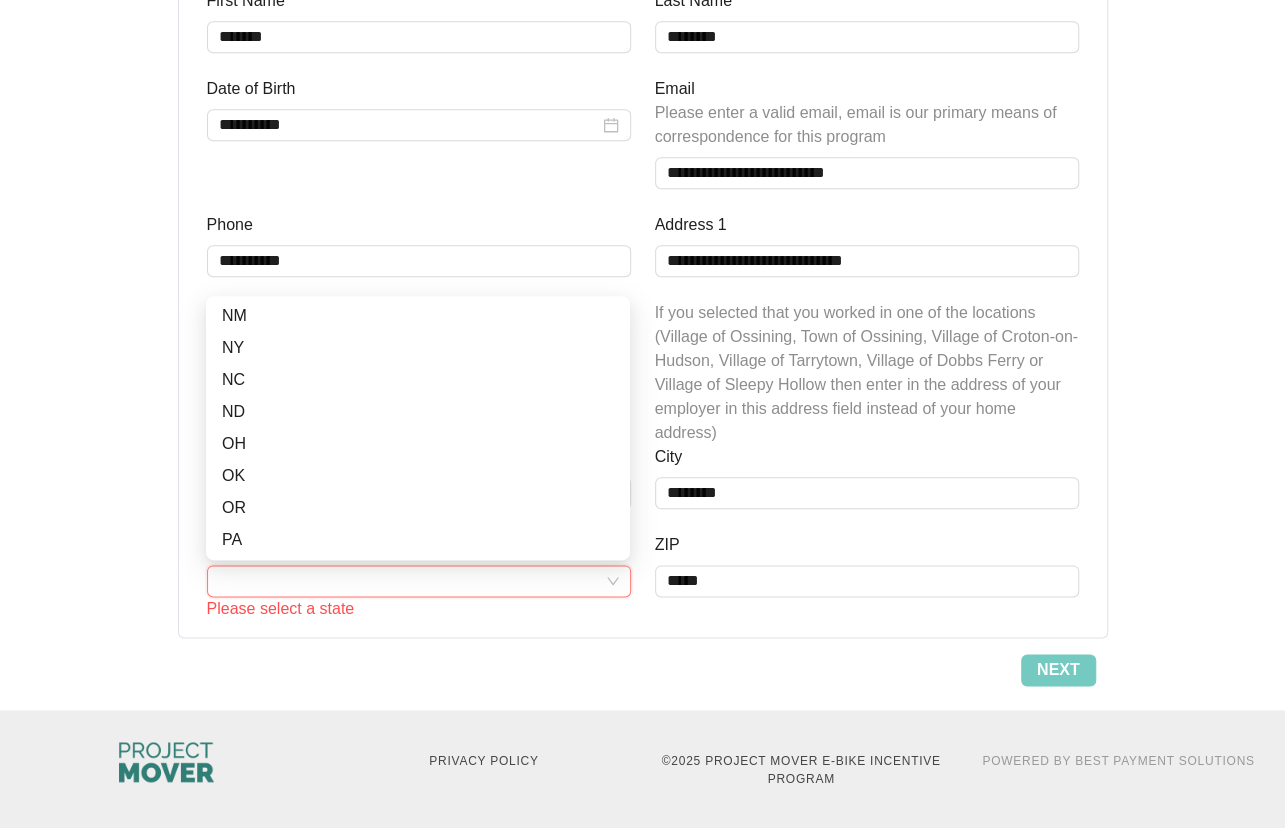 scroll, scrollTop: 1002, scrollLeft: 0, axis: vertical 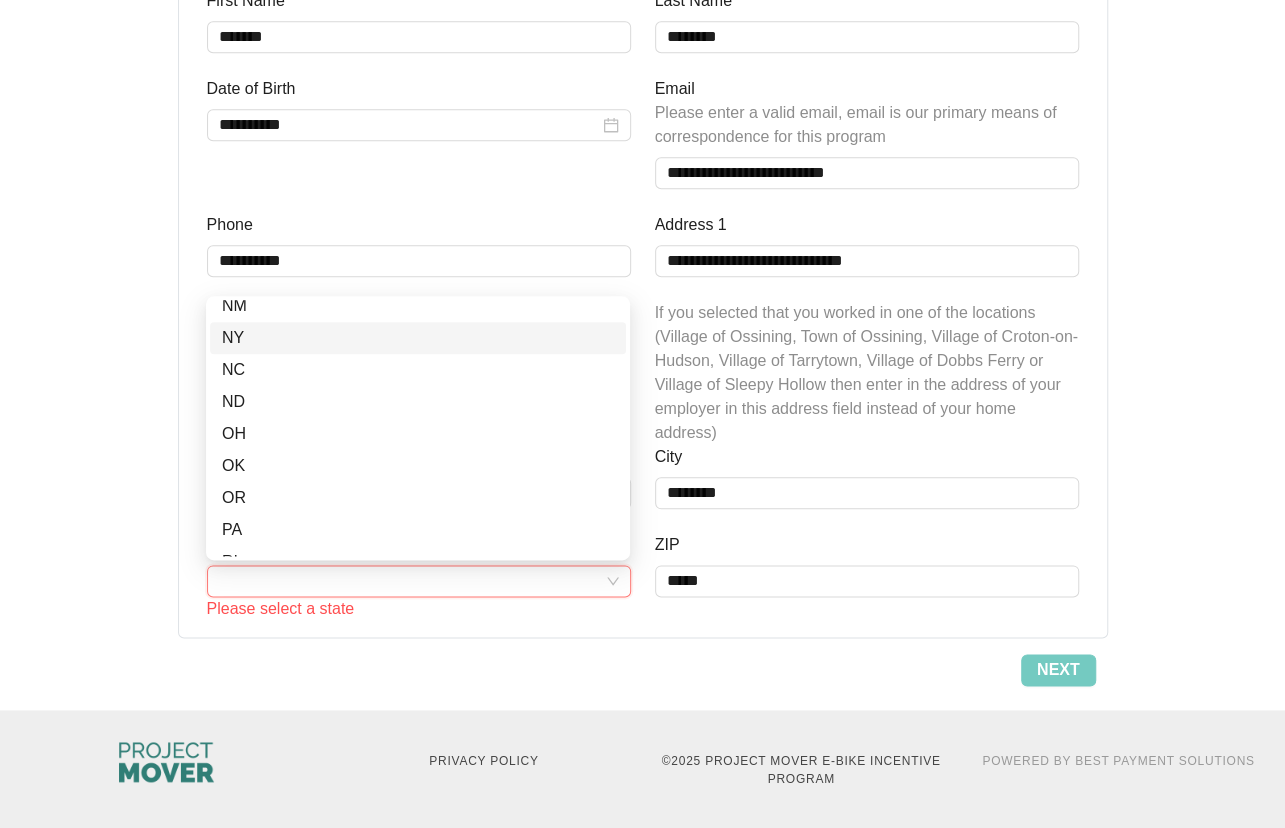 click on "NY" at bounding box center [418, 338] 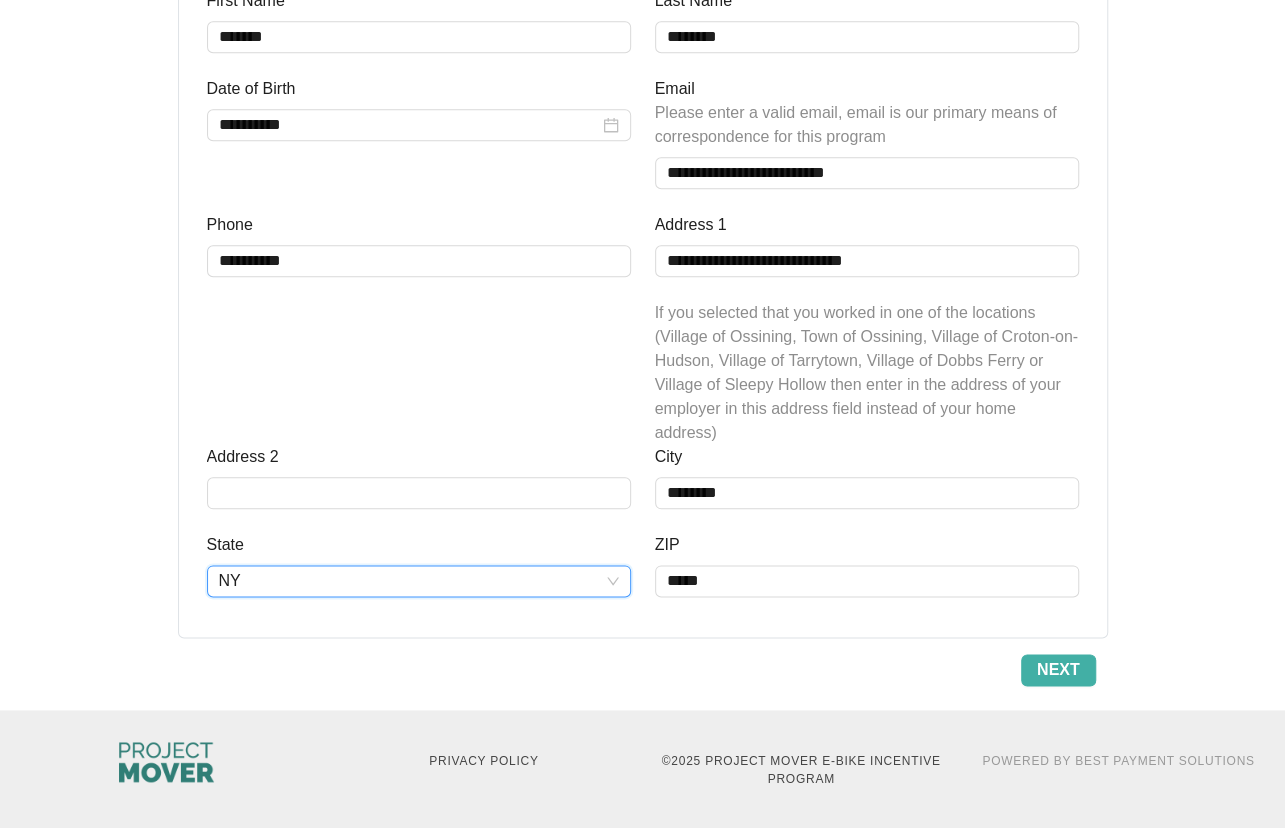 click on "Next" at bounding box center [1058, 670] 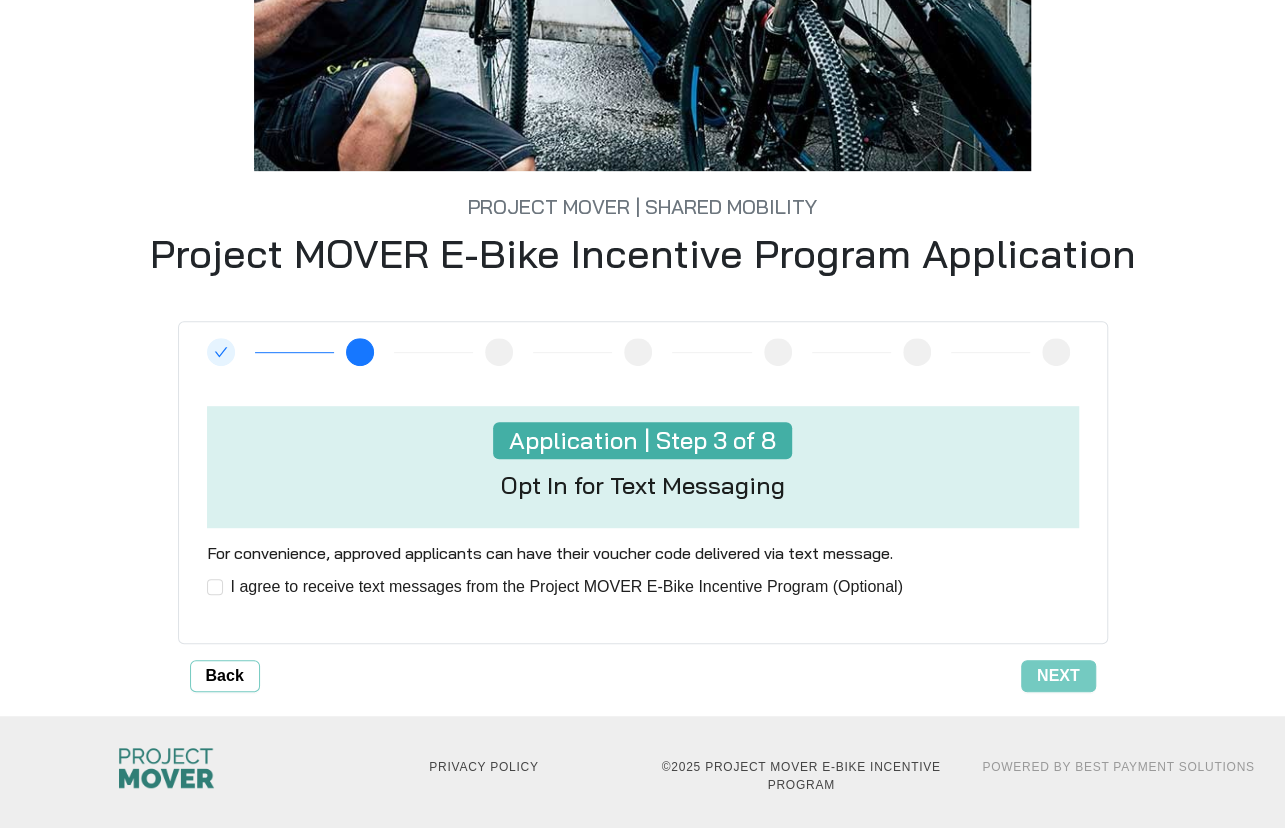 scroll, scrollTop: 346, scrollLeft: 0, axis: vertical 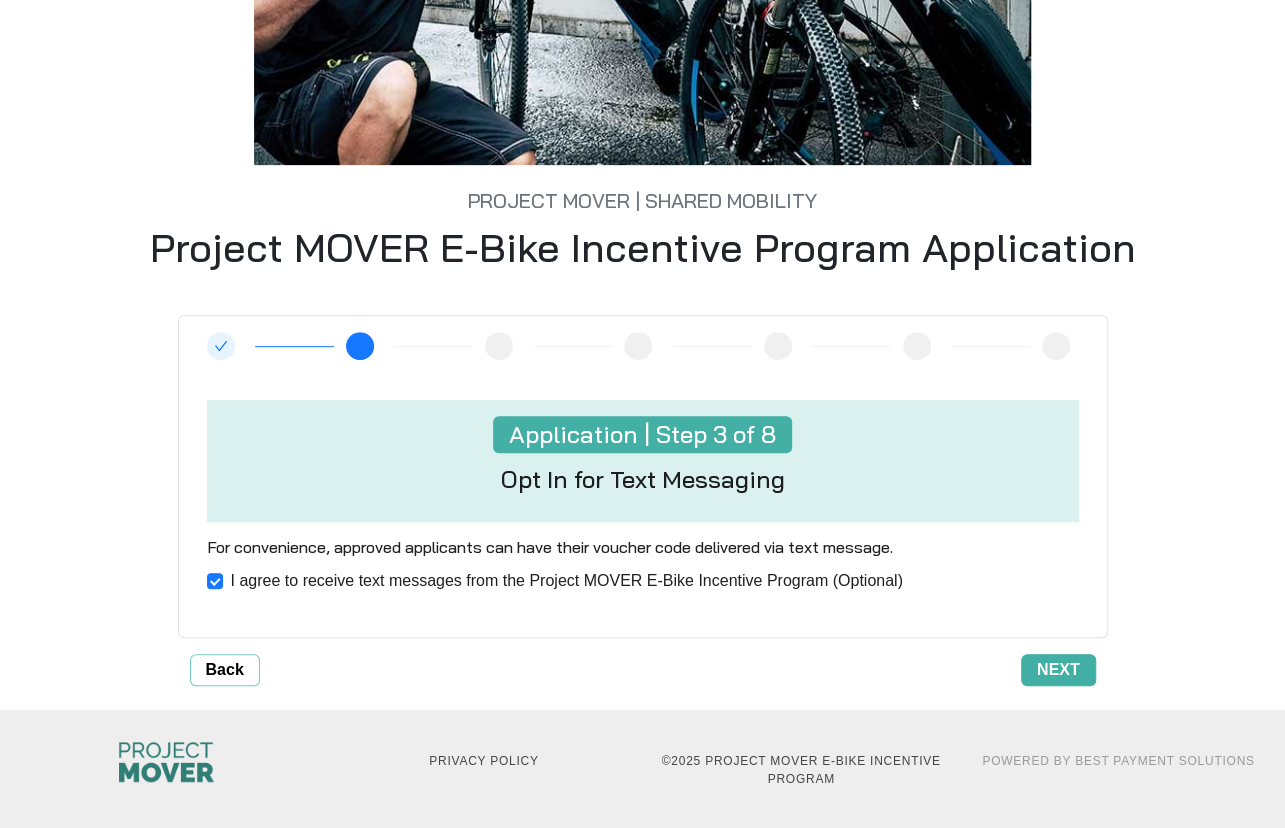 click on "Next" at bounding box center (1058, 670) 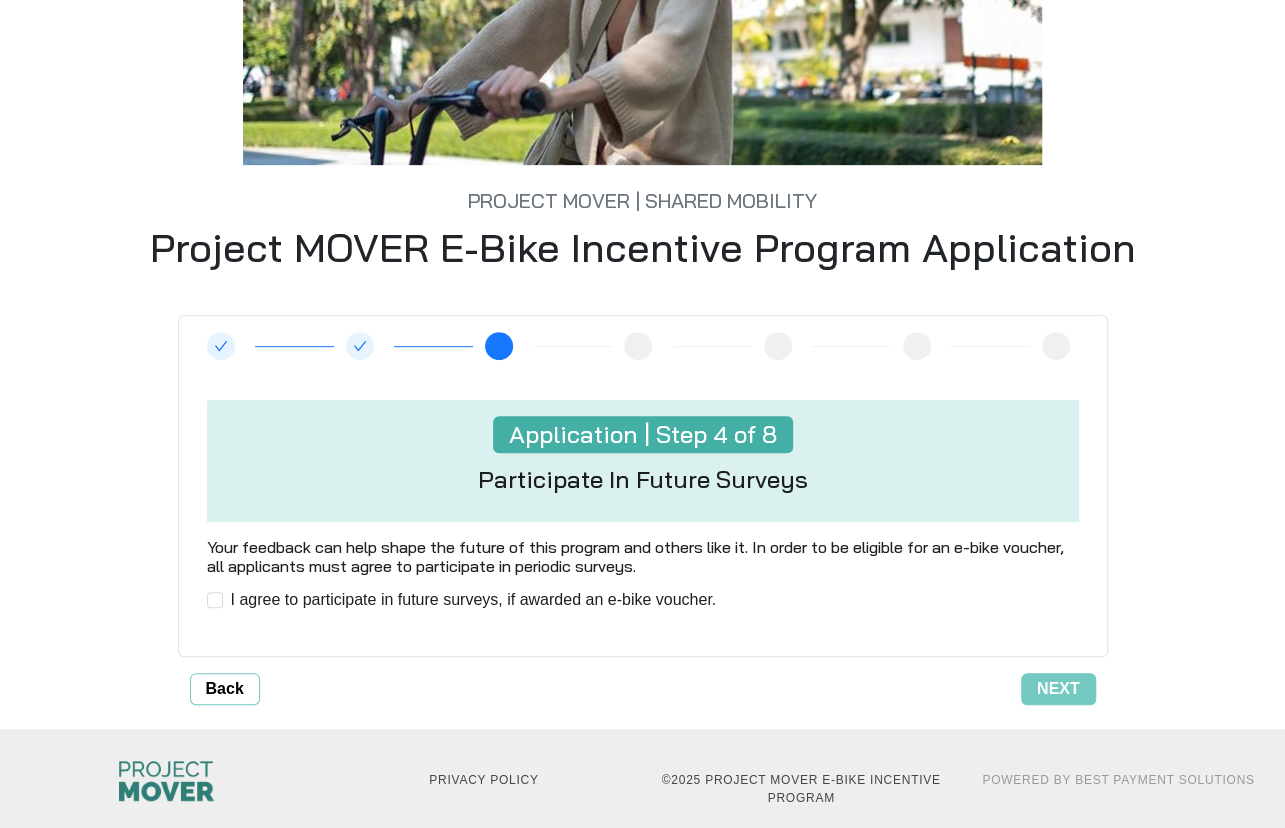 scroll, scrollTop: 366, scrollLeft: 0, axis: vertical 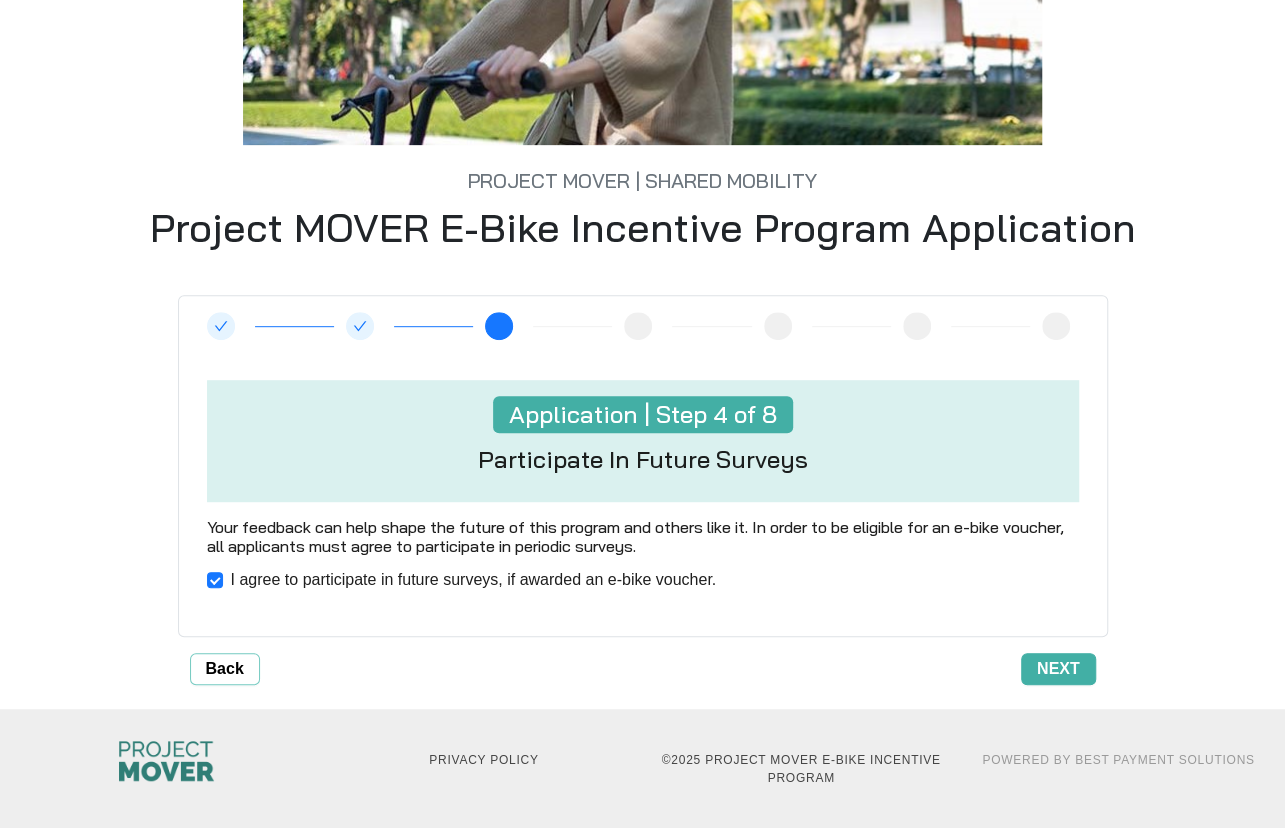 click on "Next" at bounding box center (1058, 669) 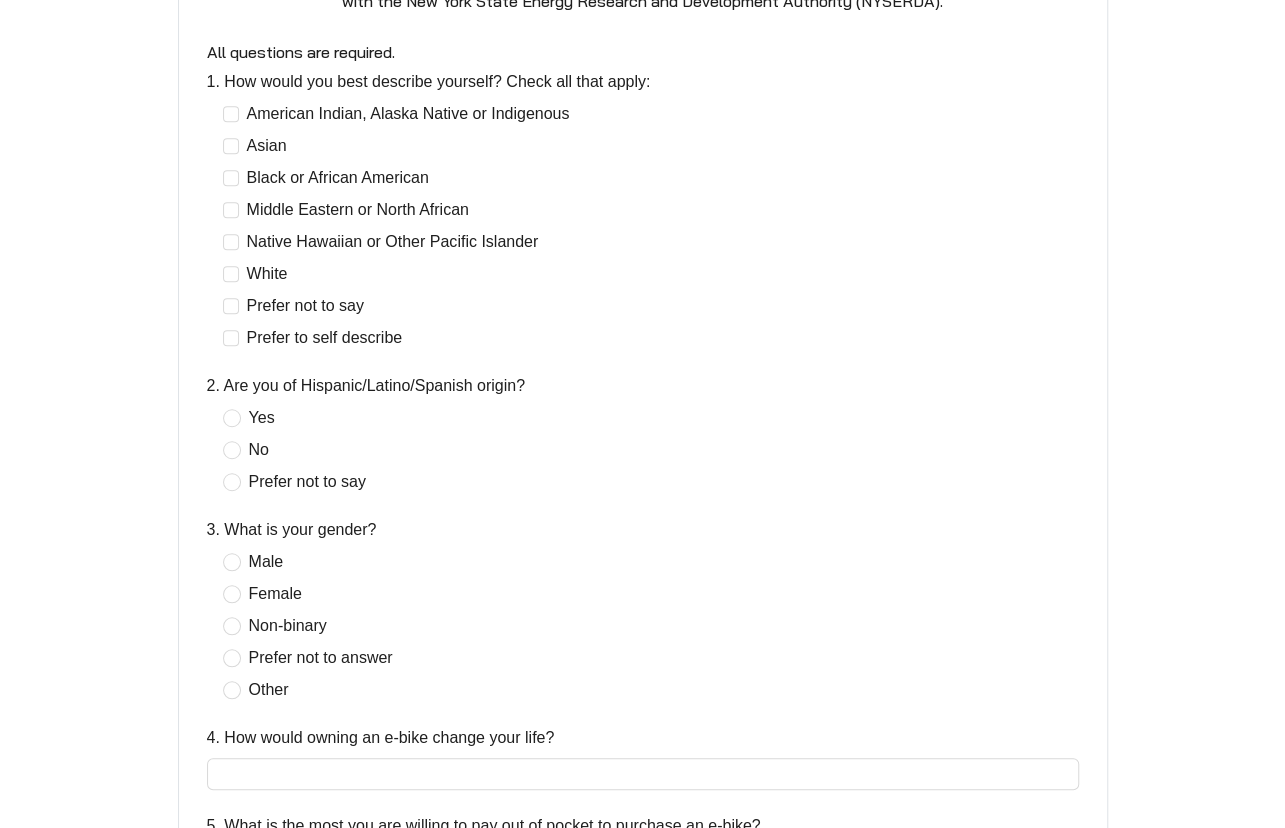 scroll, scrollTop: 600, scrollLeft: 0, axis: vertical 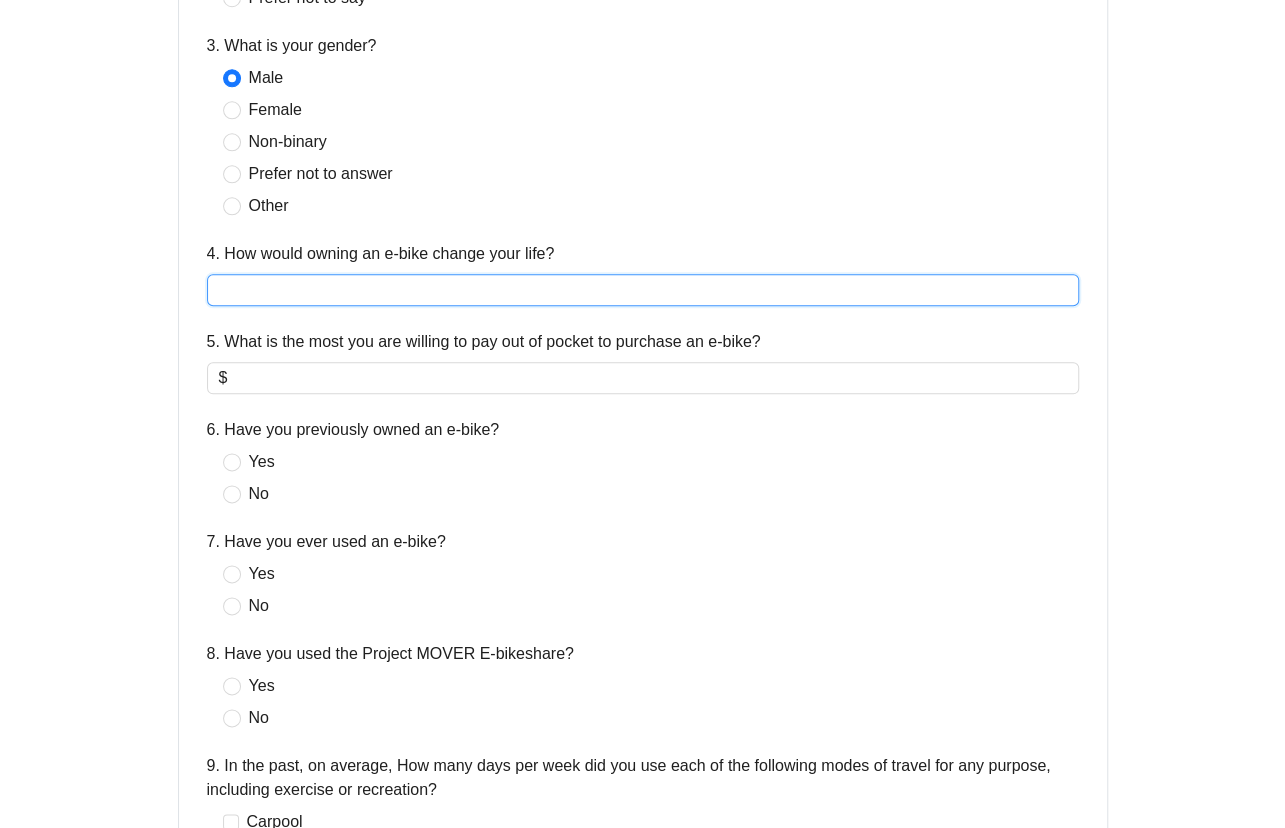 click on "4. How would owning an e-bike change your life?" at bounding box center (643, 290) 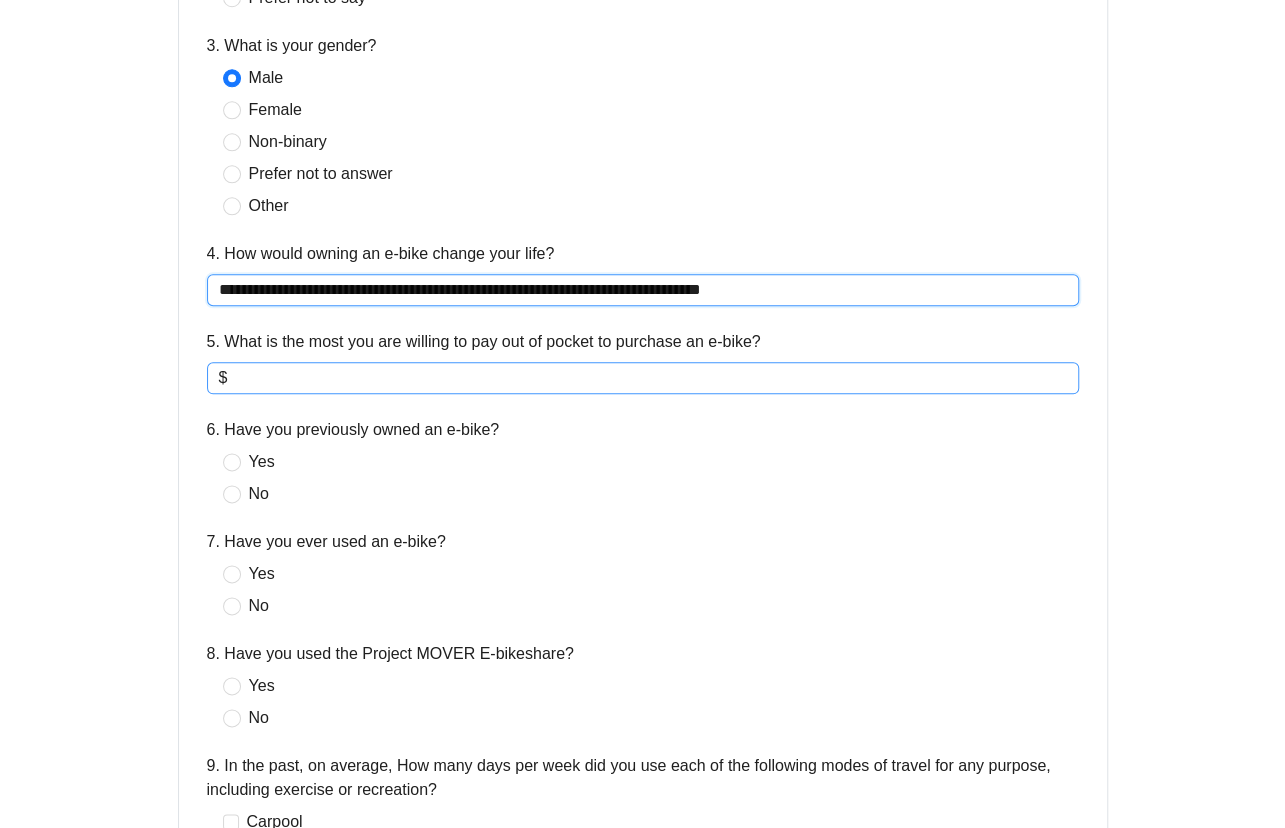 type on "**********" 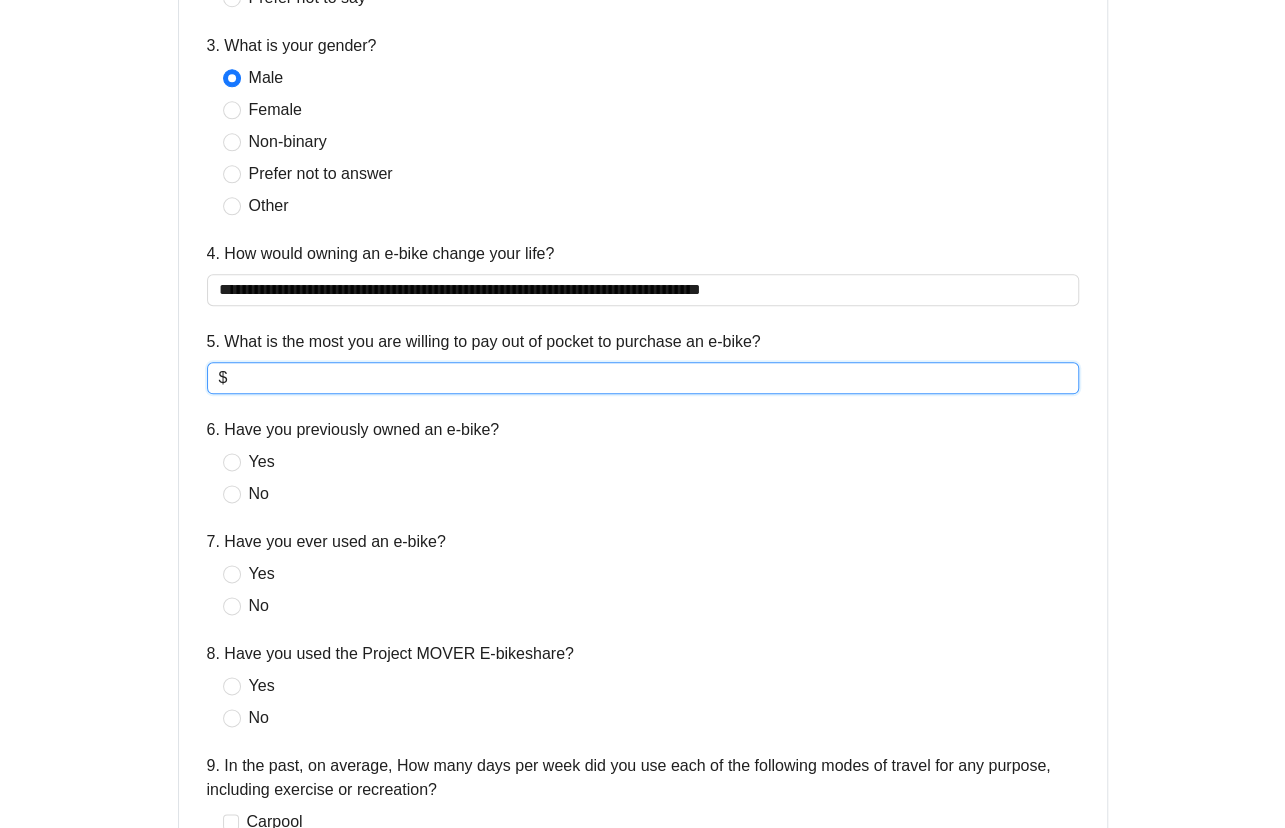 click on "5. What is the most you are willing to pay out of pocket to purchase an e-bike?" at bounding box center [648, 378] 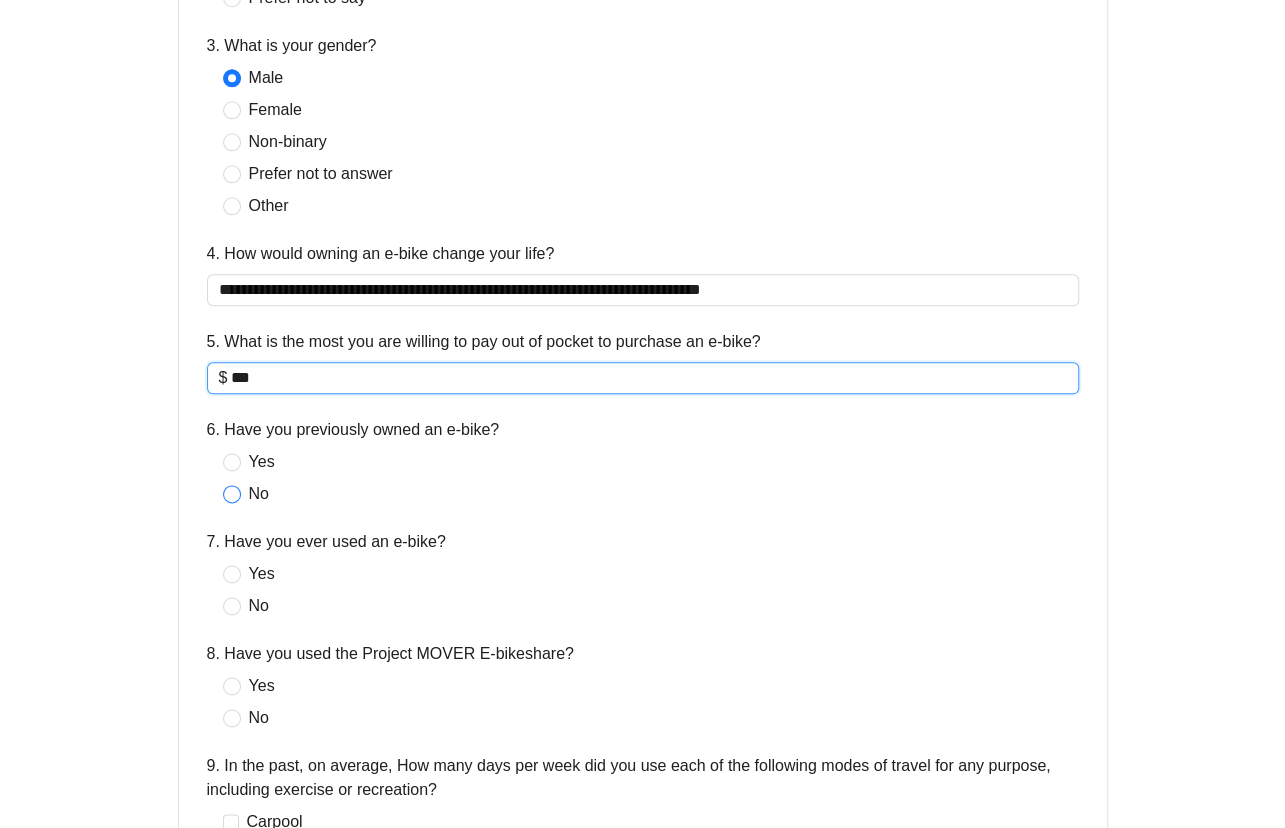 type on "***" 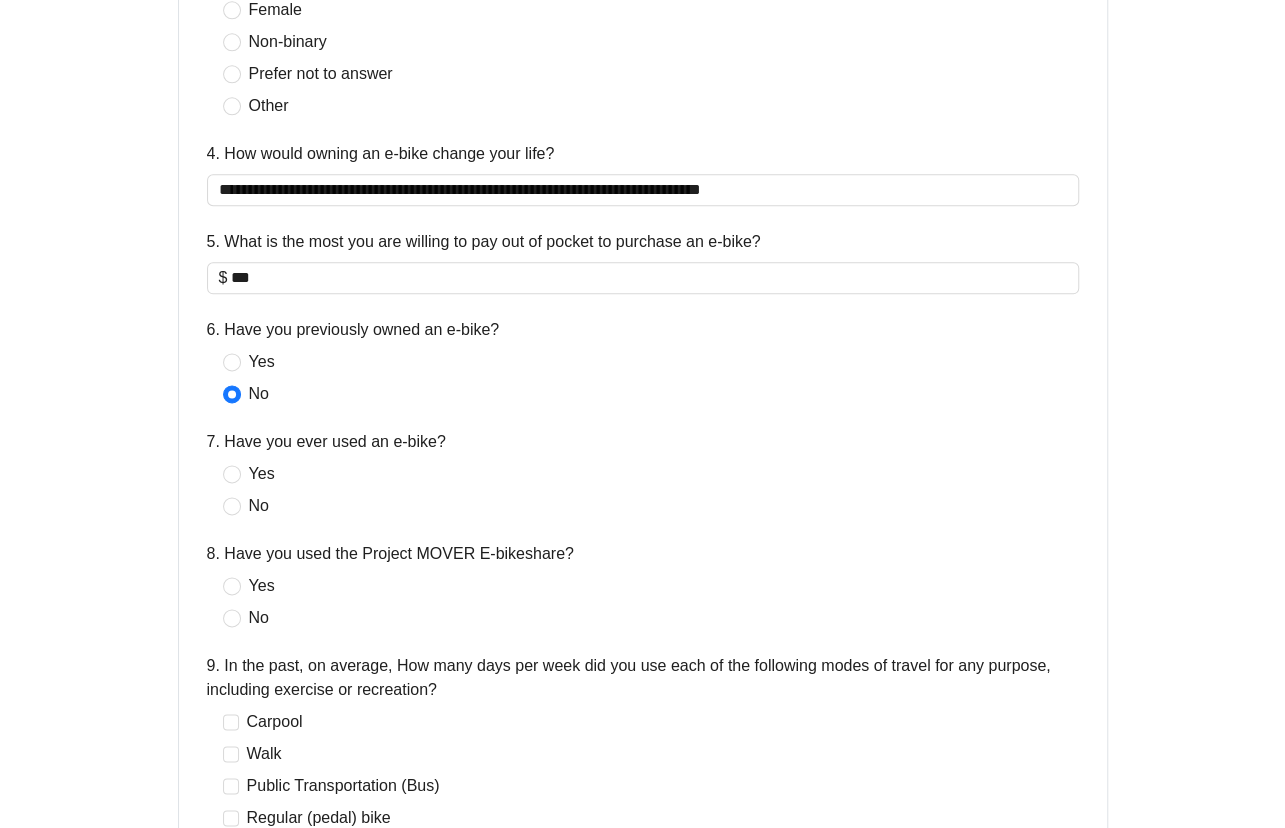 scroll, scrollTop: 1200, scrollLeft: 0, axis: vertical 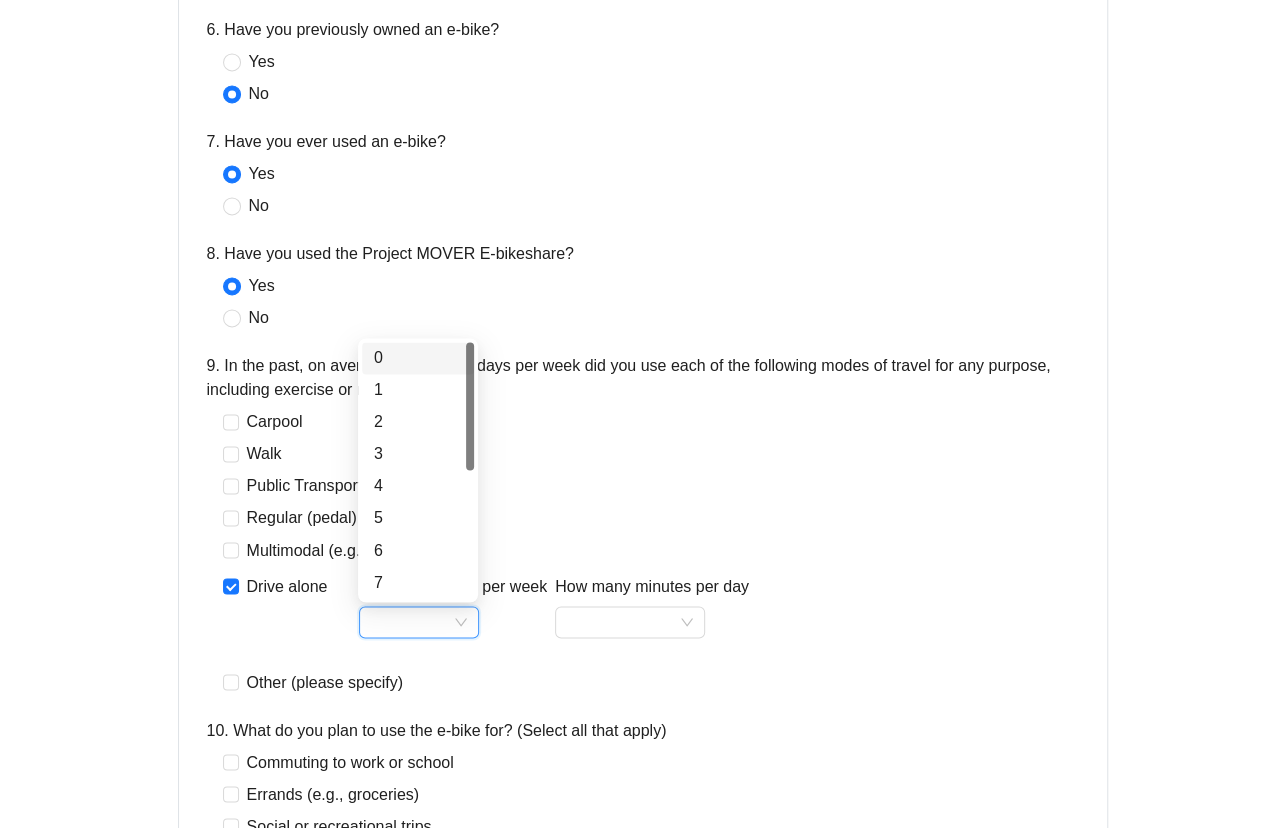 click on "How many times per week" at bounding box center [419, 622] 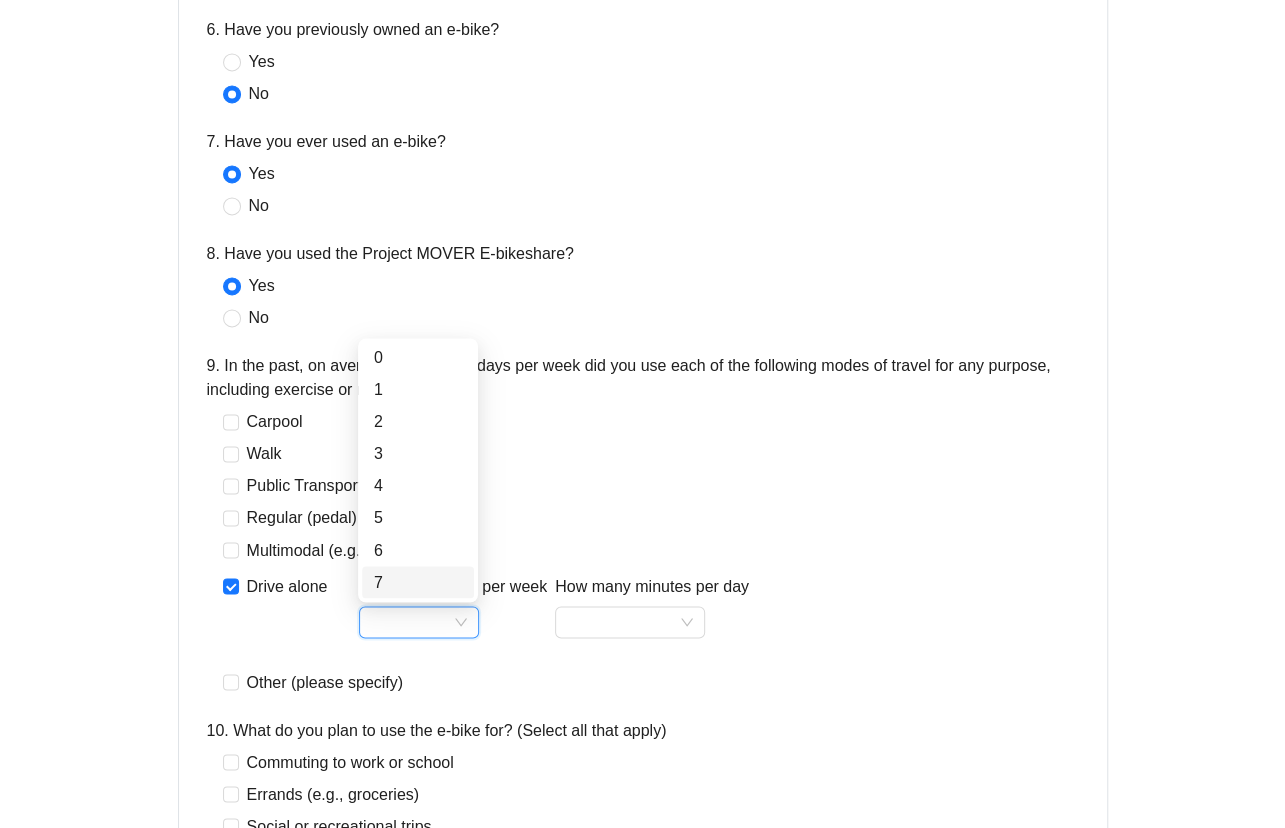 click on "7" at bounding box center [418, 582] 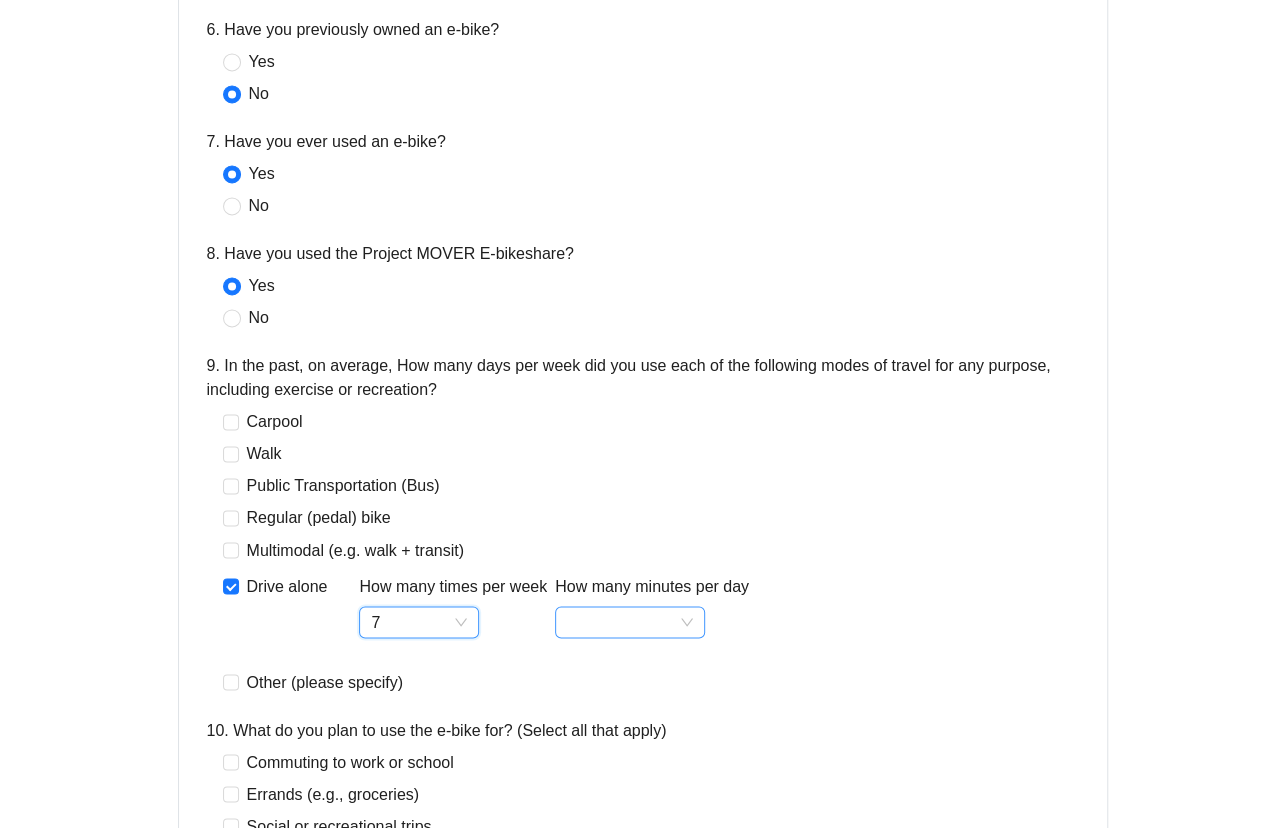 click on "How many minutes per day" at bounding box center [630, 622] 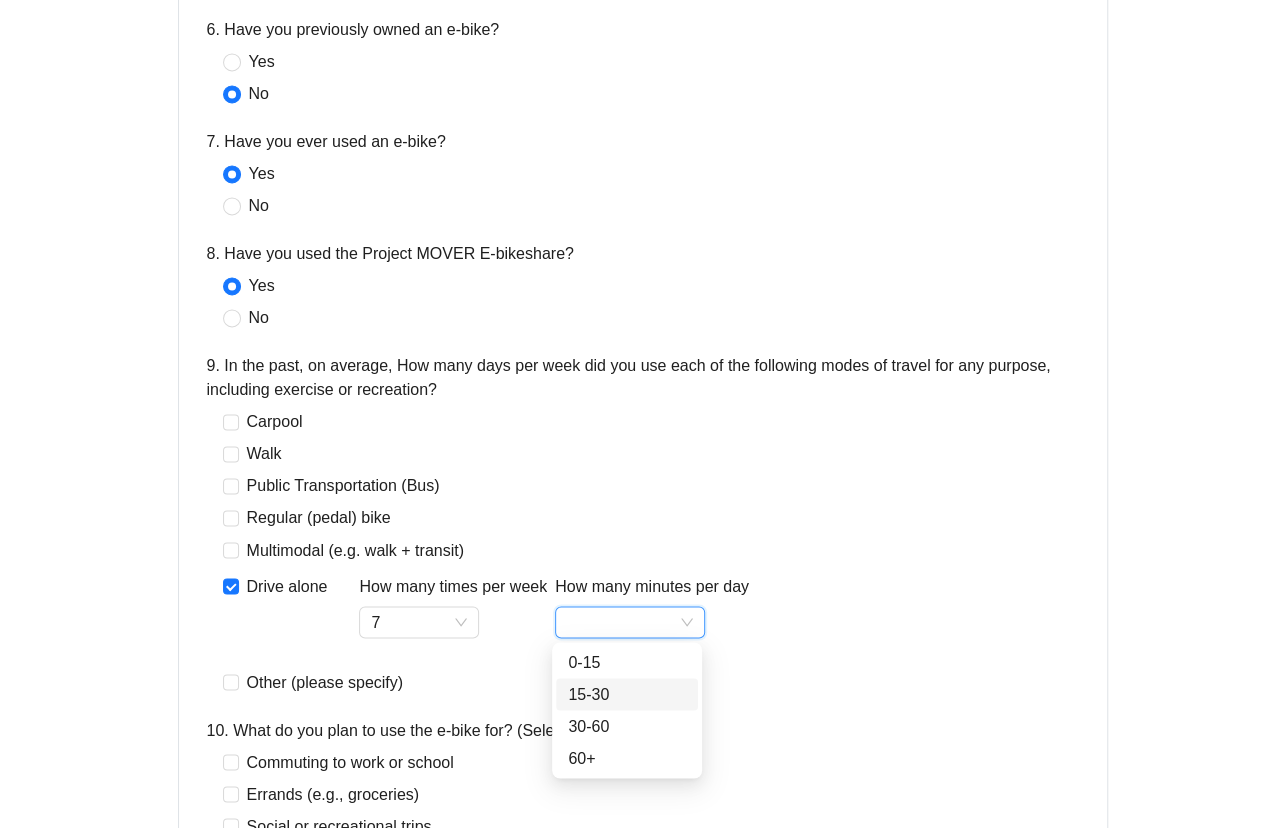 click on "15-30" at bounding box center (627, 694) 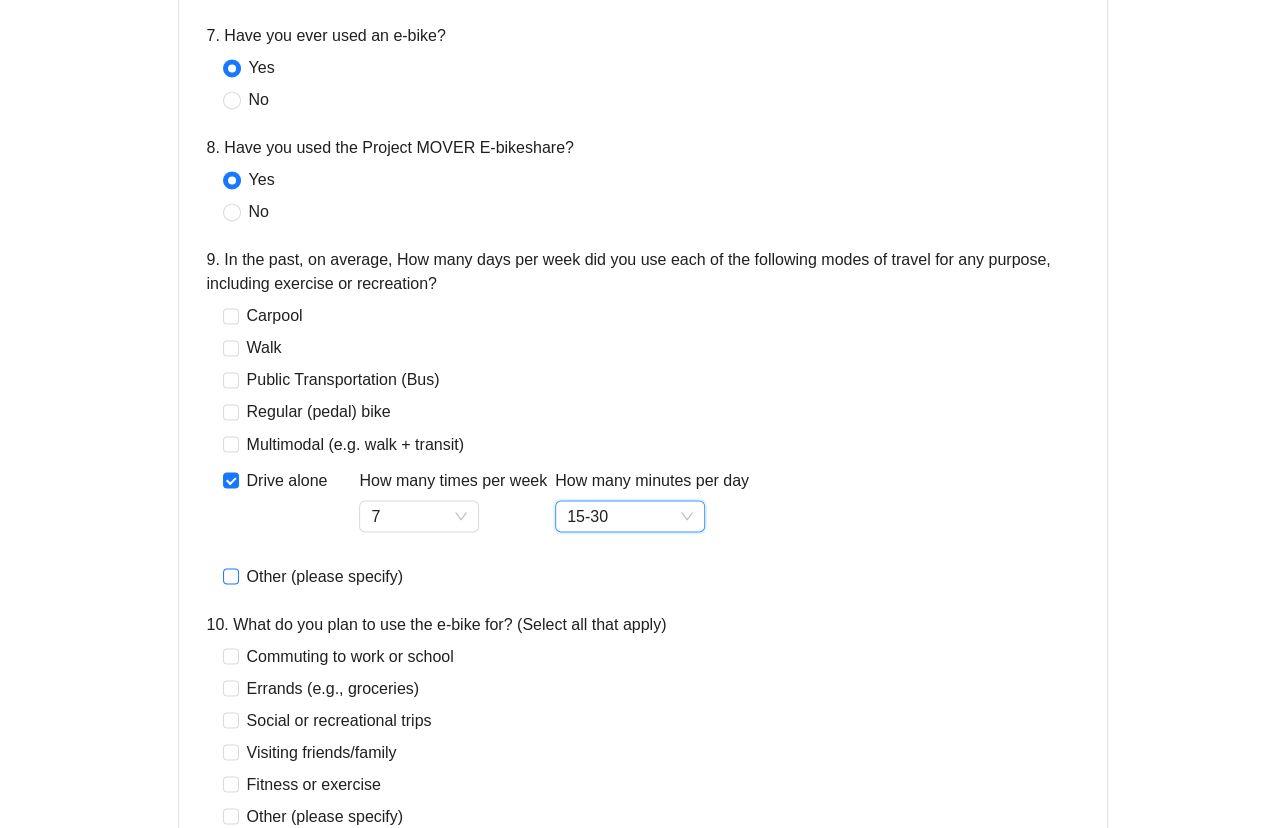 scroll, scrollTop: 1700, scrollLeft: 0, axis: vertical 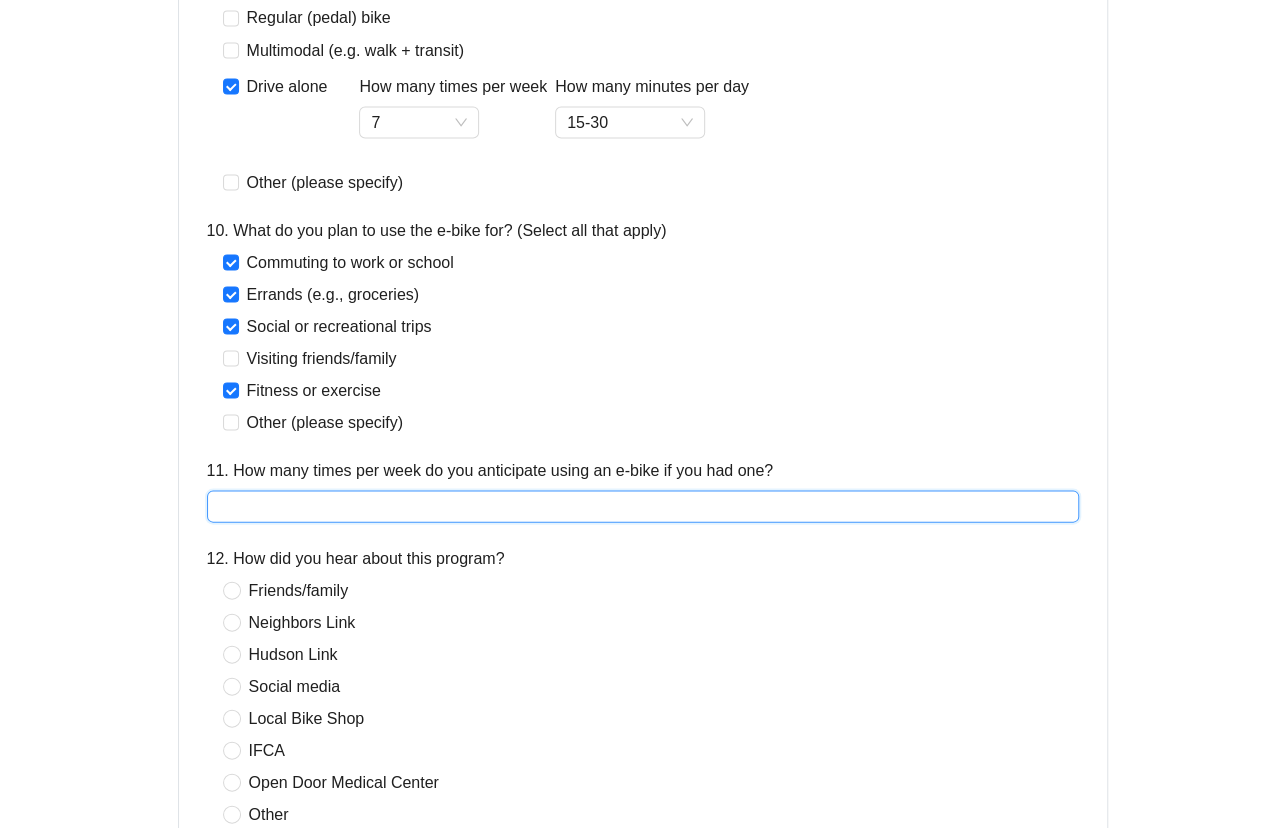 click on "11. How many times per week do you anticipate using an e-bike if you had one?" at bounding box center [643, 506] 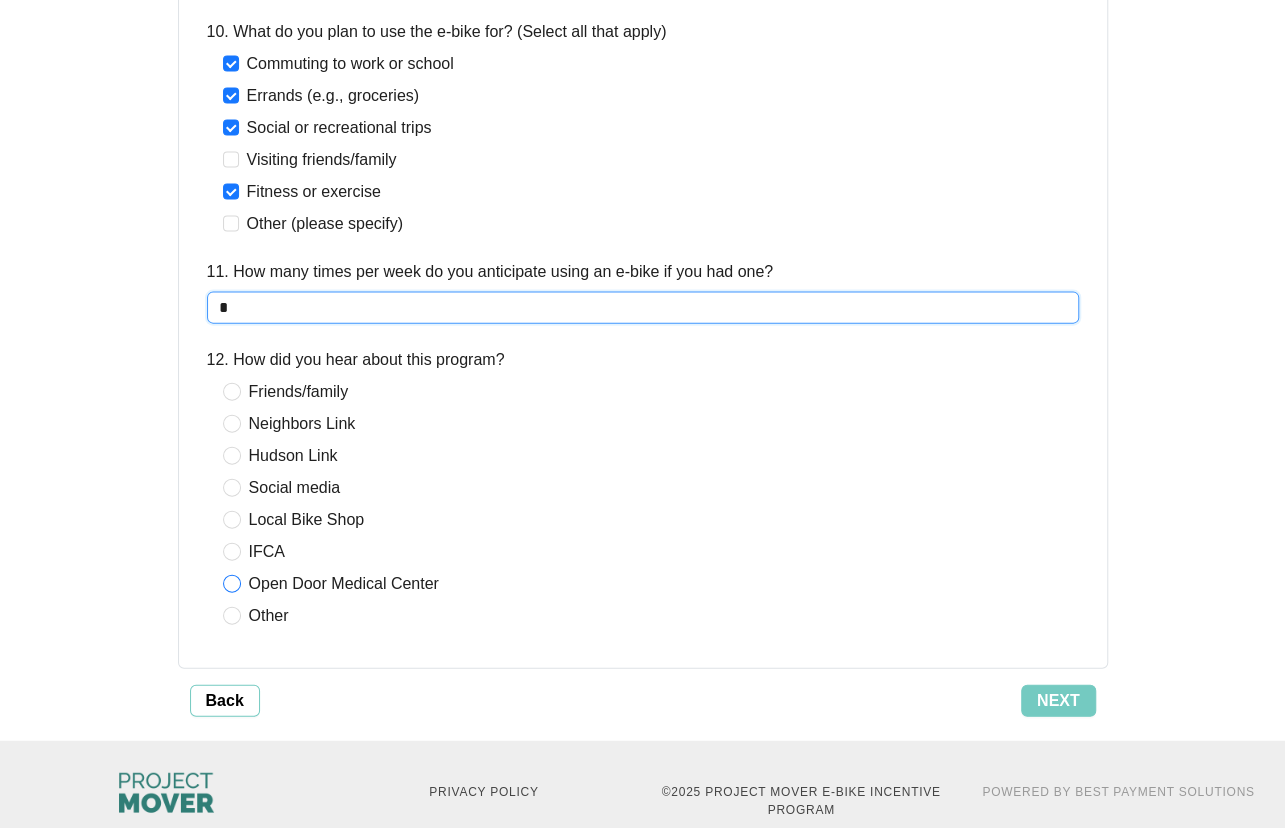 scroll, scrollTop: 2100, scrollLeft: 0, axis: vertical 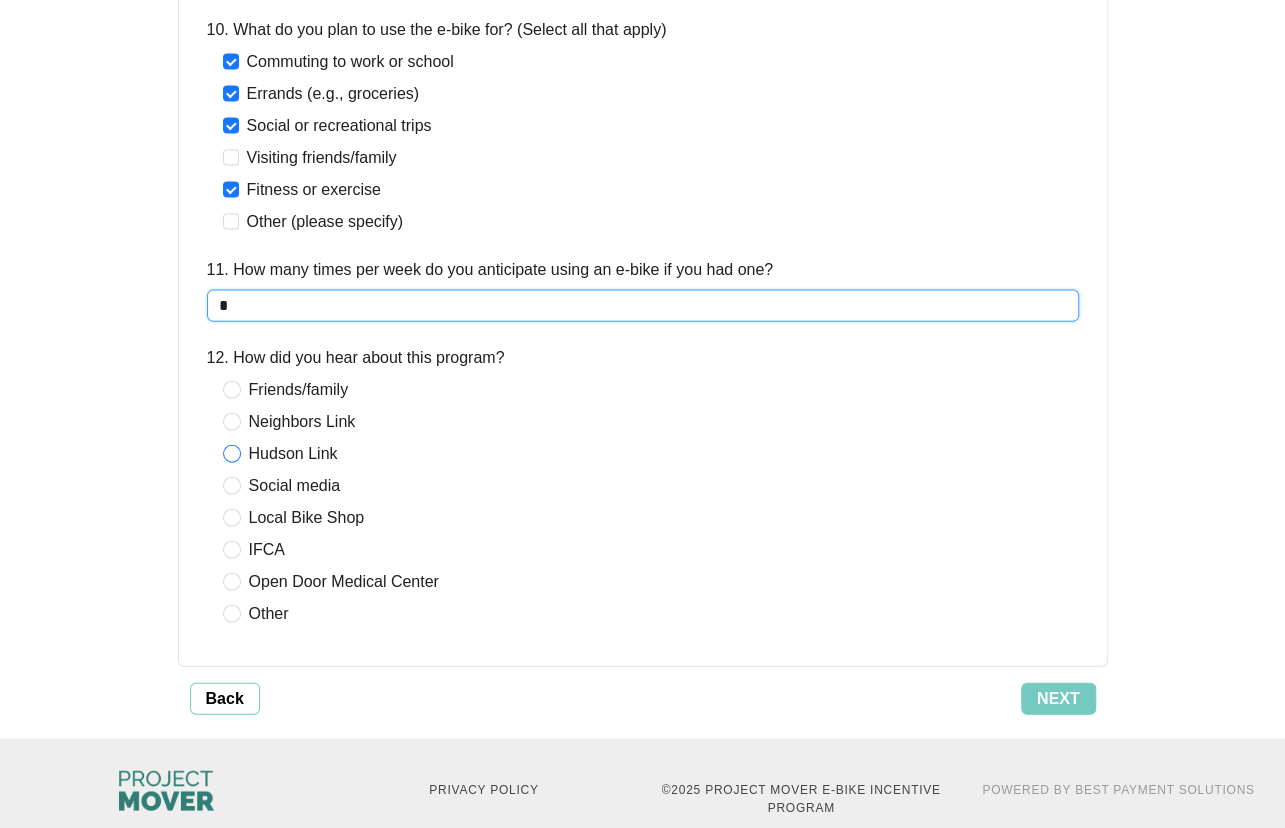 type on "*" 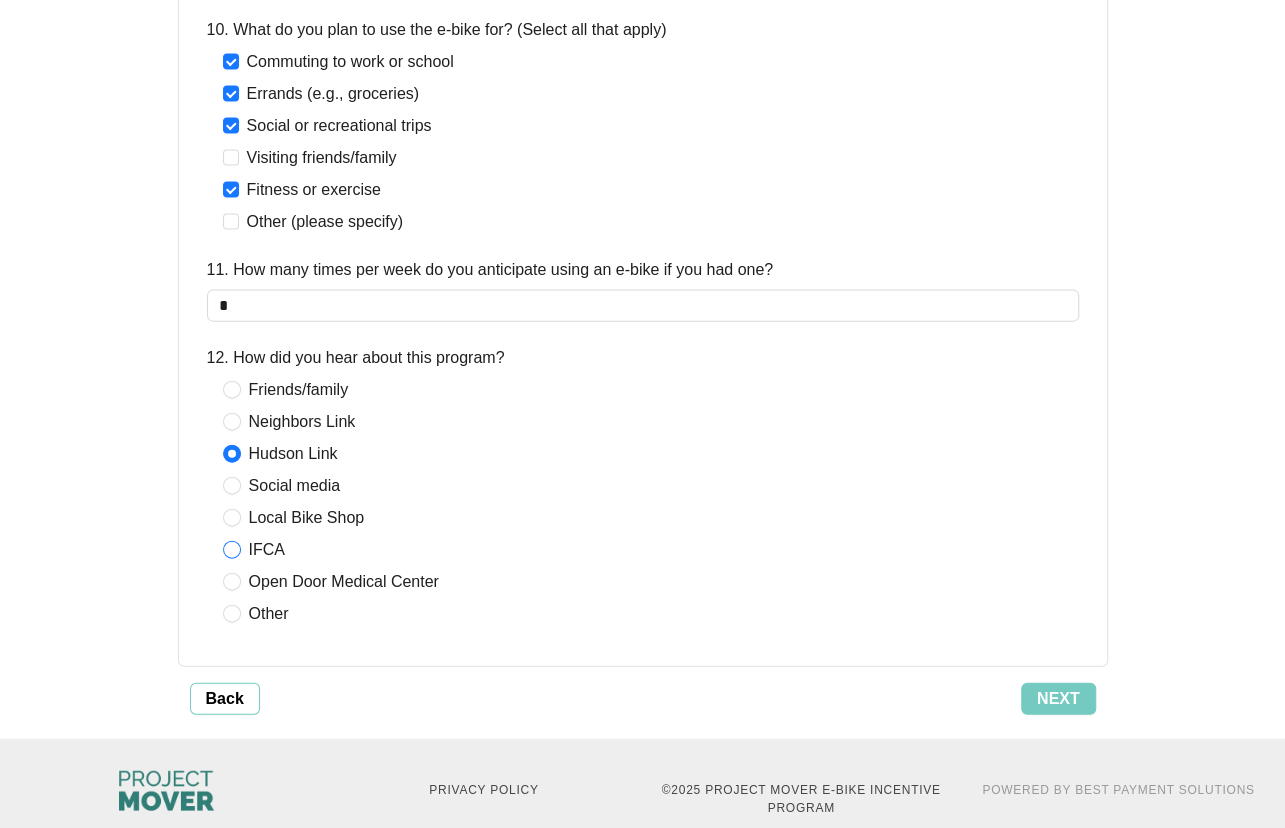 scroll, scrollTop: 2130, scrollLeft: 0, axis: vertical 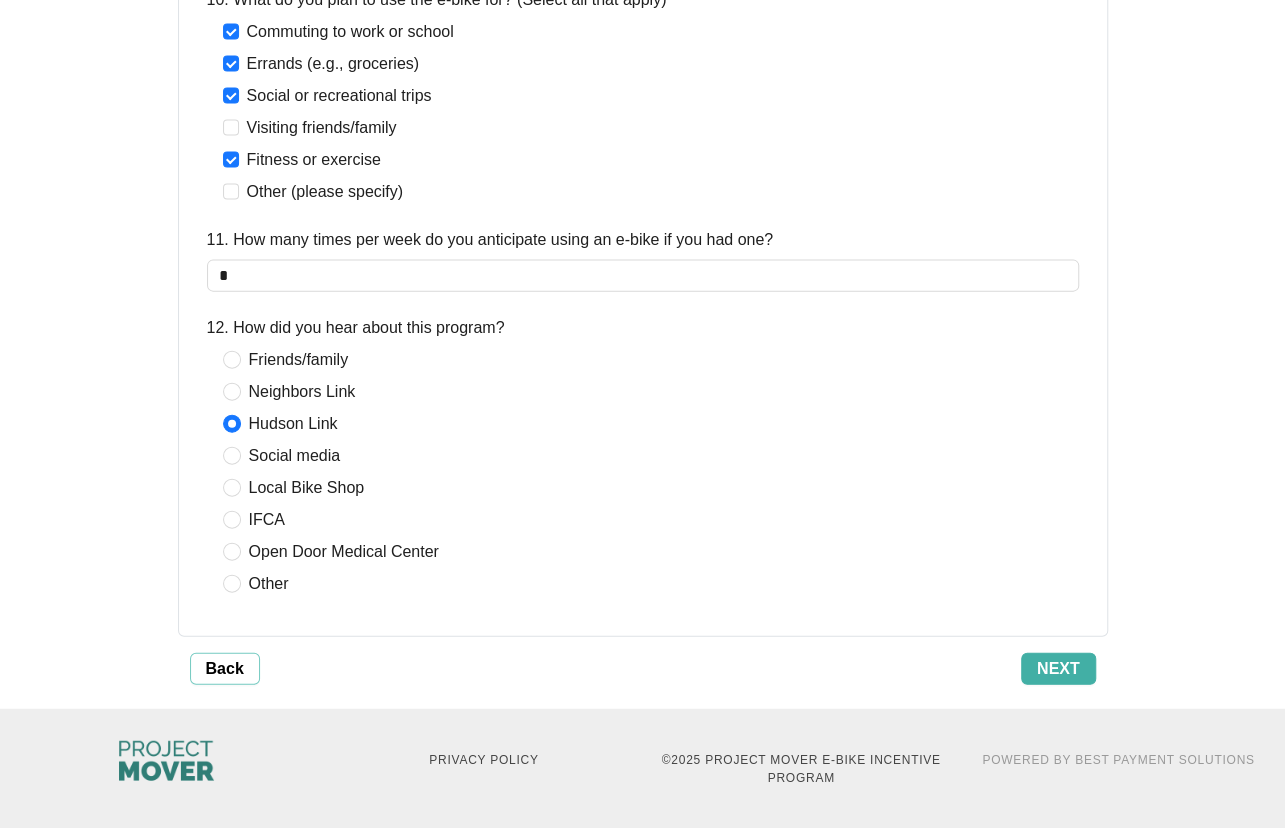 click on "Next" at bounding box center [1058, 669] 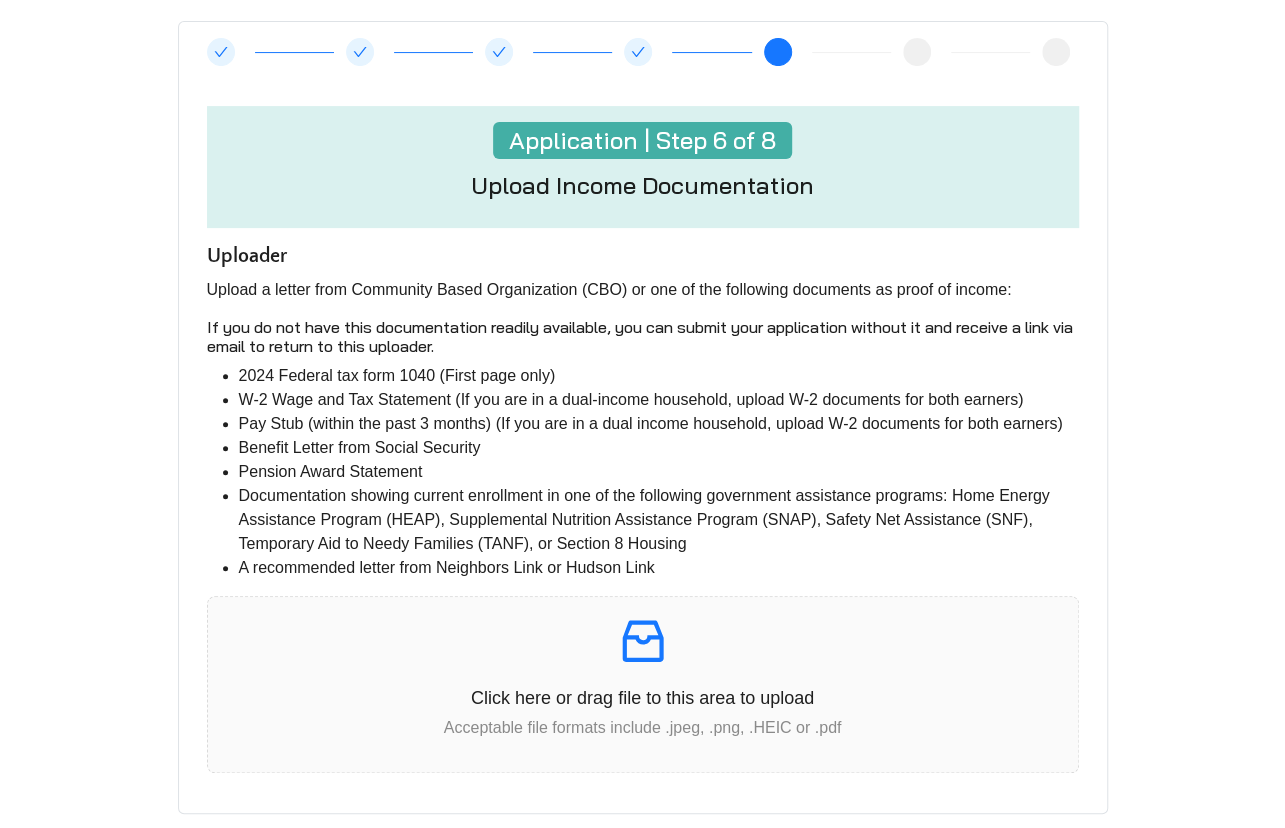 scroll, scrollTop: 300, scrollLeft: 0, axis: vertical 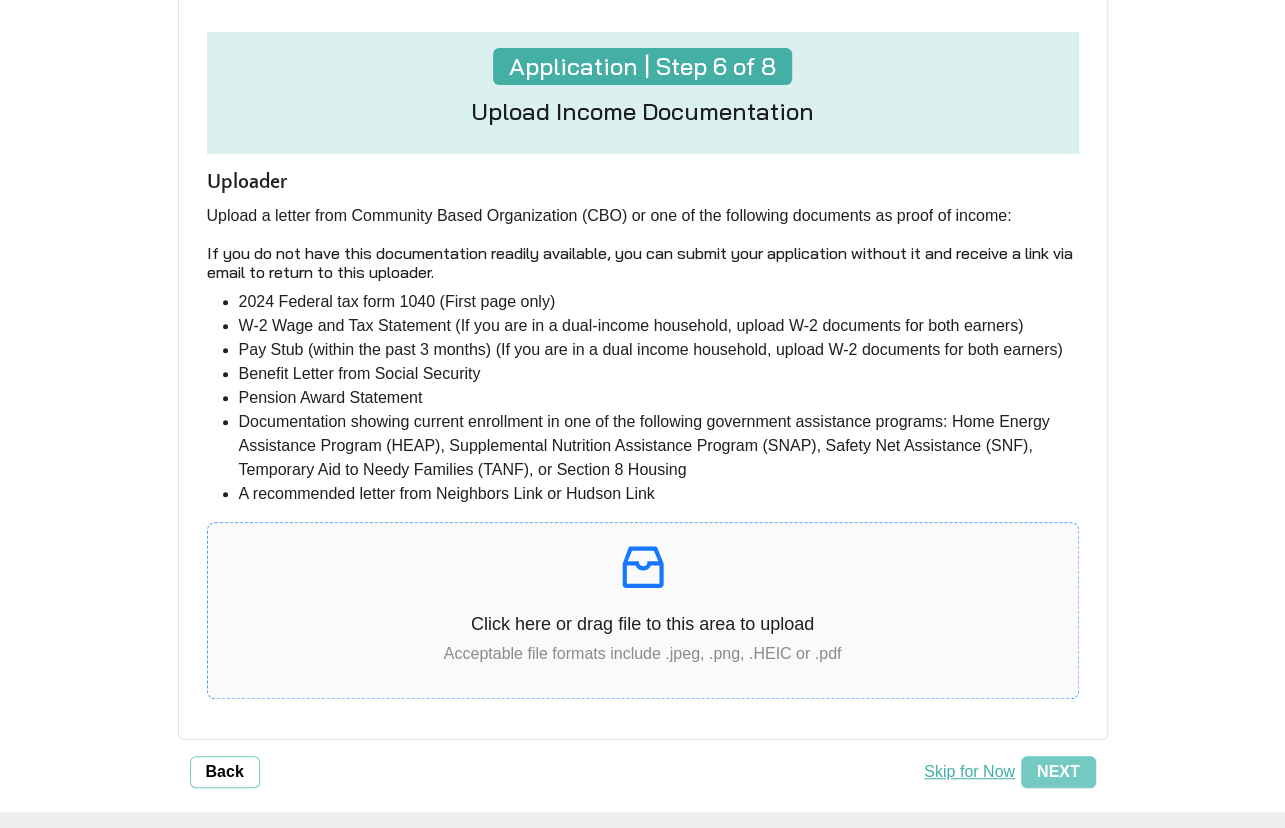 click on "Click here or drag file to this area to upload Acceptable file formats include .jpeg, .png, .HEIC or .pdf" at bounding box center [643, 610] 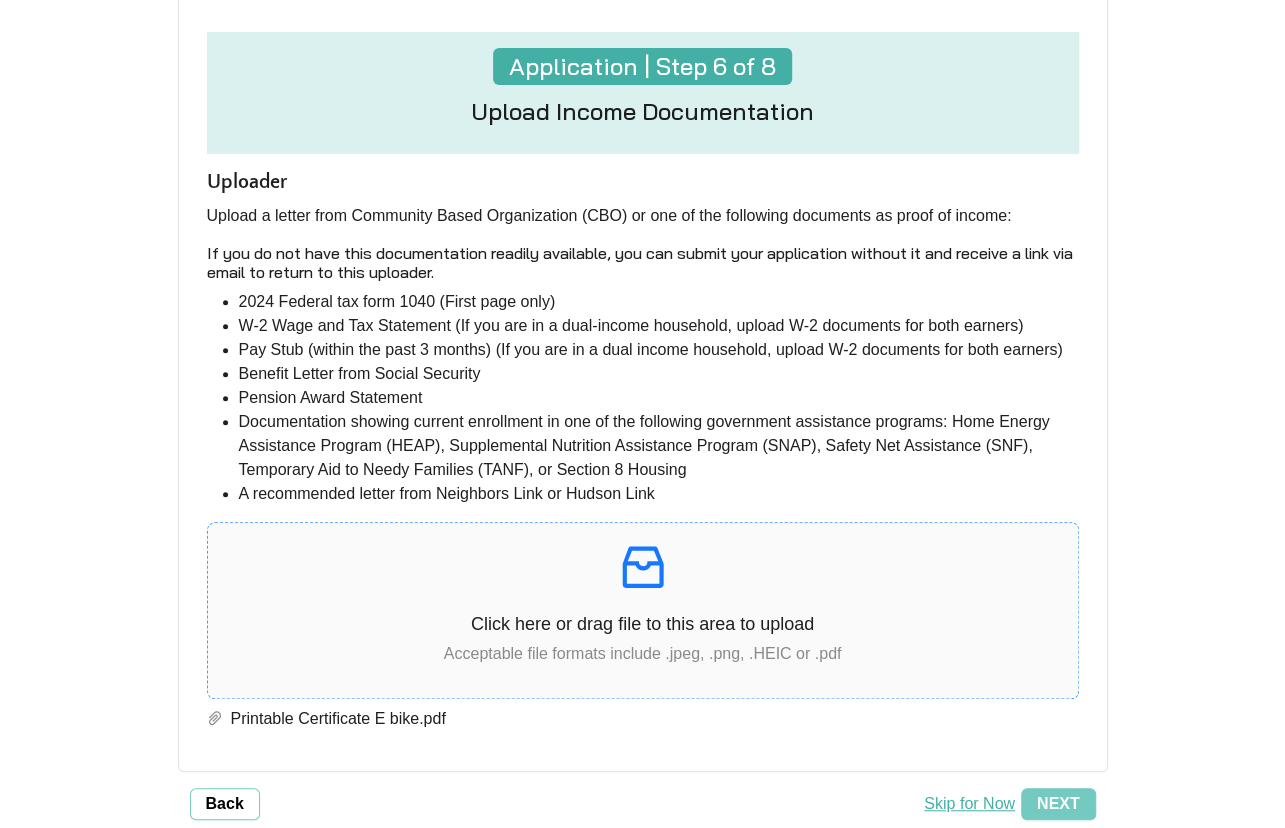 click on "Click here or drag file to this area to upload" at bounding box center [643, 624] 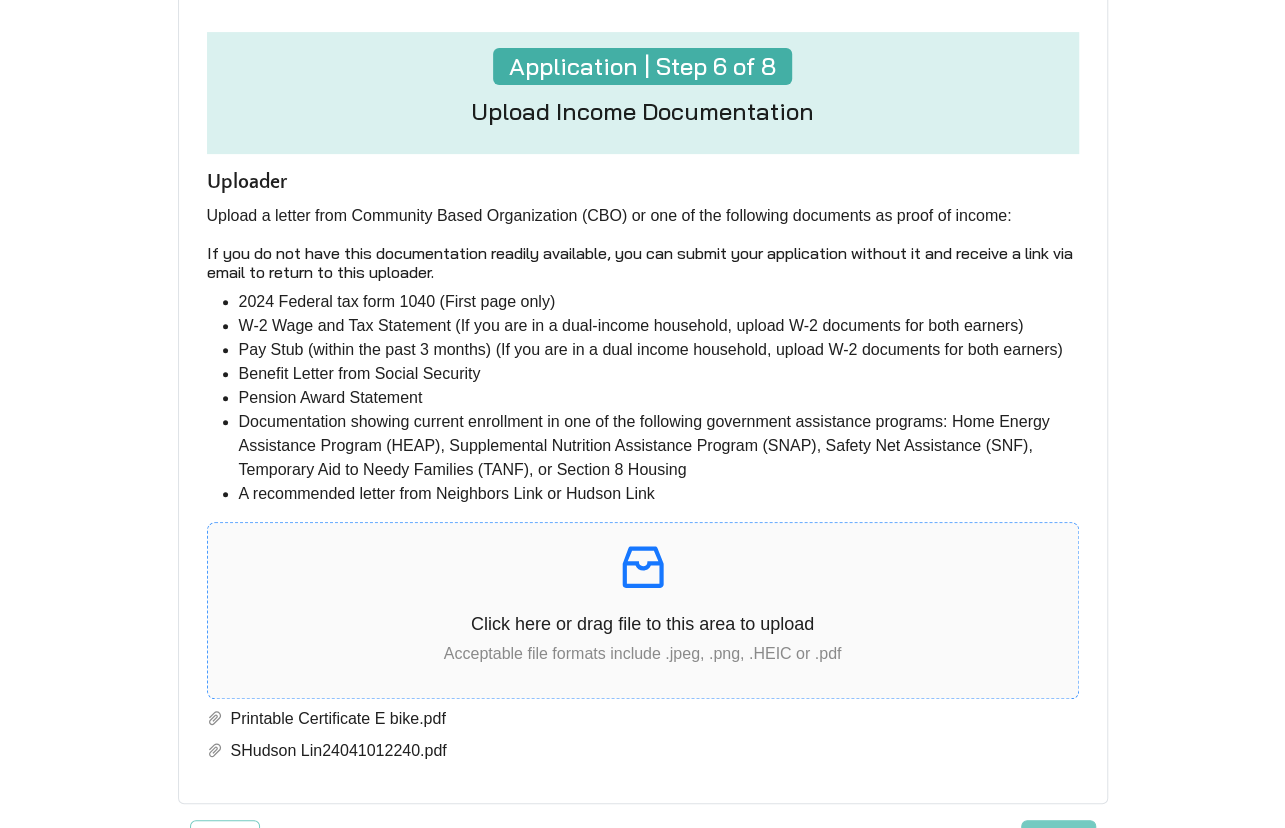 click on "Click here or drag file to this area to upload Acceptable file formats include .jpeg, .png, .HEIC or .pdf" at bounding box center [643, 610] 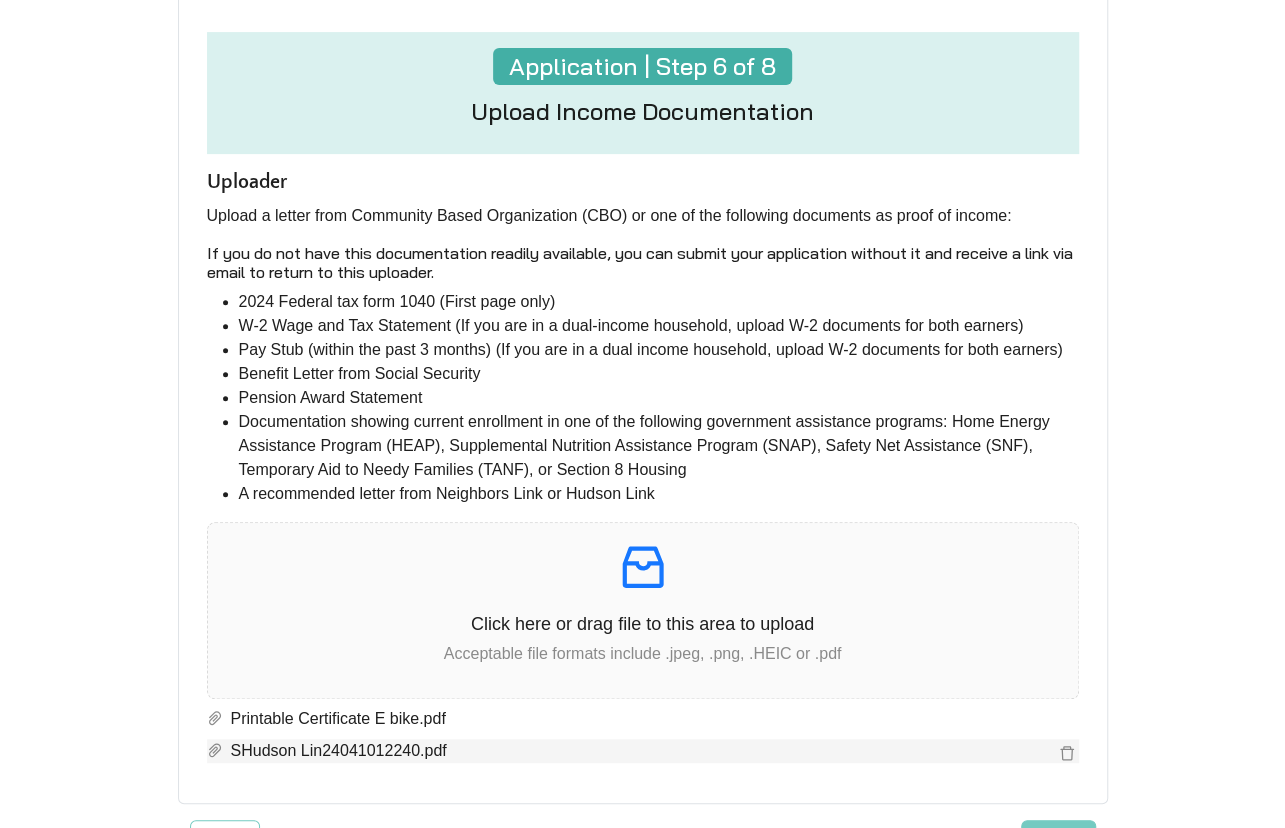 click on "SHudson Lin24041012240.pdf" at bounding box center [639, 719] 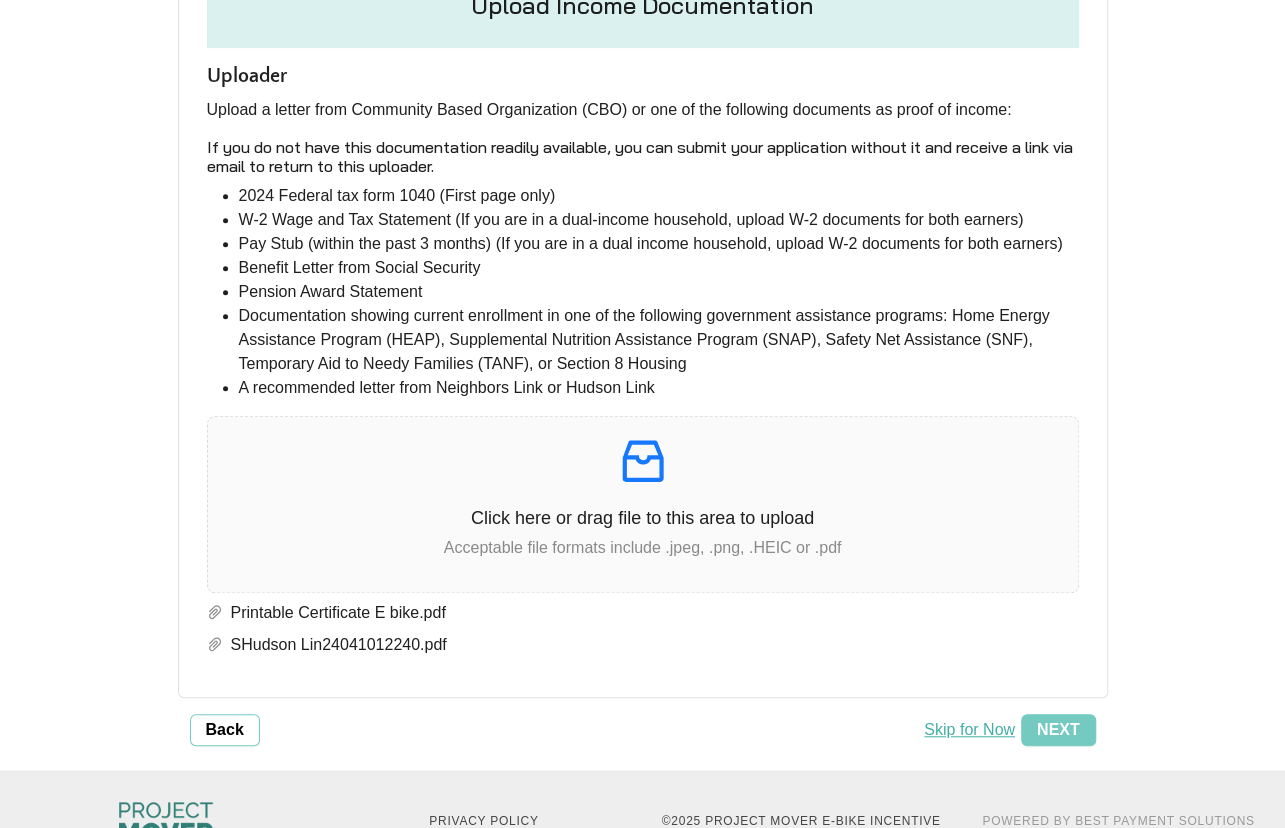 scroll, scrollTop: 466, scrollLeft: 0, axis: vertical 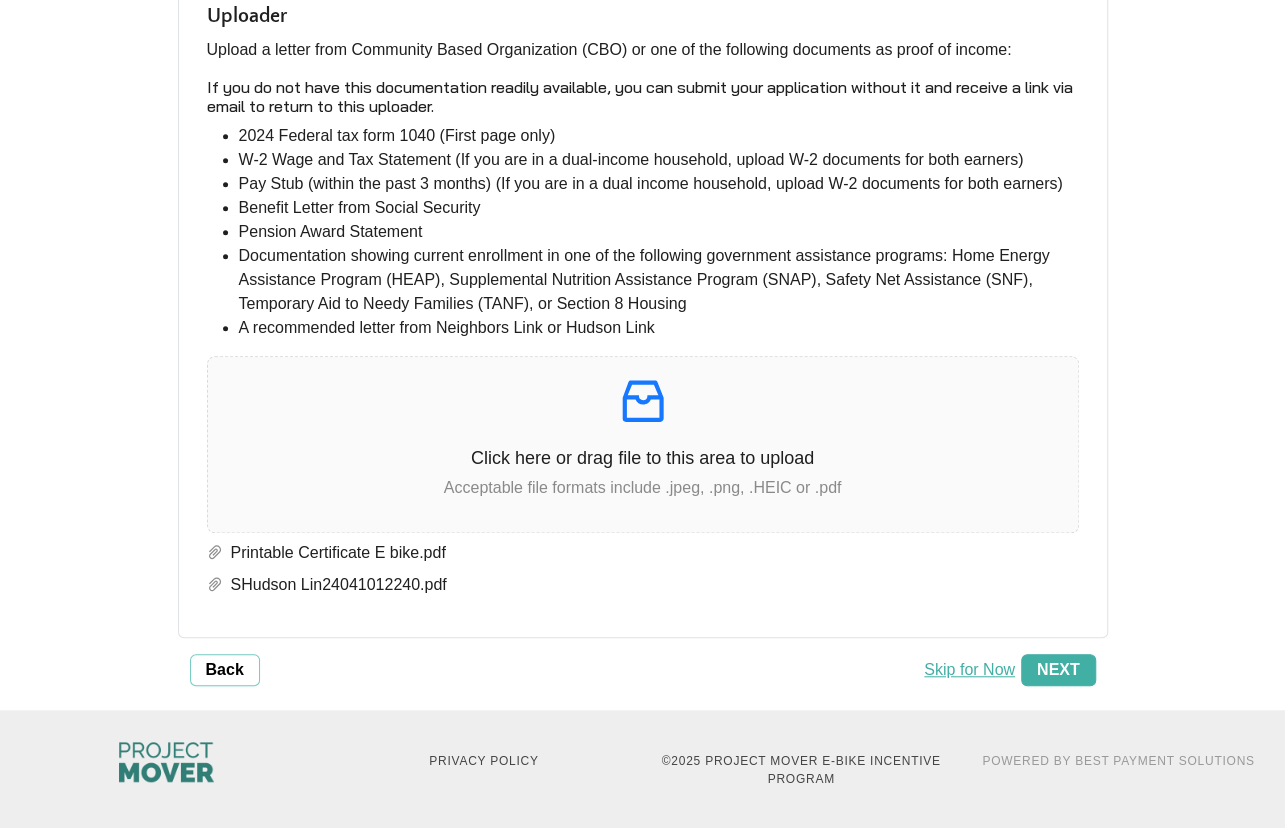 click on "Next" at bounding box center [1058, 670] 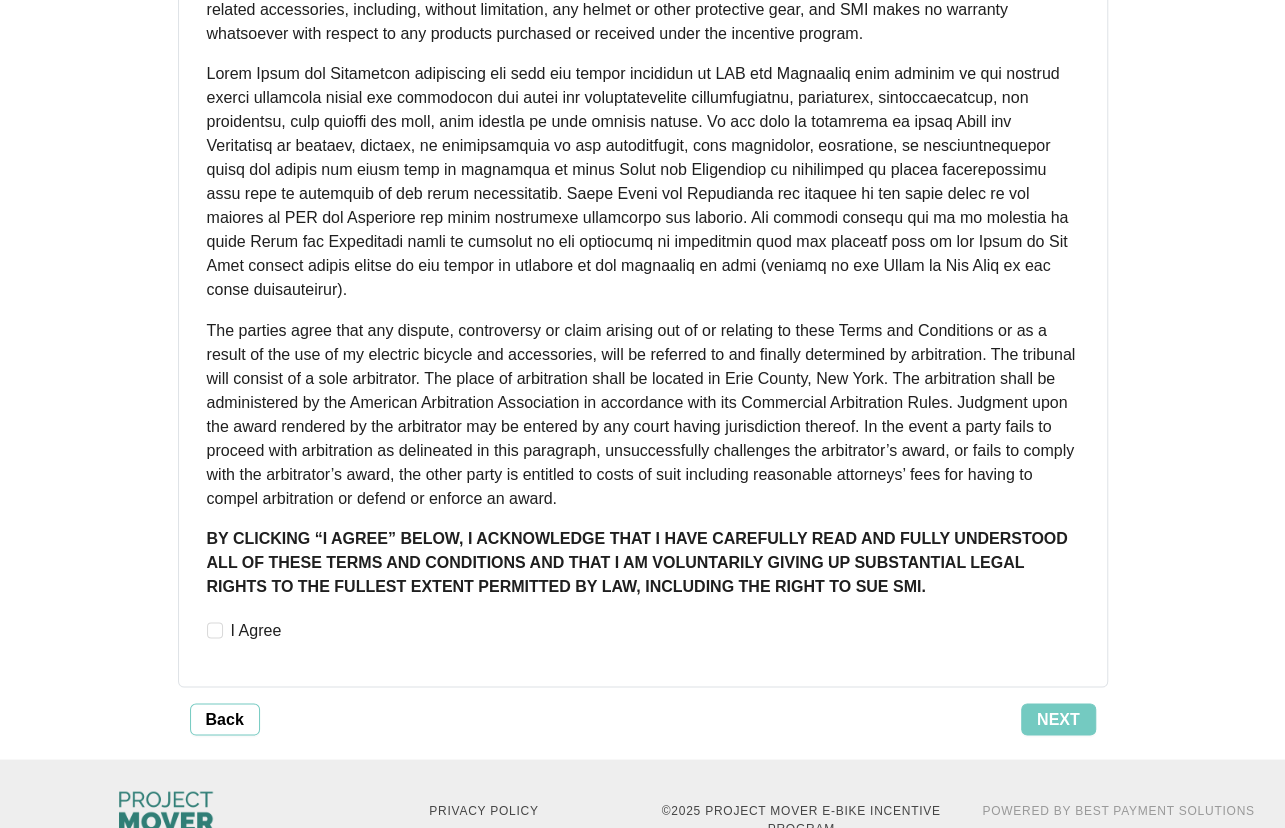 scroll, scrollTop: 1601, scrollLeft: 0, axis: vertical 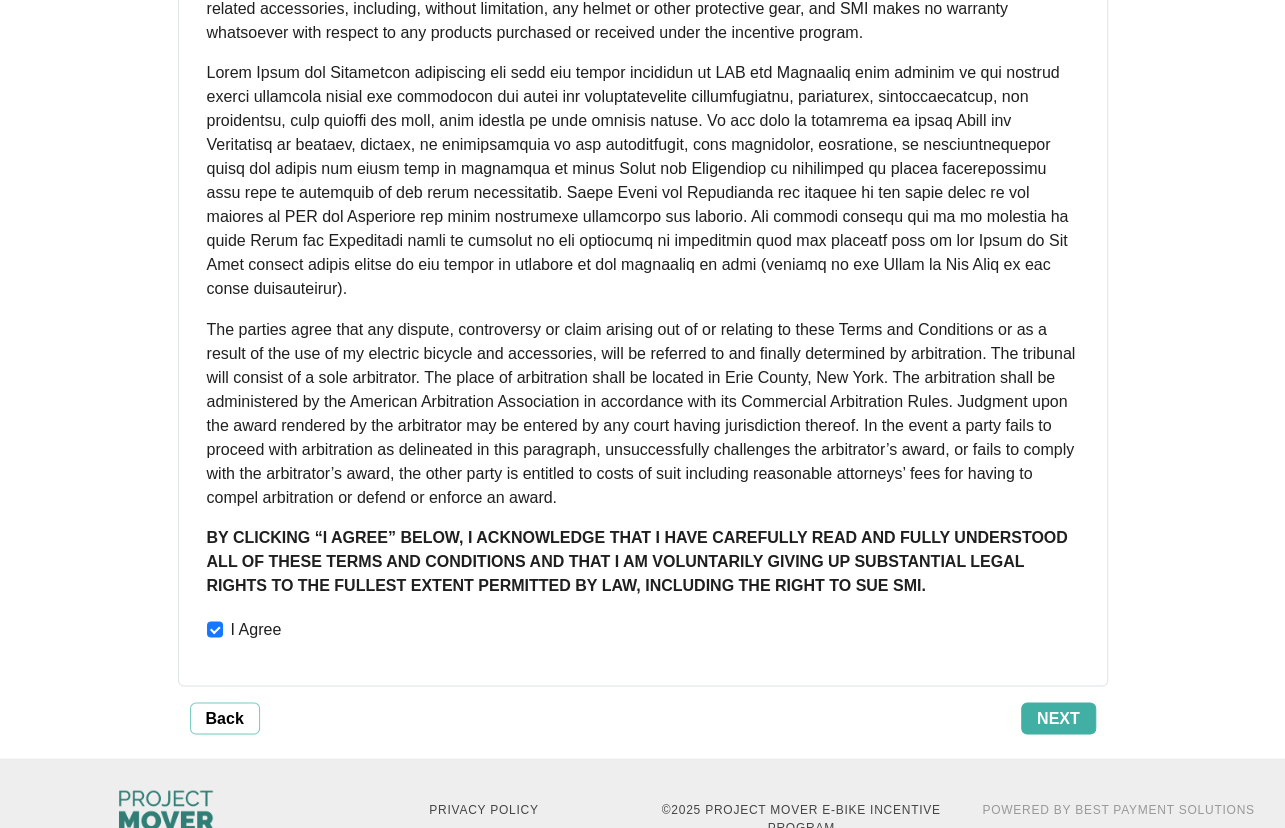 click on "Next" at bounding box center [1058, 718] 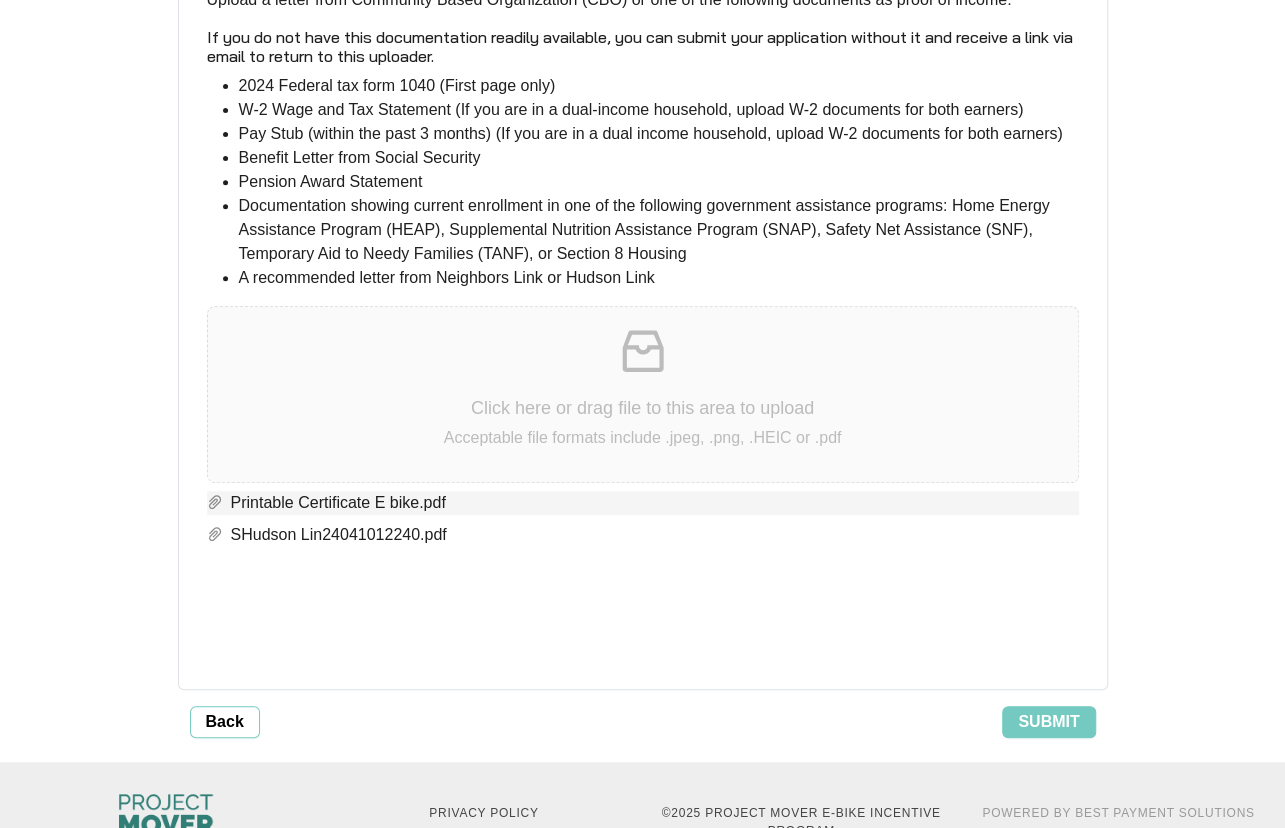 scroll, scrollTop: 4212, scrollLeft: 0, axis: vertical 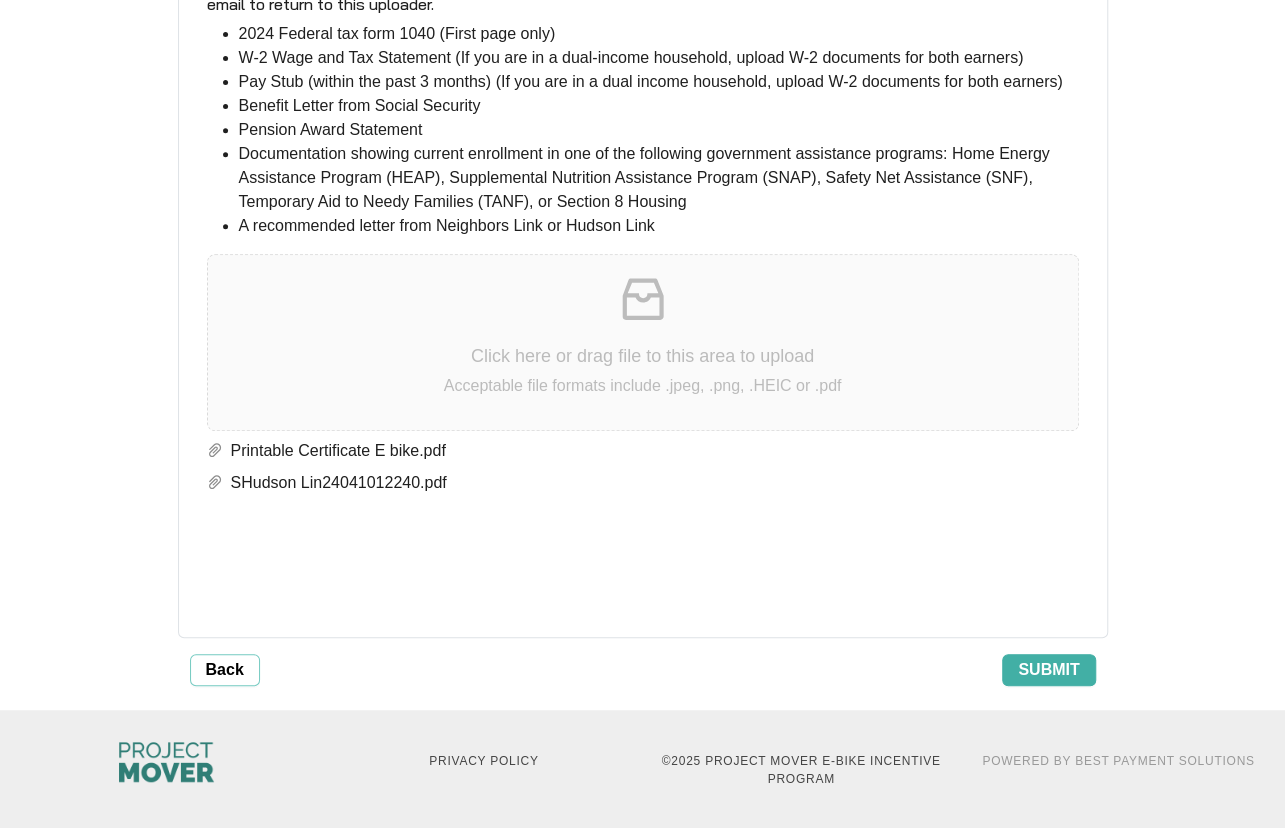 click on "Submit" at bounding box center (1048, 670) 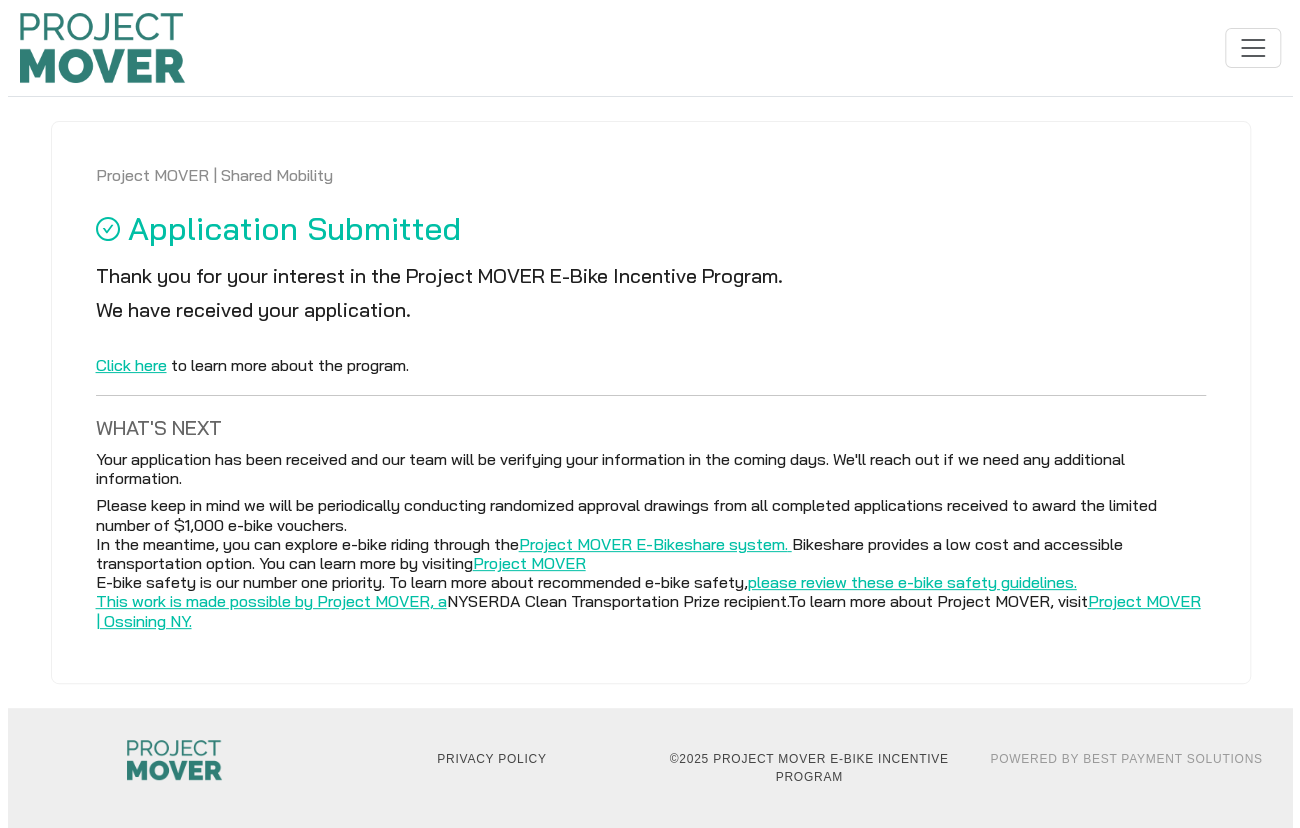 scroll, scrollTop: 0, scrollLeft: 0, axis: both 